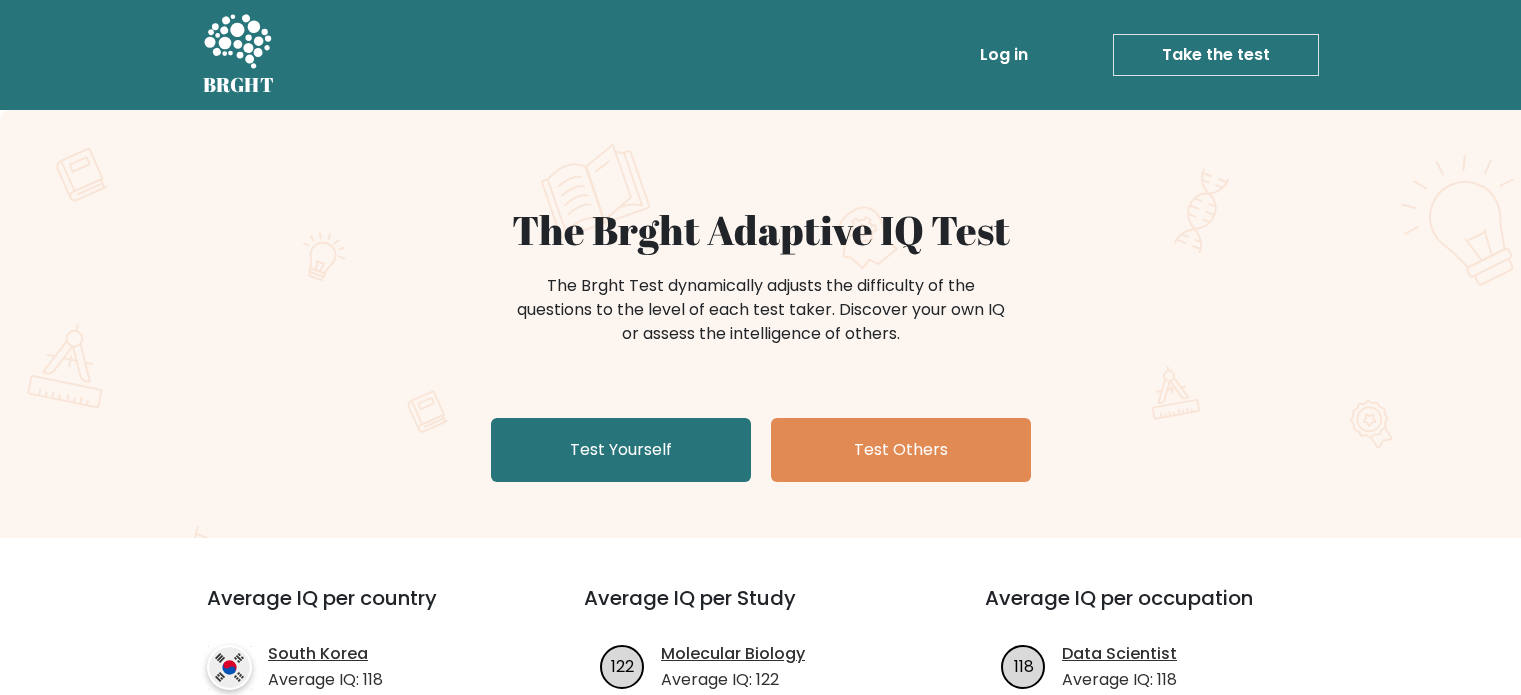 scroll, scrollTop: 0, scrollLeft: 0, axis: both 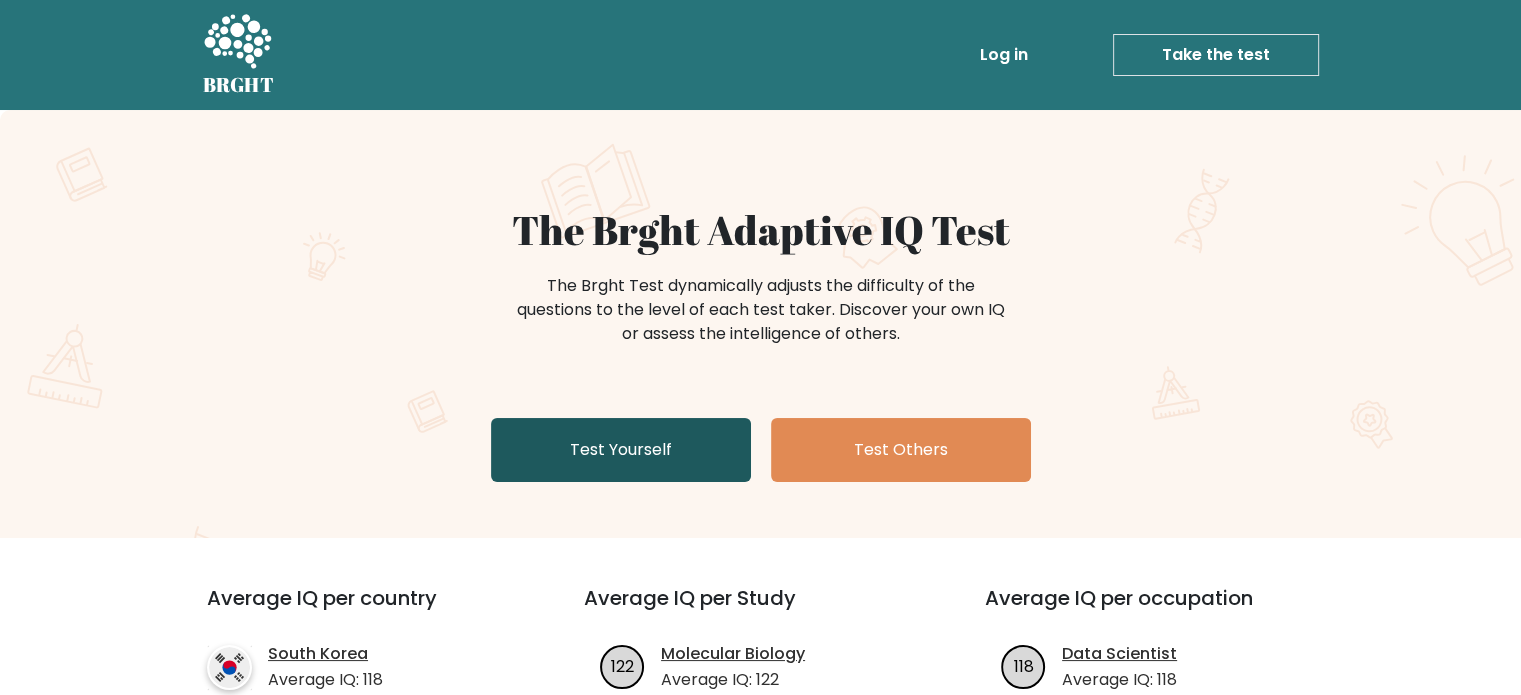 click on "Test Yourself" at bounding box center [621, 450] 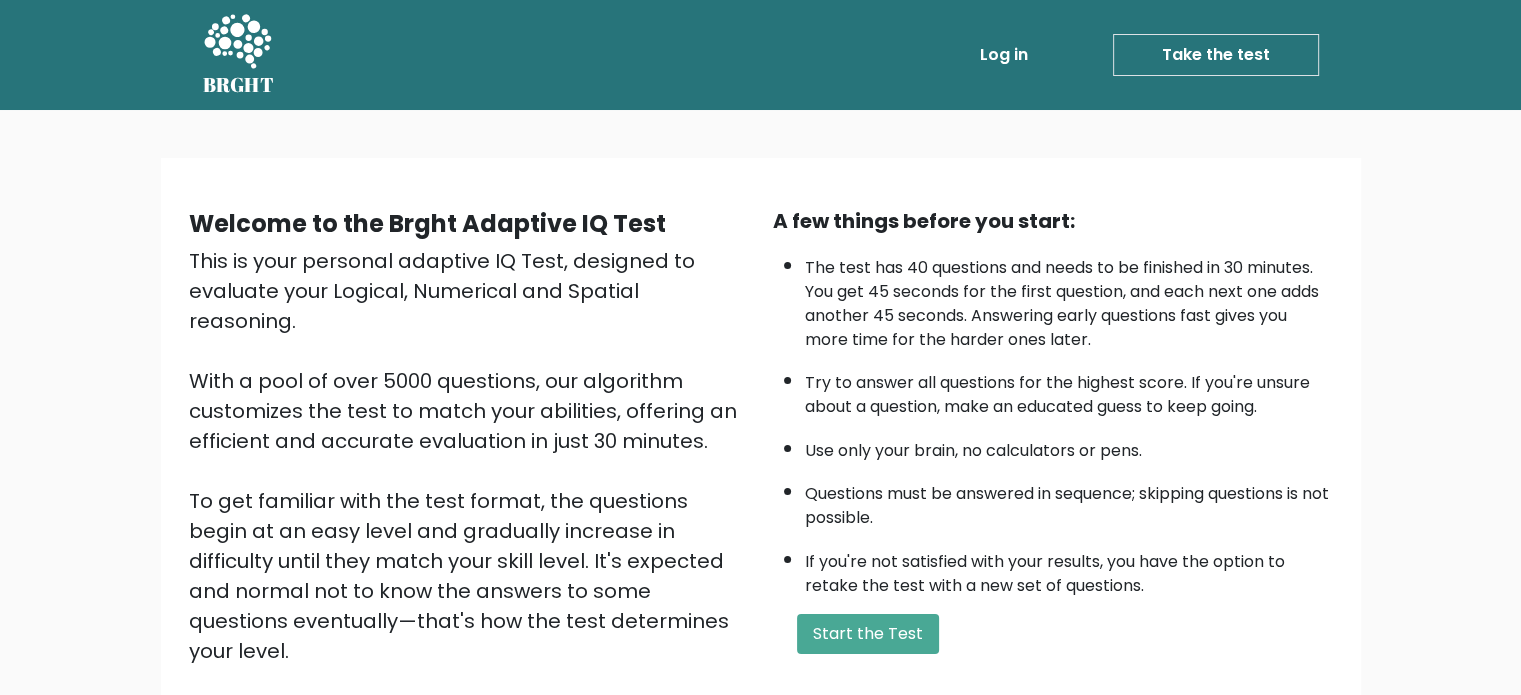 scroll, scrollTop: 220, scrollLeft: 0, axis: vertical 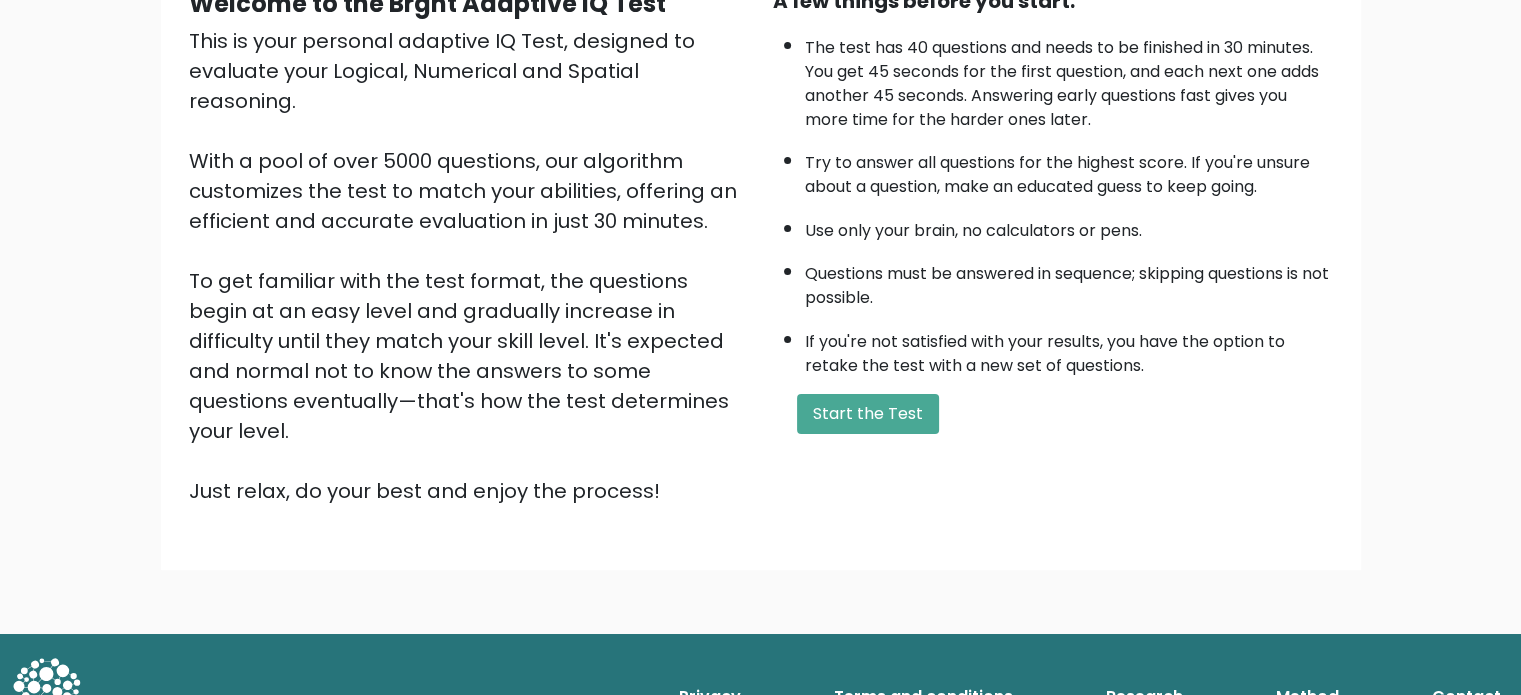 click on "Start the Test" at bounding box center [1053, 414] 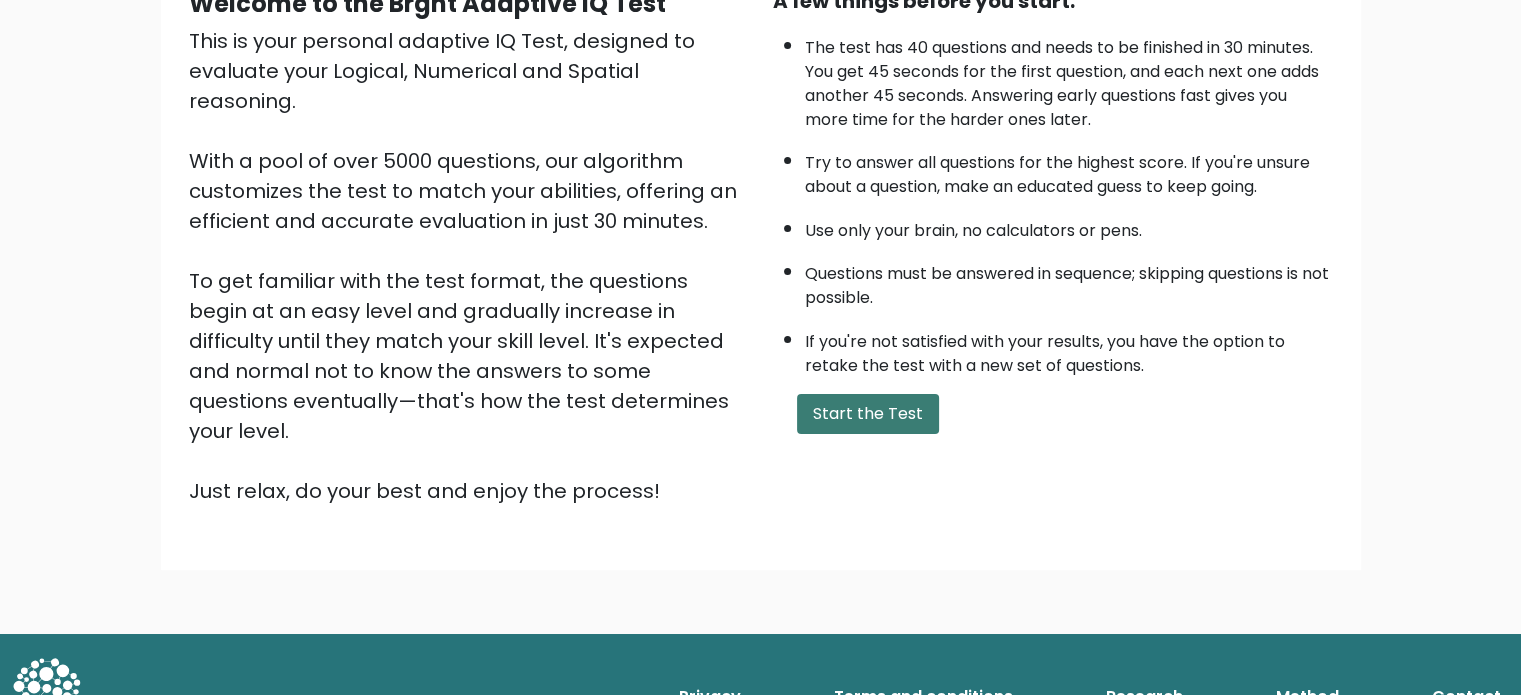 click on "Start the Test" at bounding box center [868, 414] 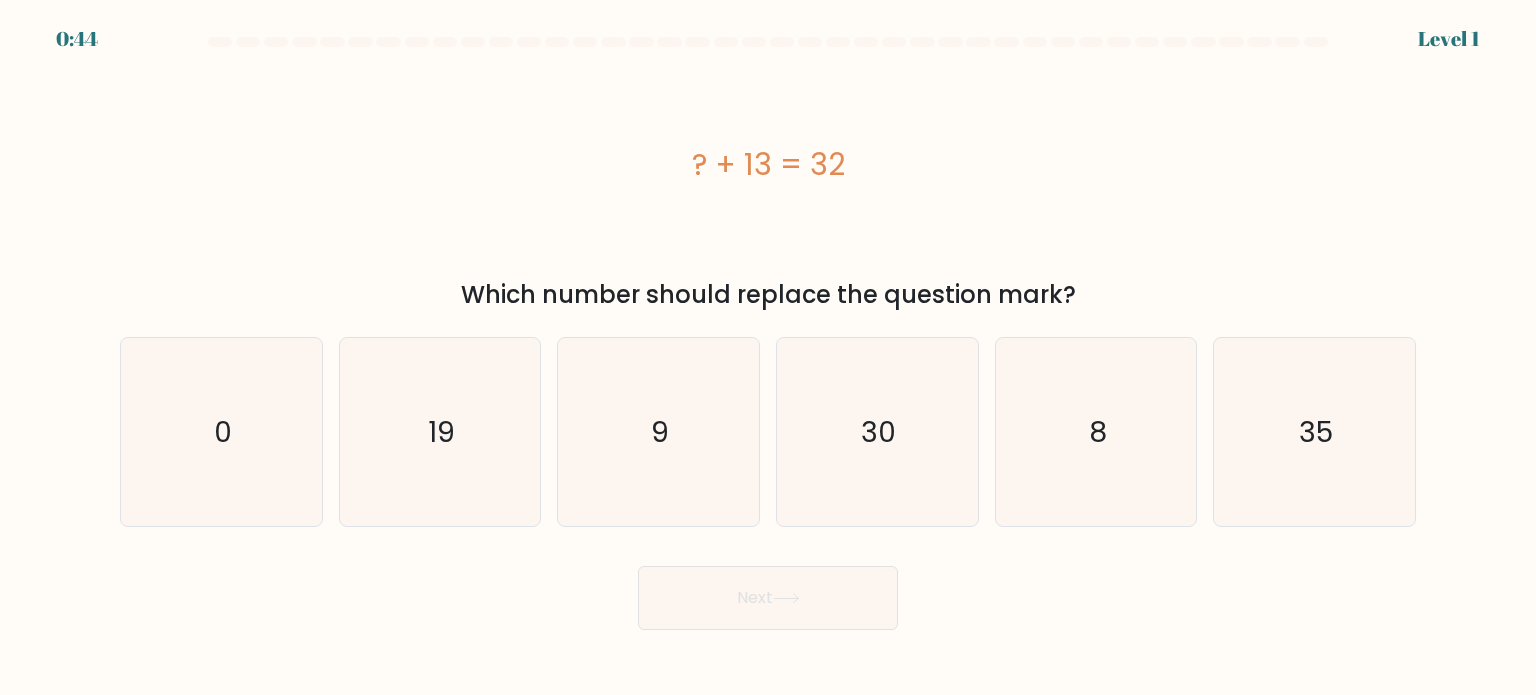 scroll, scrollTop: 0, scrollLeft: 0, axis: both 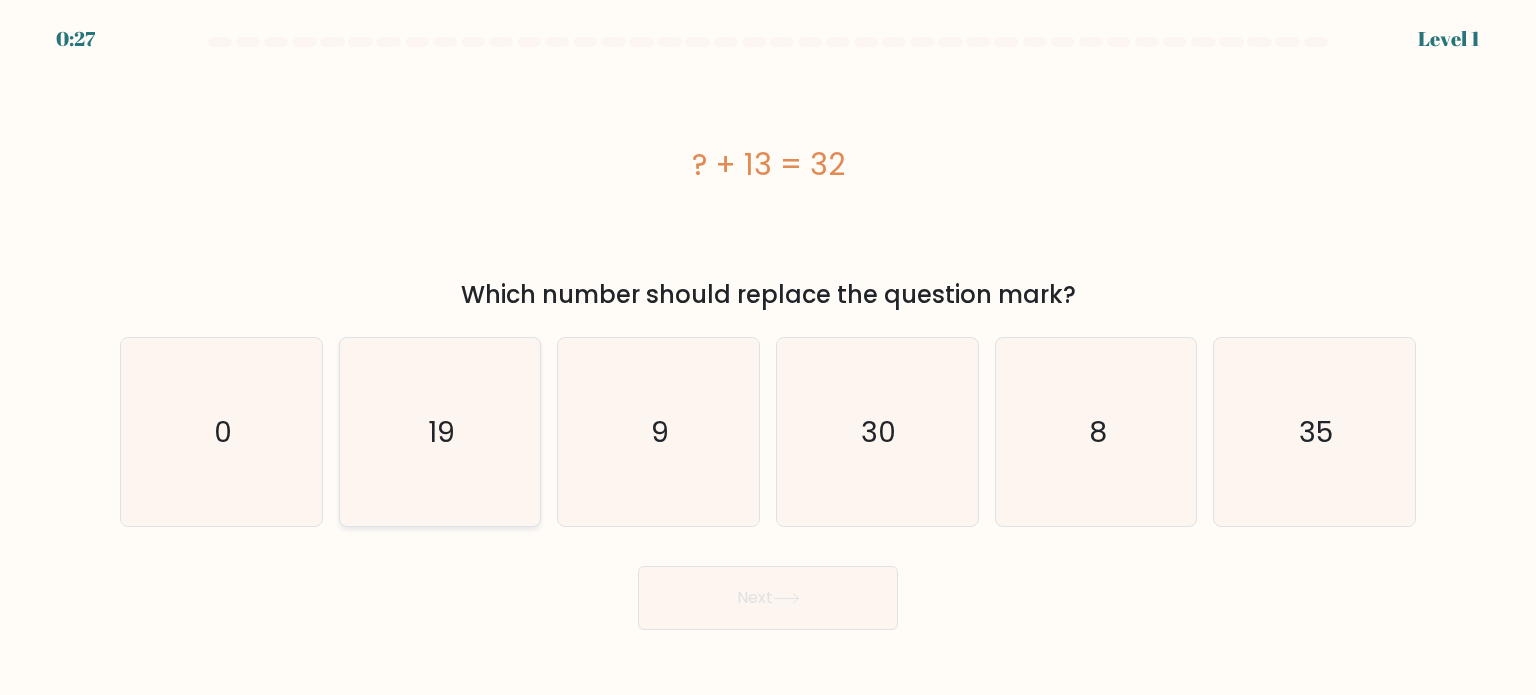 click on "19" 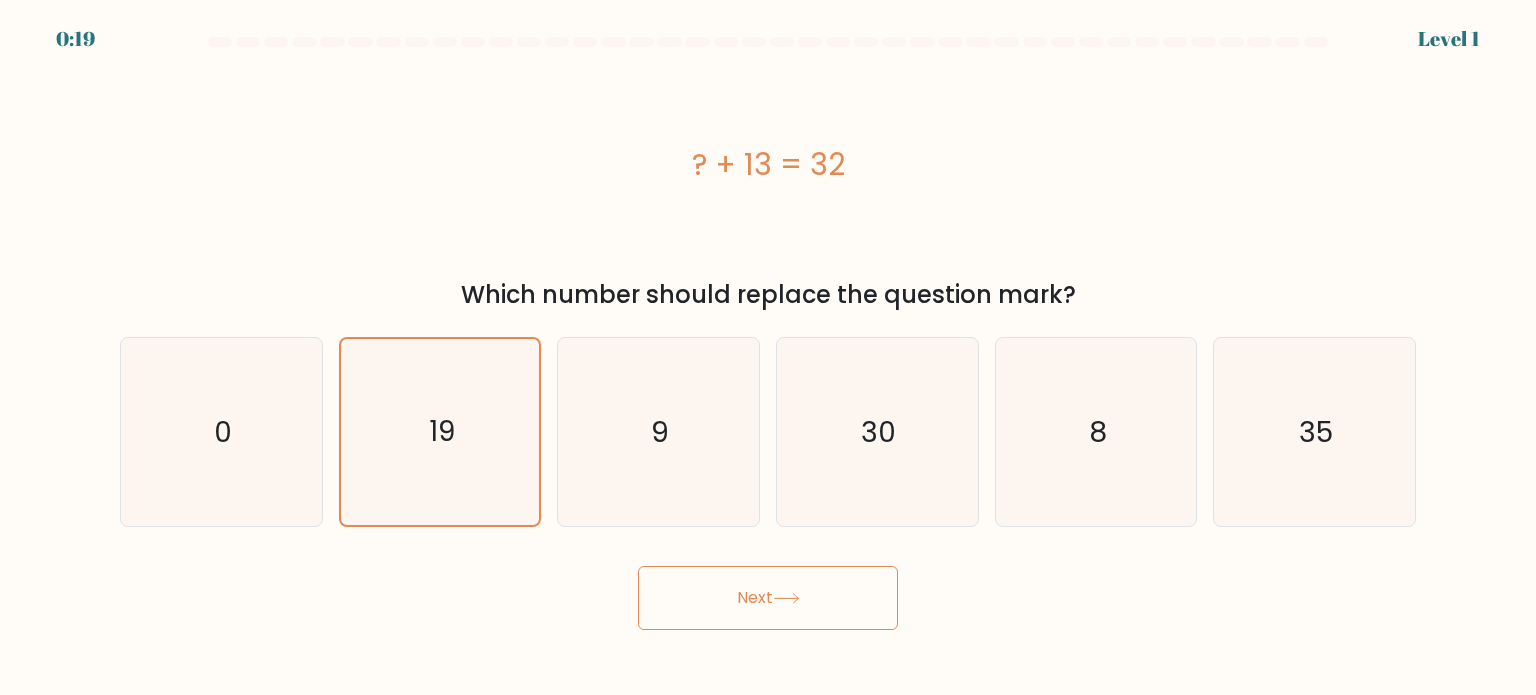 click on "Next" at bounding box center (768, 598) 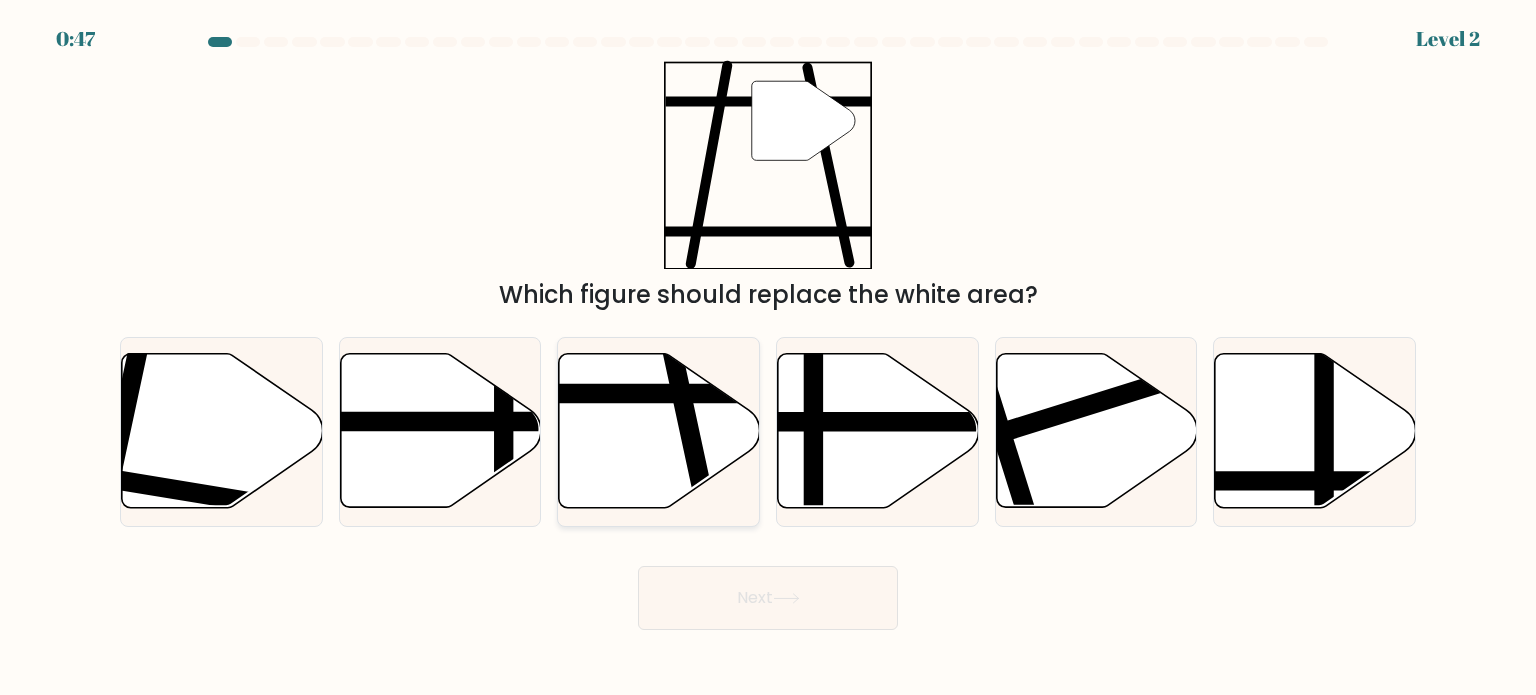 click 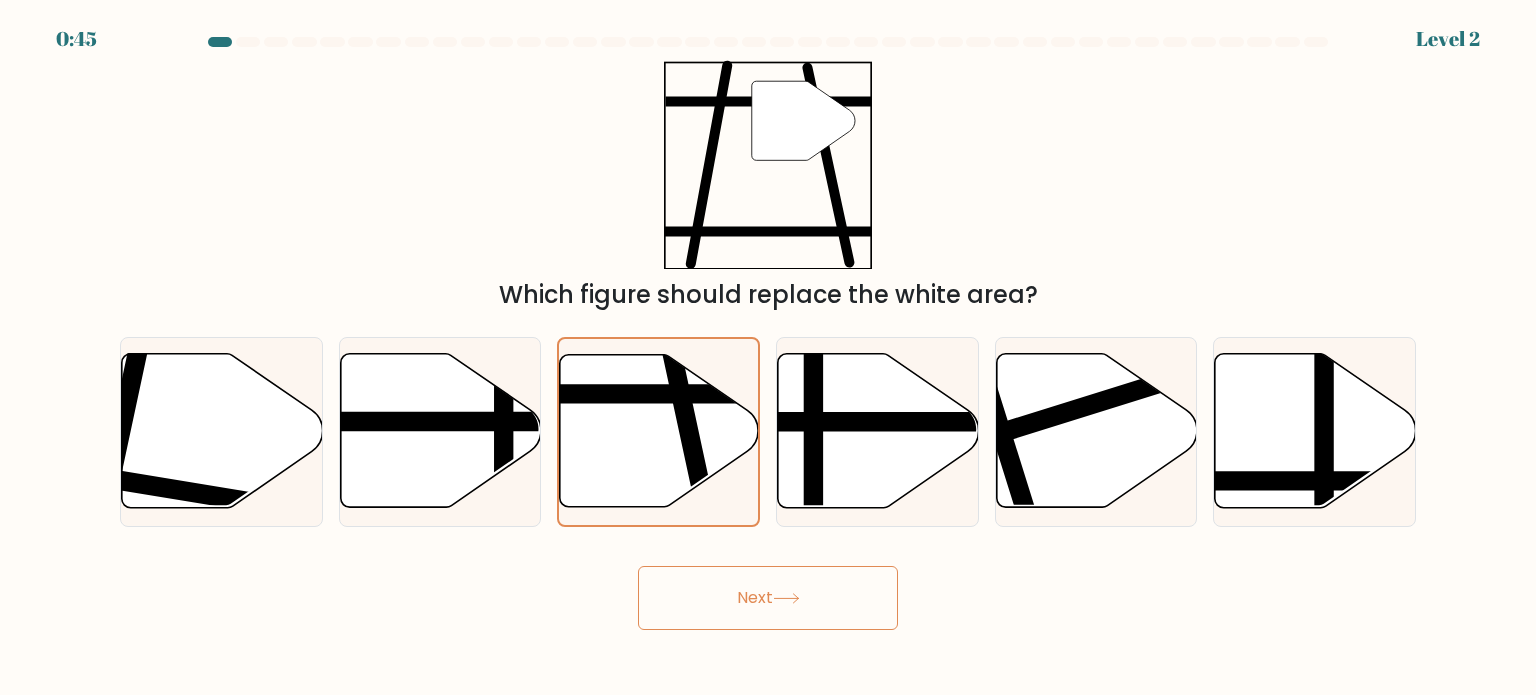click on "Next" at bounding box center [768, 598] 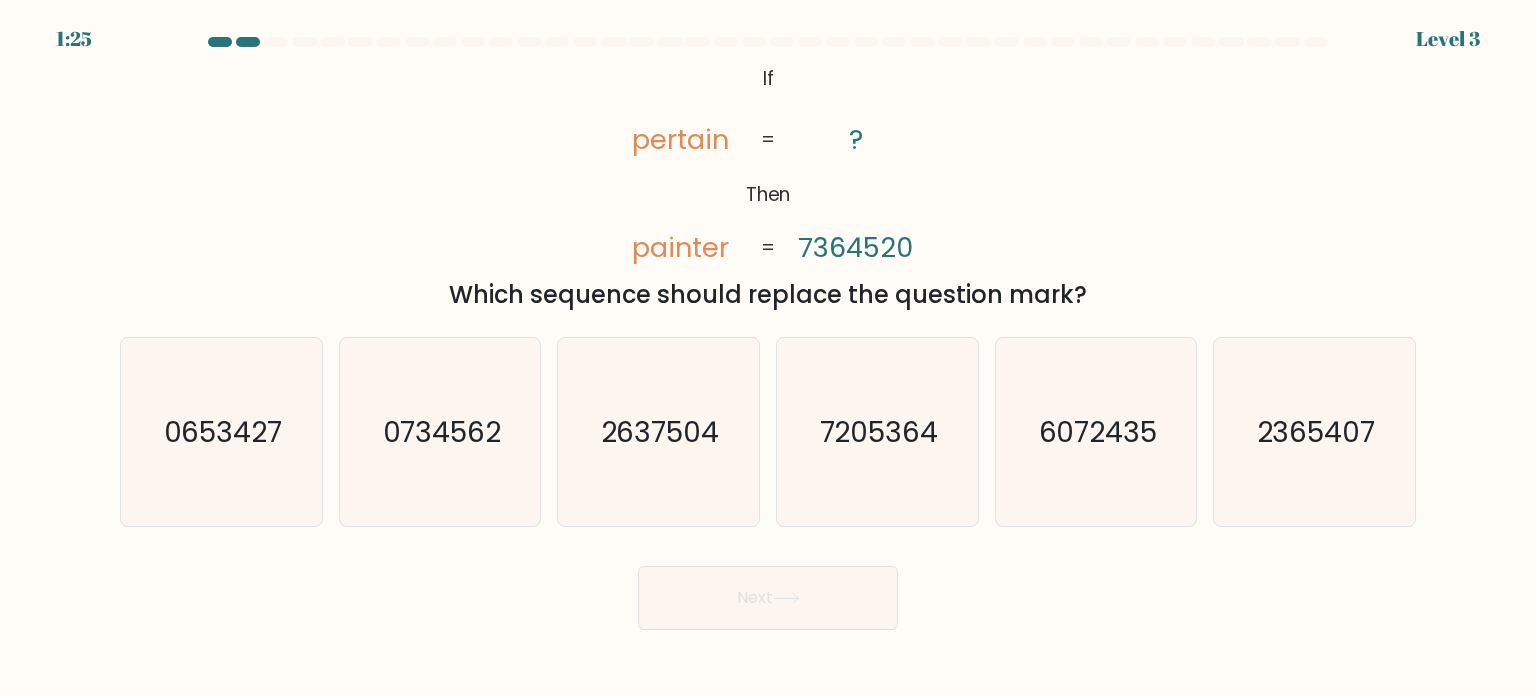 click on "pertain" 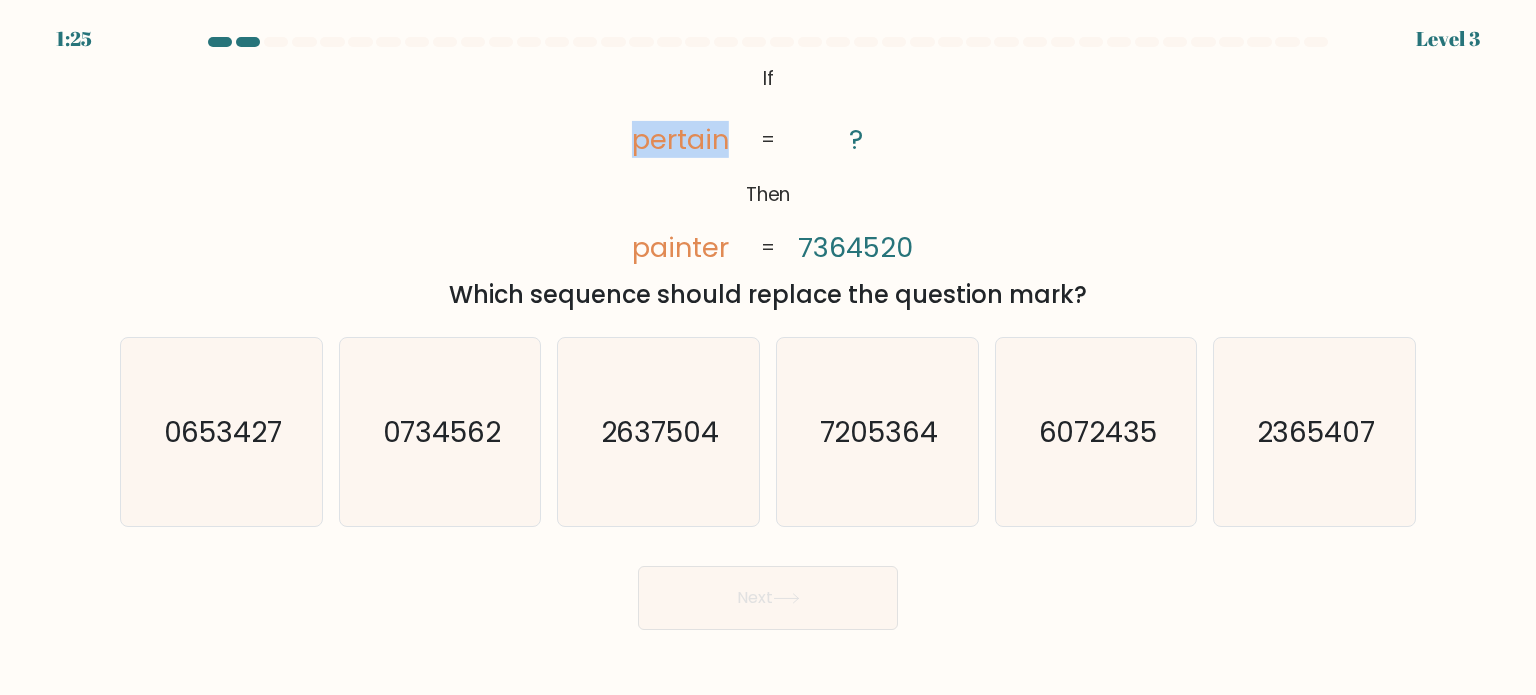 click on "pertain" 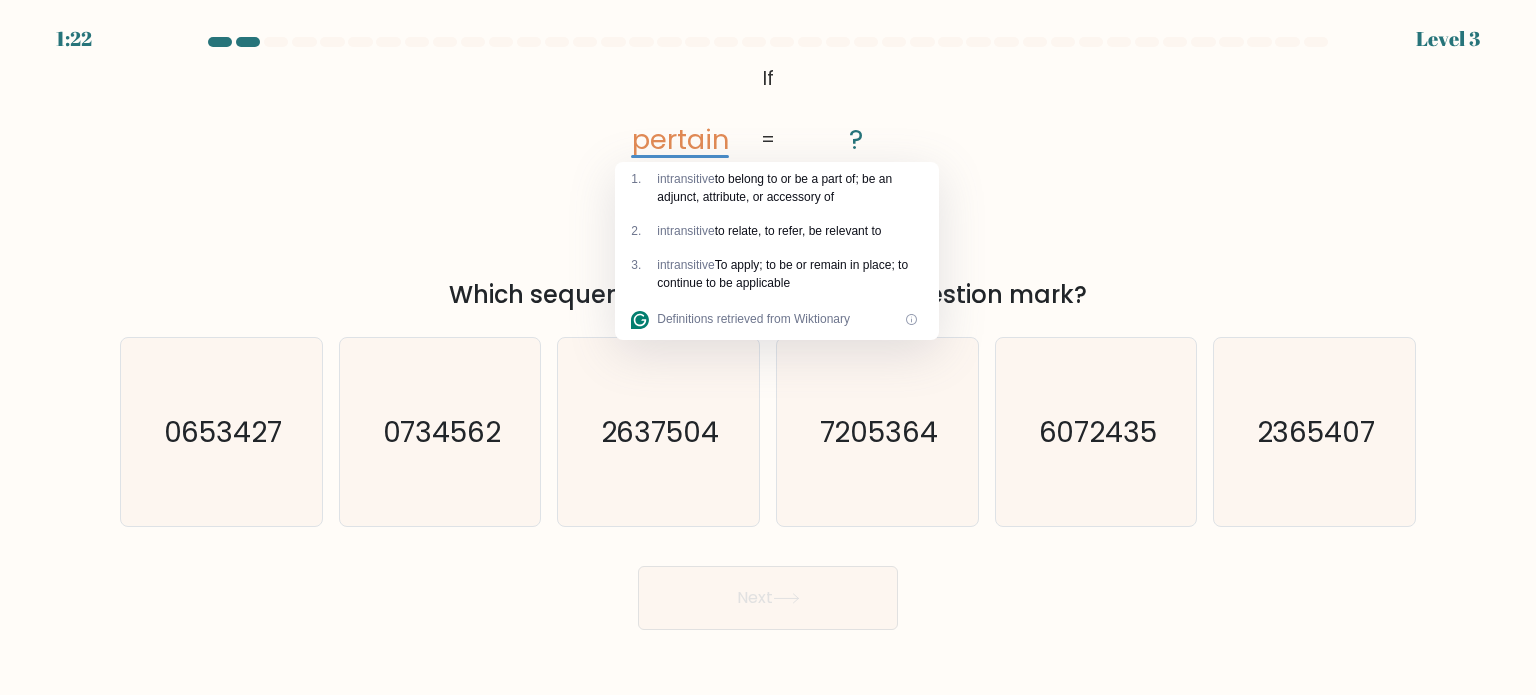 click at bounding box center (200, 630) 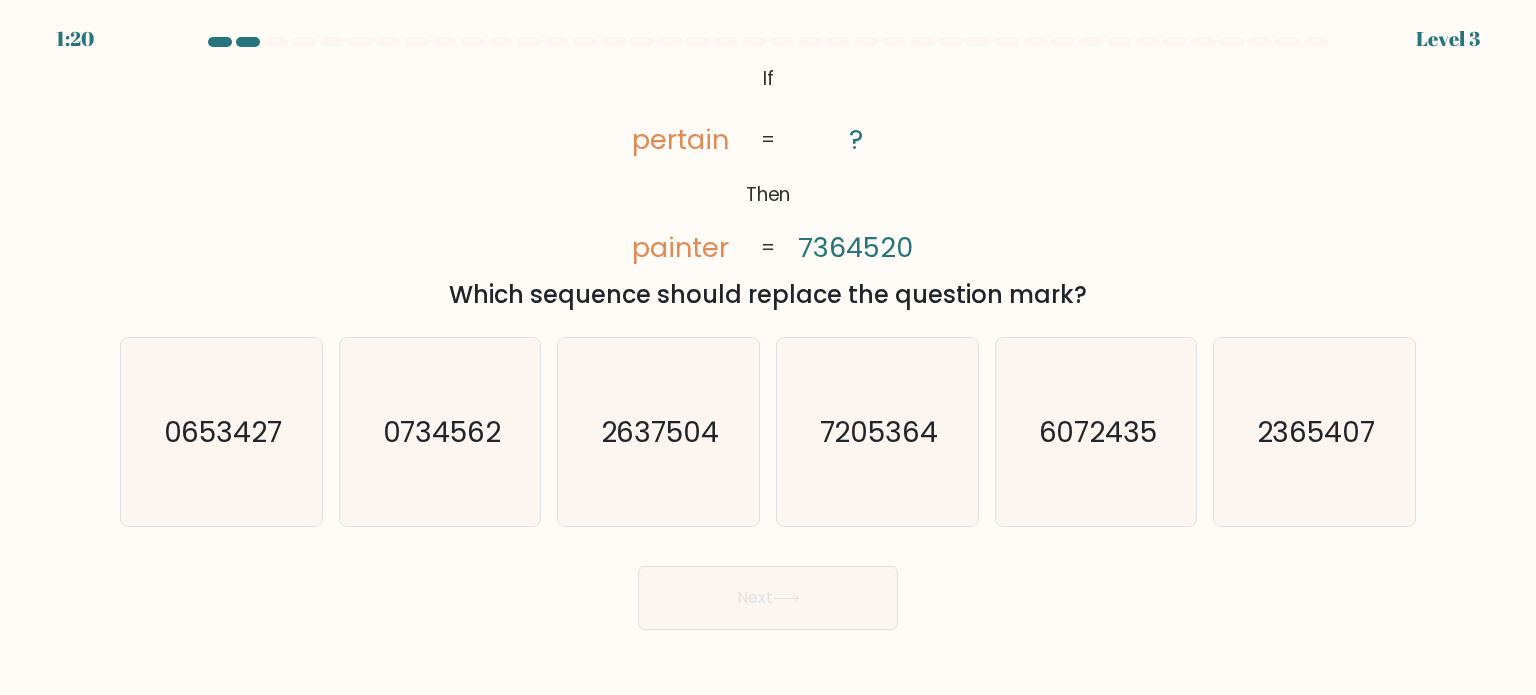 click on "@import url('https://fonts.googleapis.com/css?family=Abril+Fatface:400,100,100italic,300,300italic,400italic,500,500italic,700,700italic,900,900italic');           If       Then       pertain       painter       ?       7364520       =       =
Which sequence should replace the question mark?" at bounding box center [768, 186] 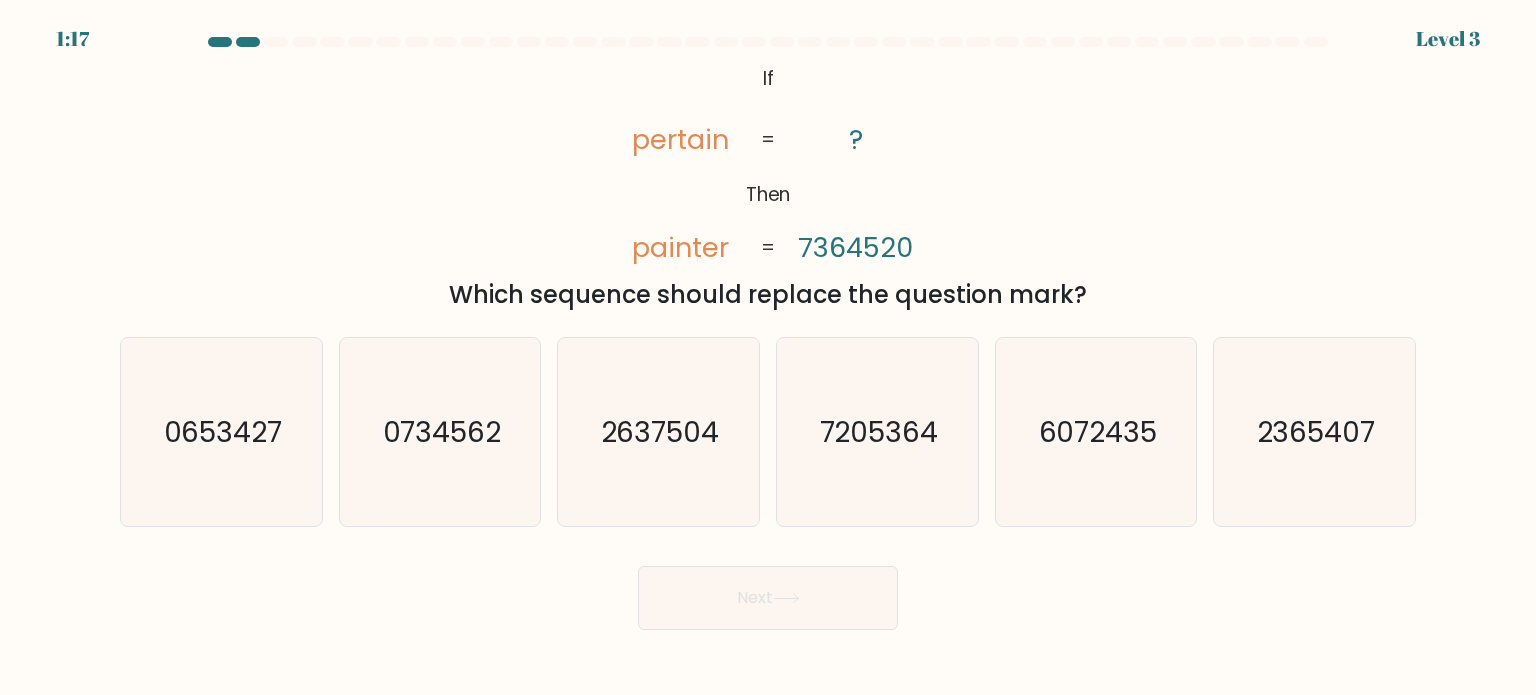 click on "painter" 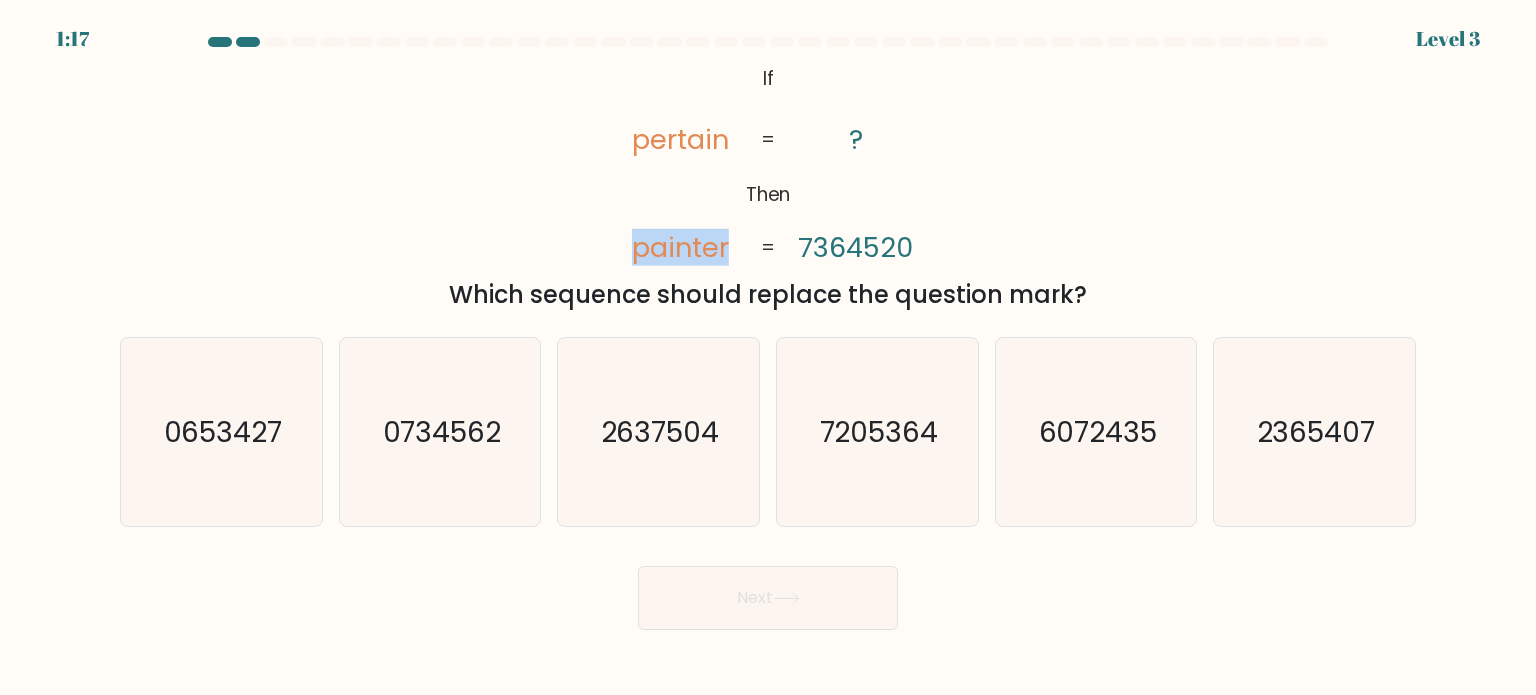 click on "painter" 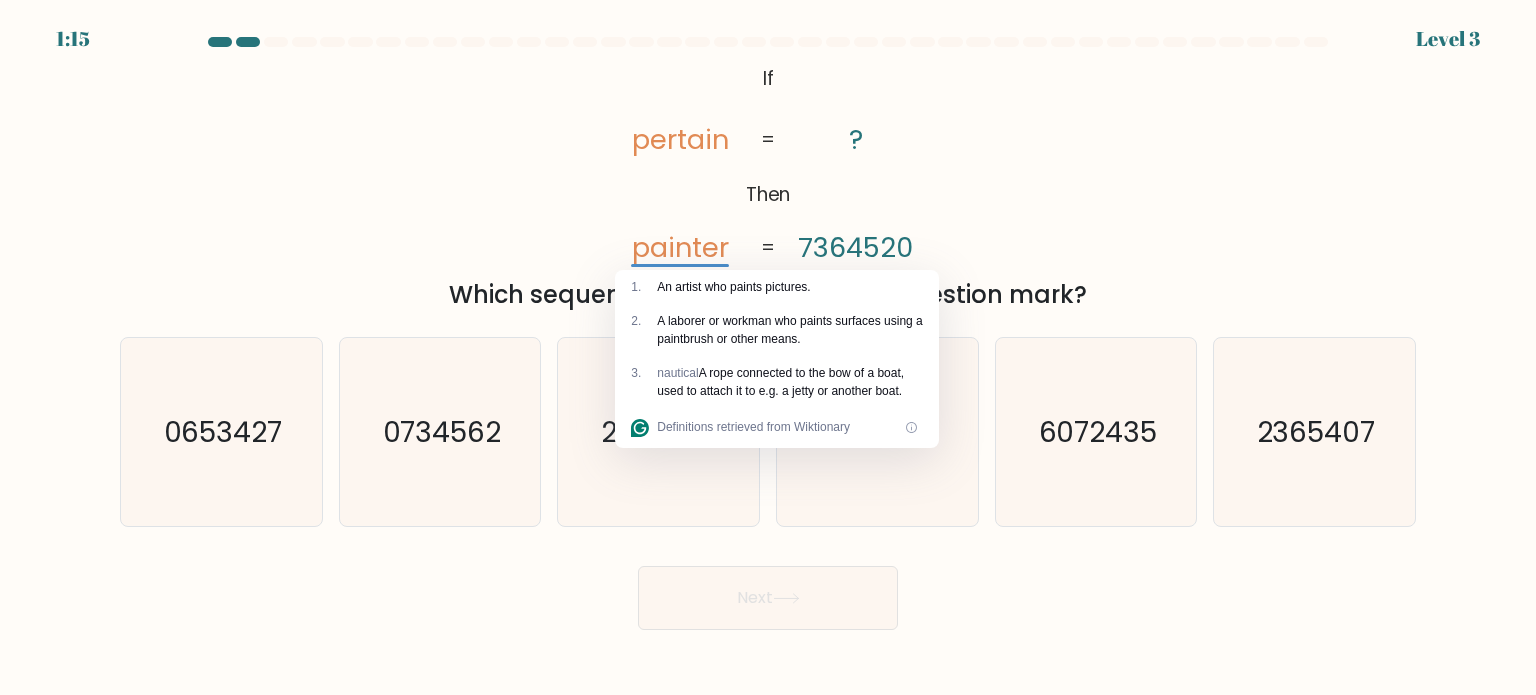 click on "@import url('https://fonts.googleapis.com/css?family=Abril+Fatface:400,100,100italic,300,300italic,400italic,500,500italic,700,700italic,900,900italic');           If       Then       pertain       painter       ?       7364520       =       =
Which sequence should replace the question mark?" at bounding box center [768, 186] 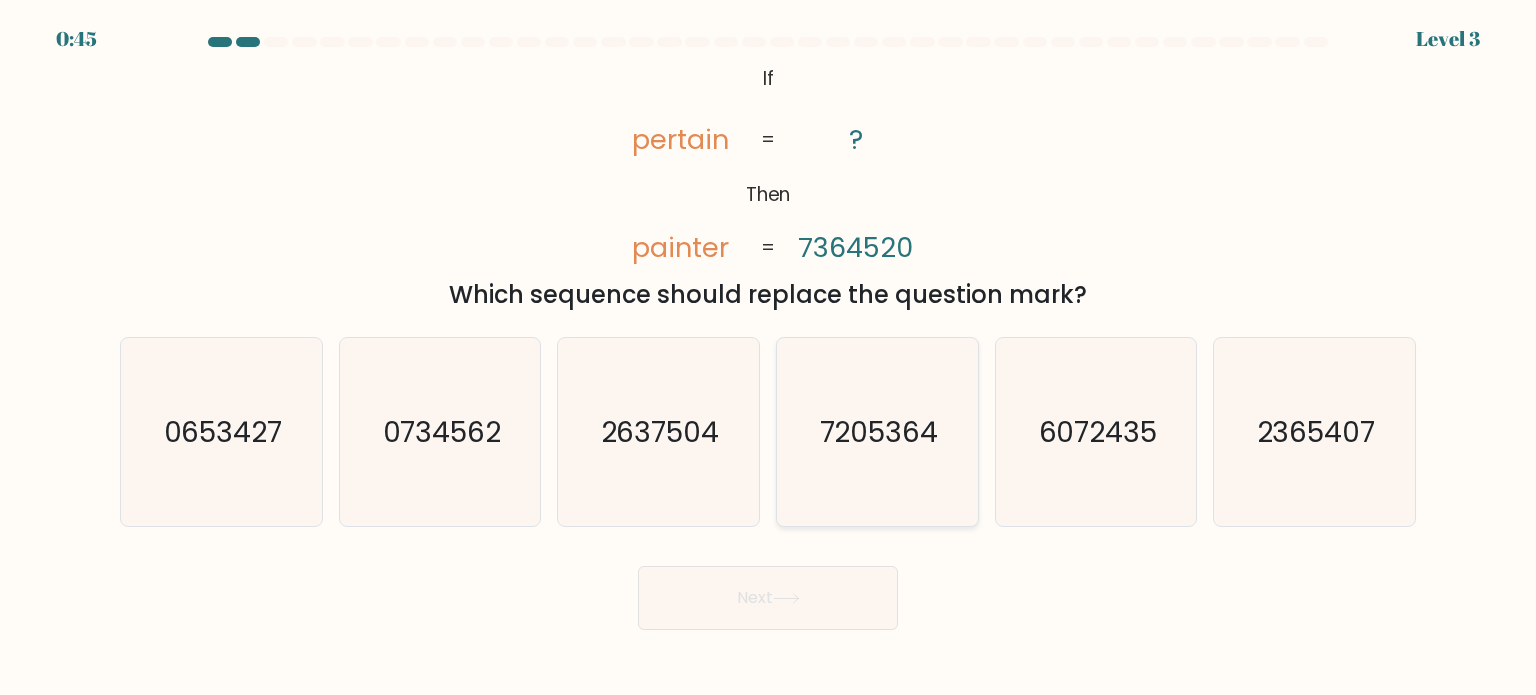 click on "7205364" 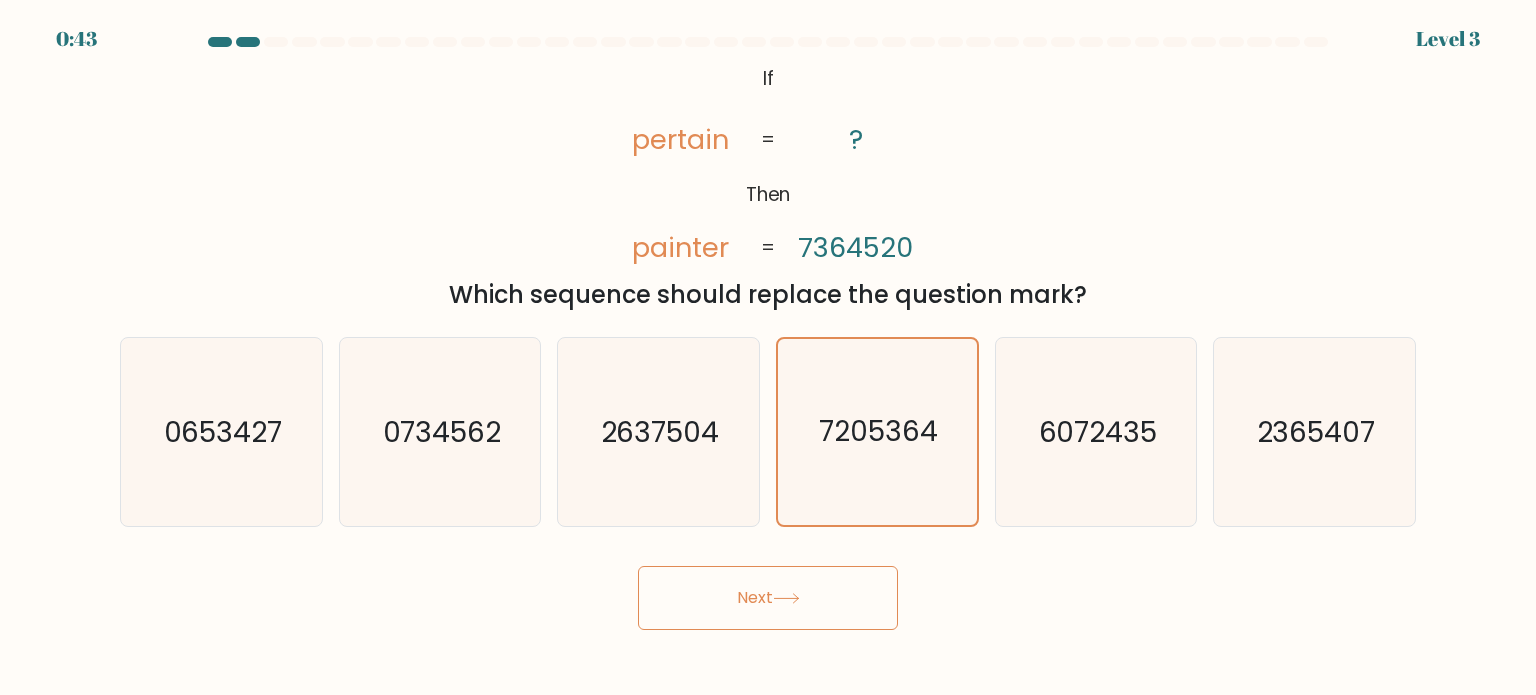 click on "Next" at bounding box center [768, 598] 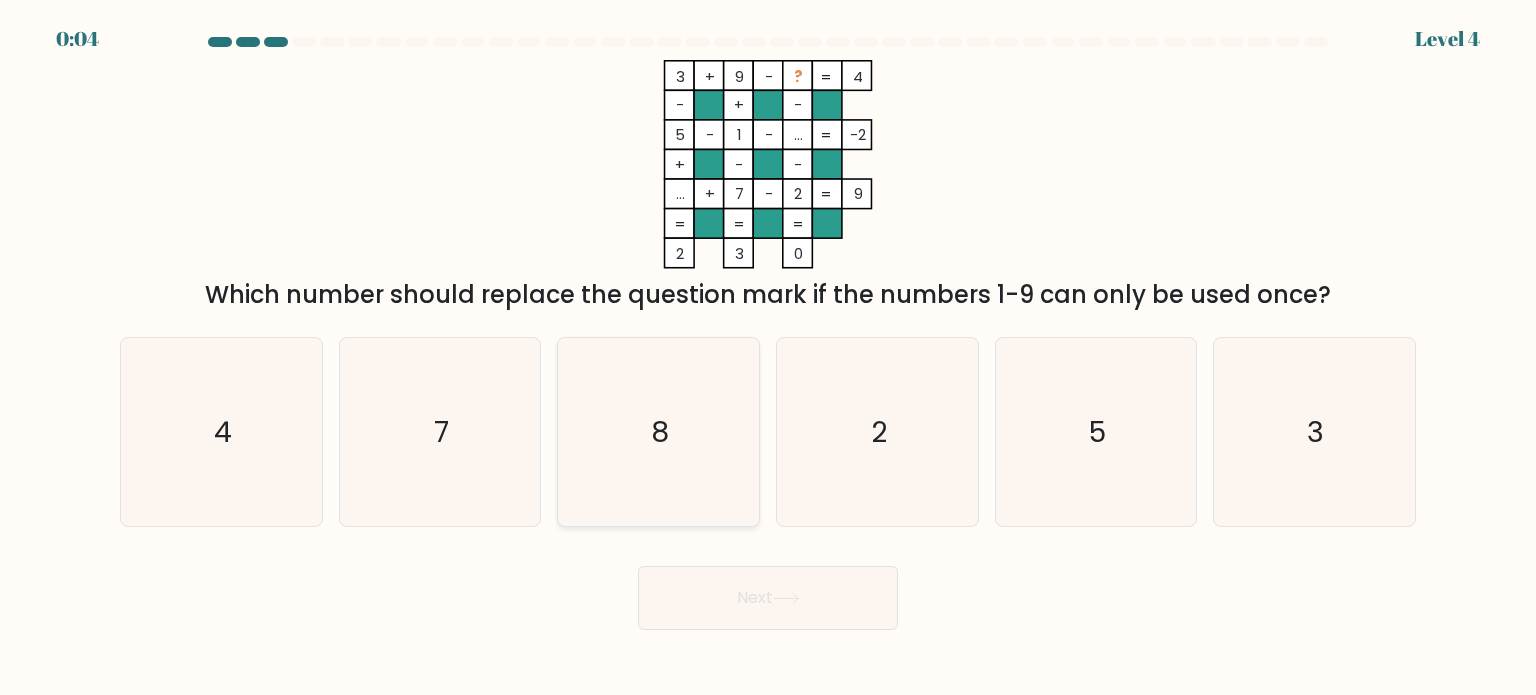 click on "8" 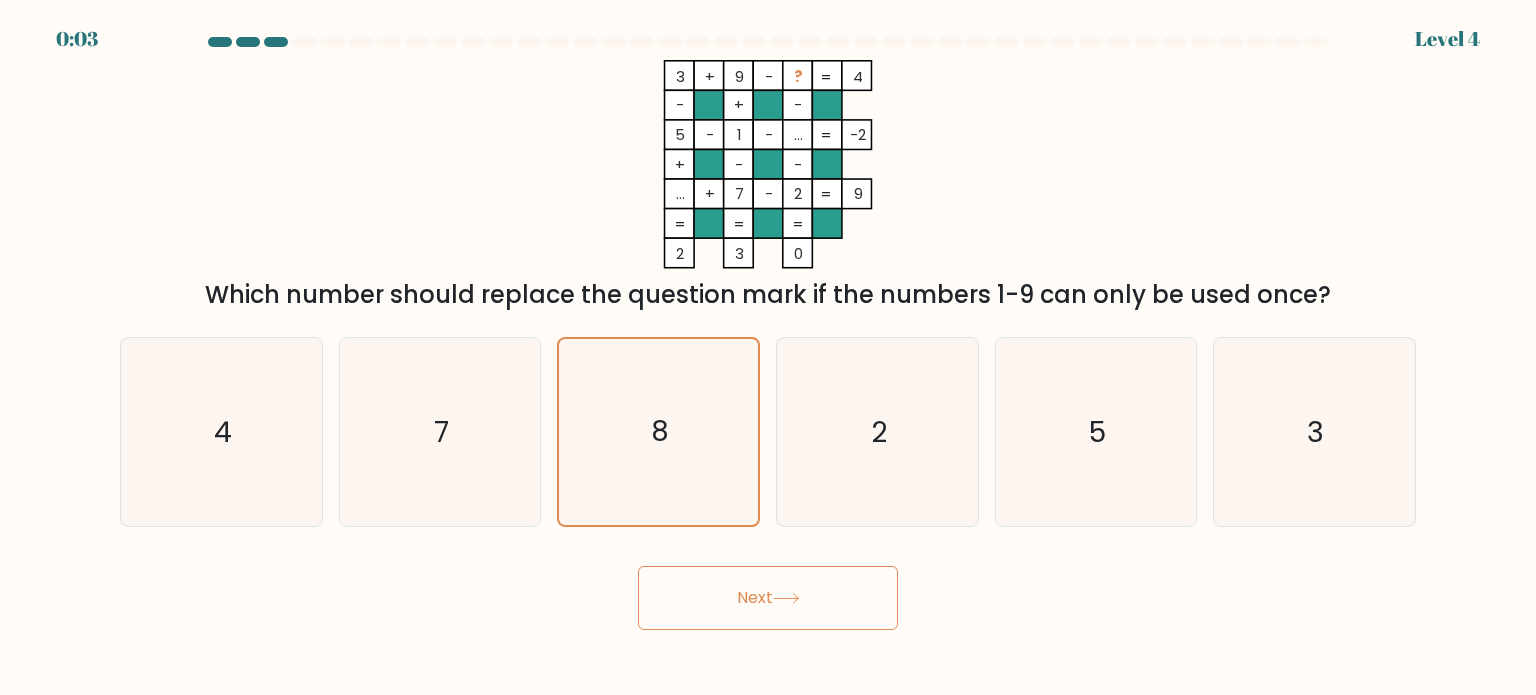 click on "Next" at bounding box center [768, 598] 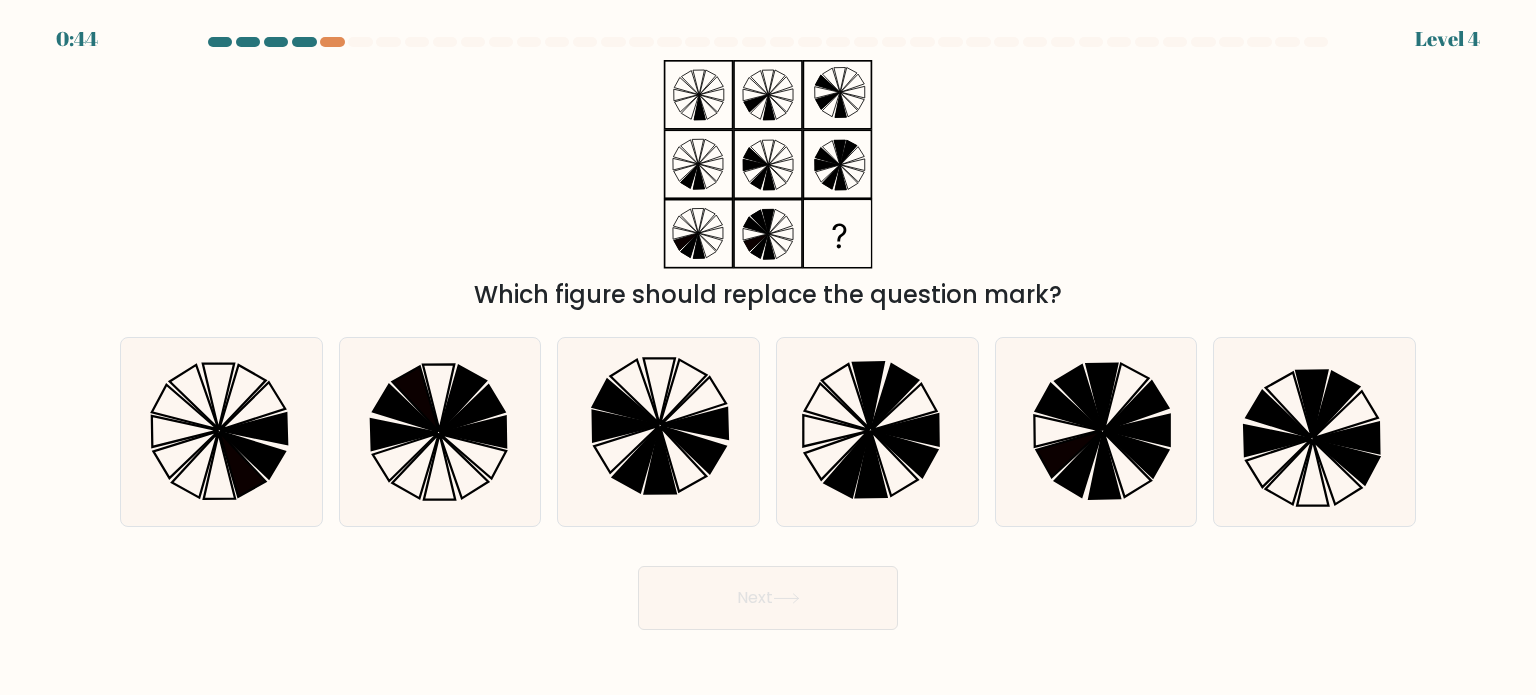 scroll, scrollTop: 0, scrollLeft: 0, axis: both 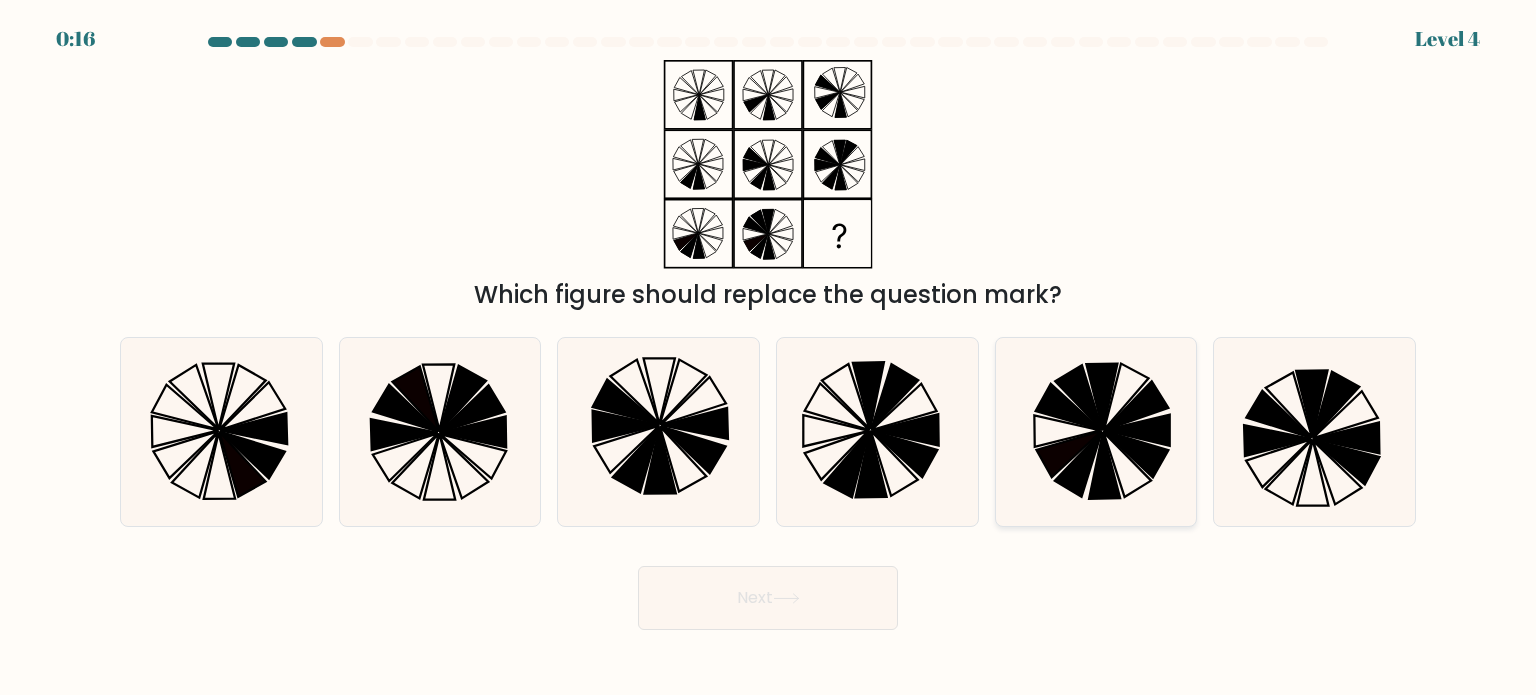 click 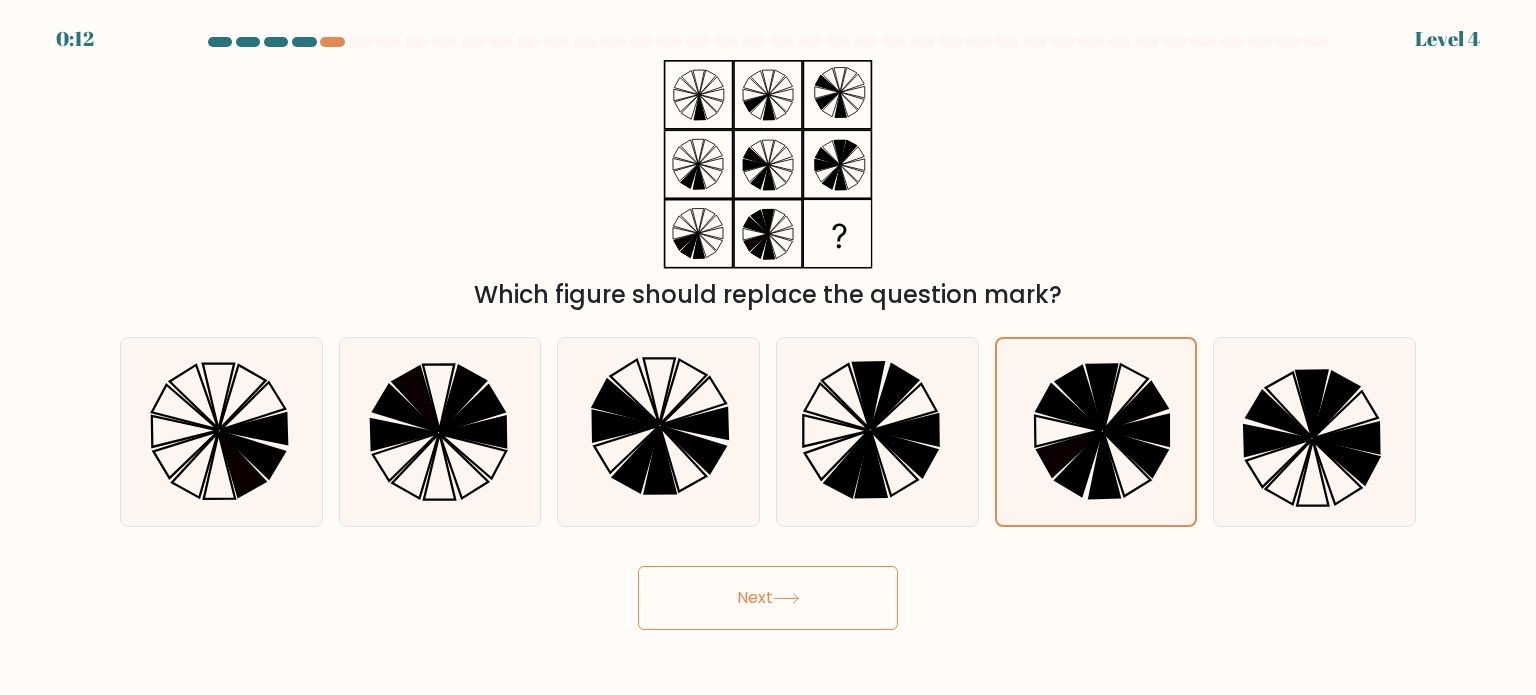 click on "Next" at bounding box center (768, 598) 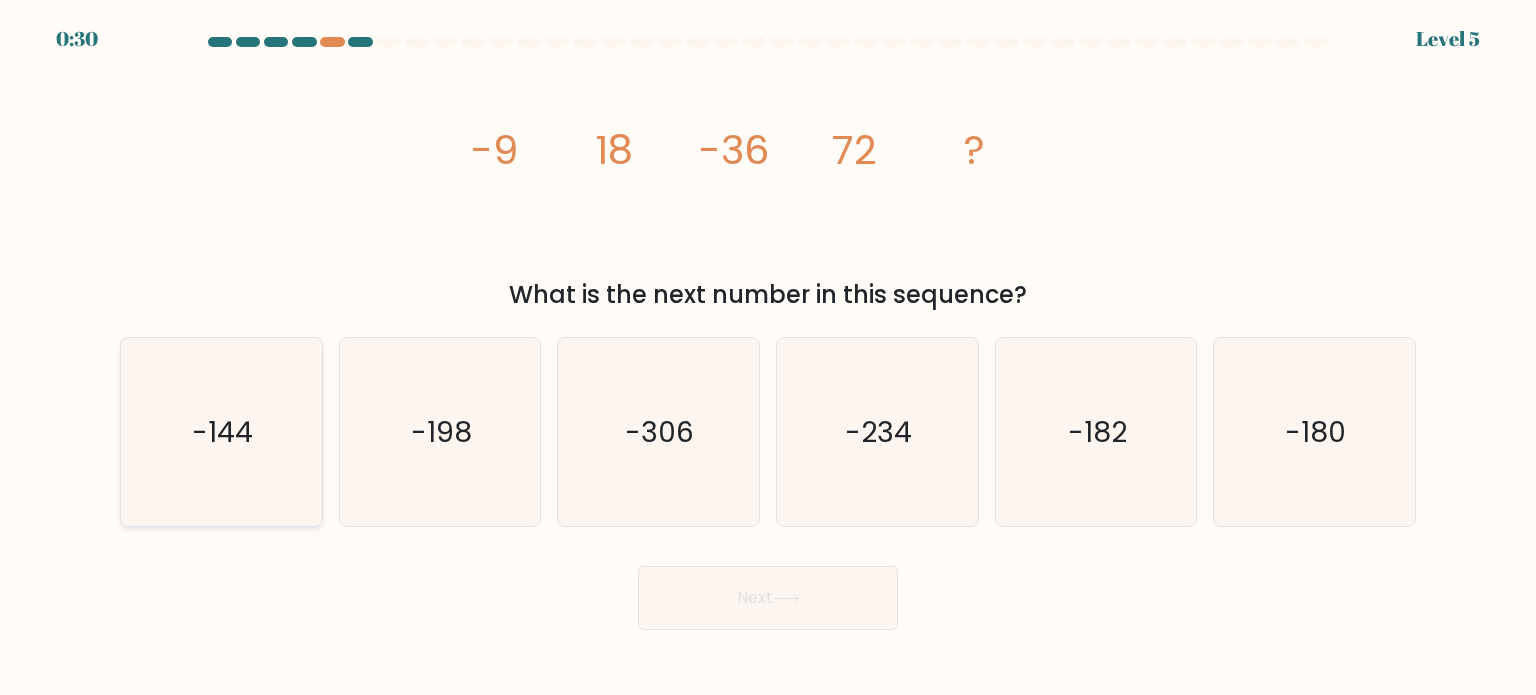 click on "-144" 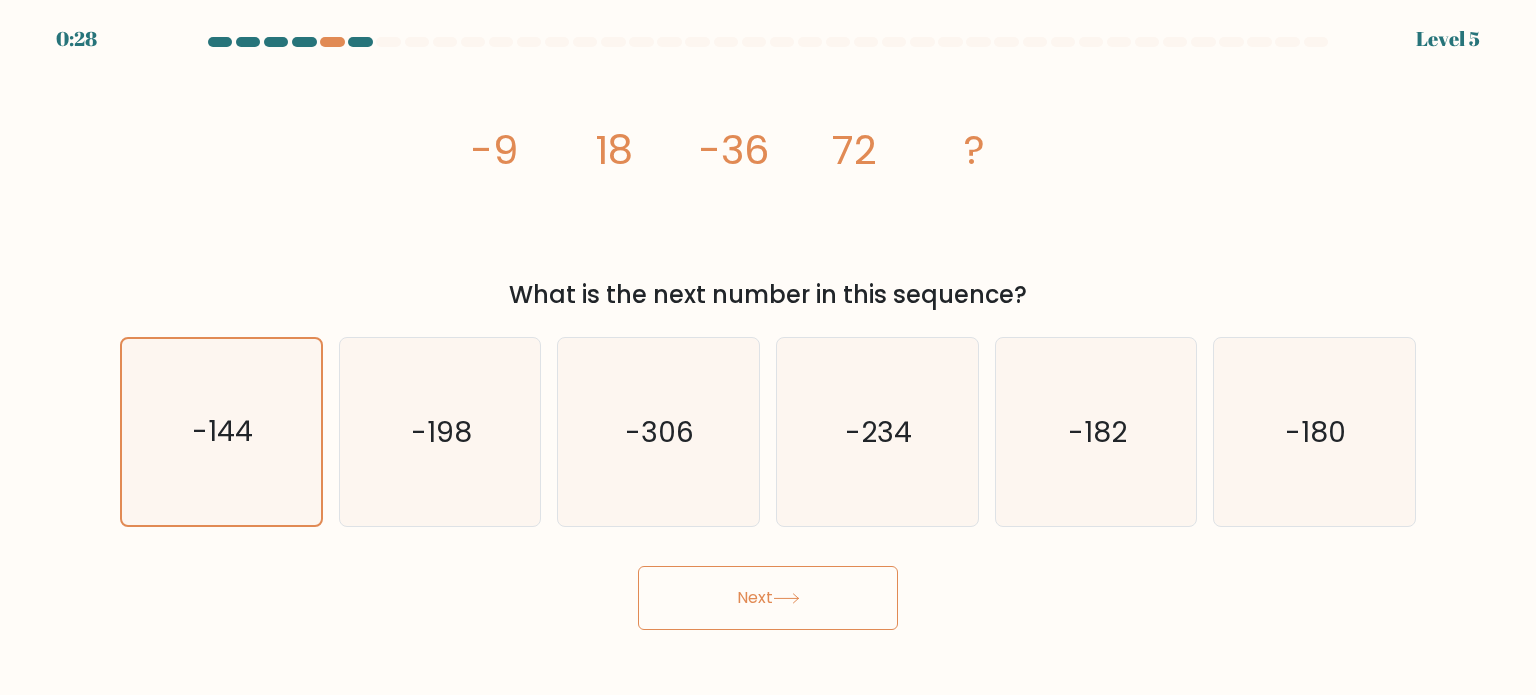 click on "Next" at bounding box center [768, 598] 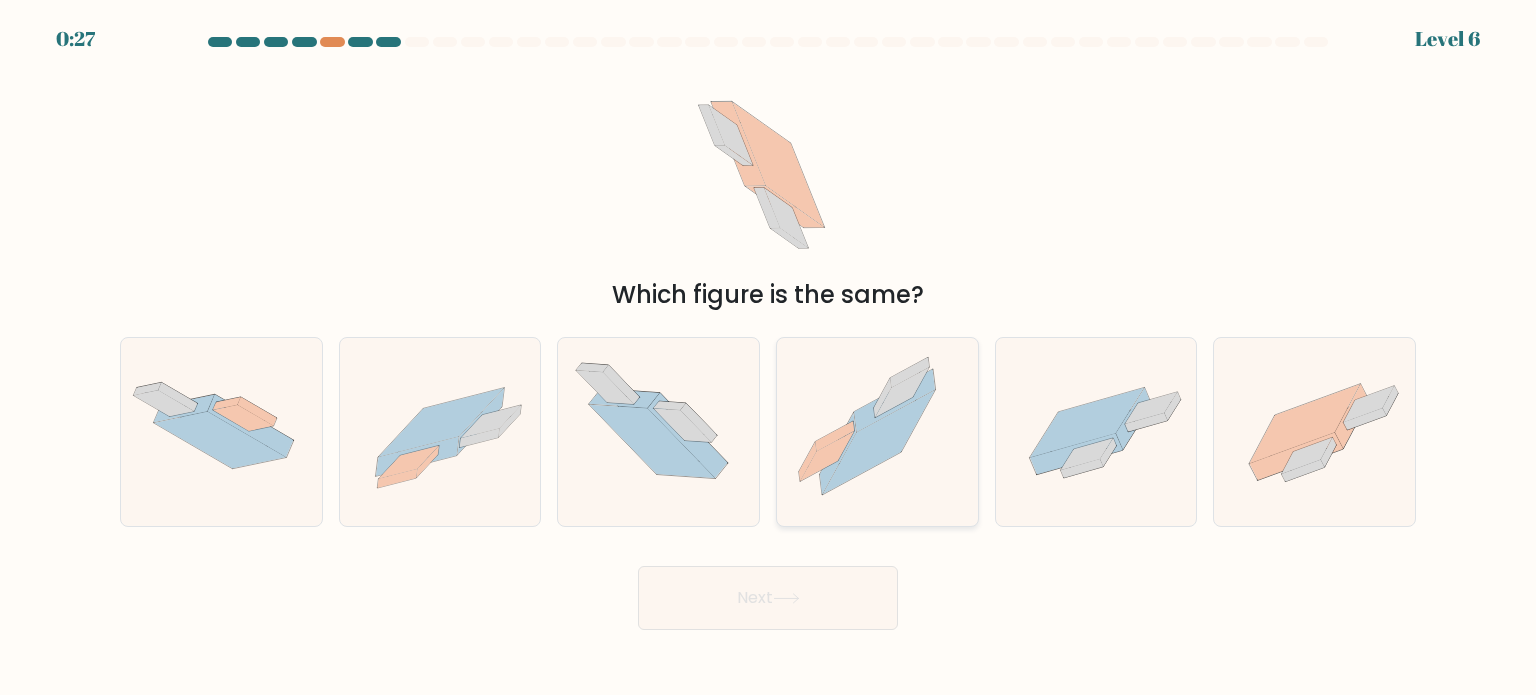 click 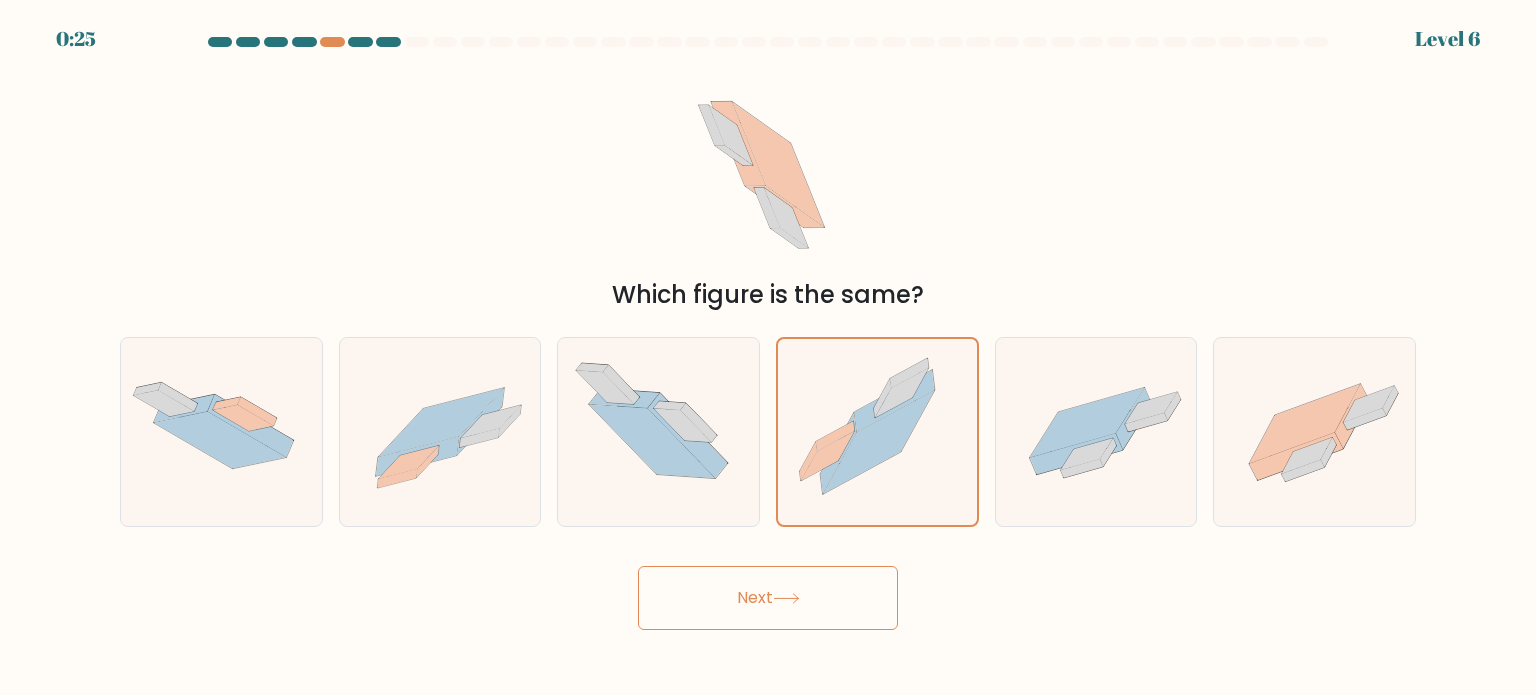 click on "Next" at bounding box center [768, 598] 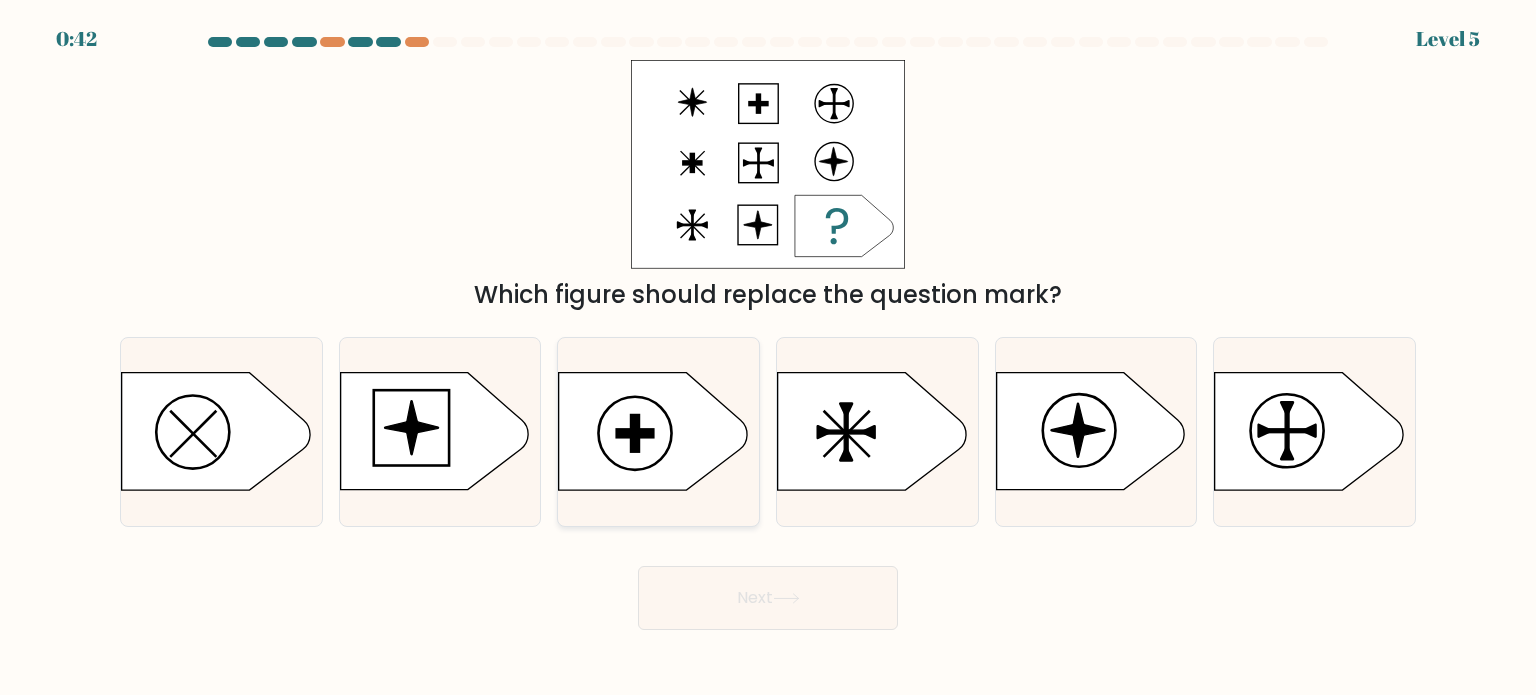 click 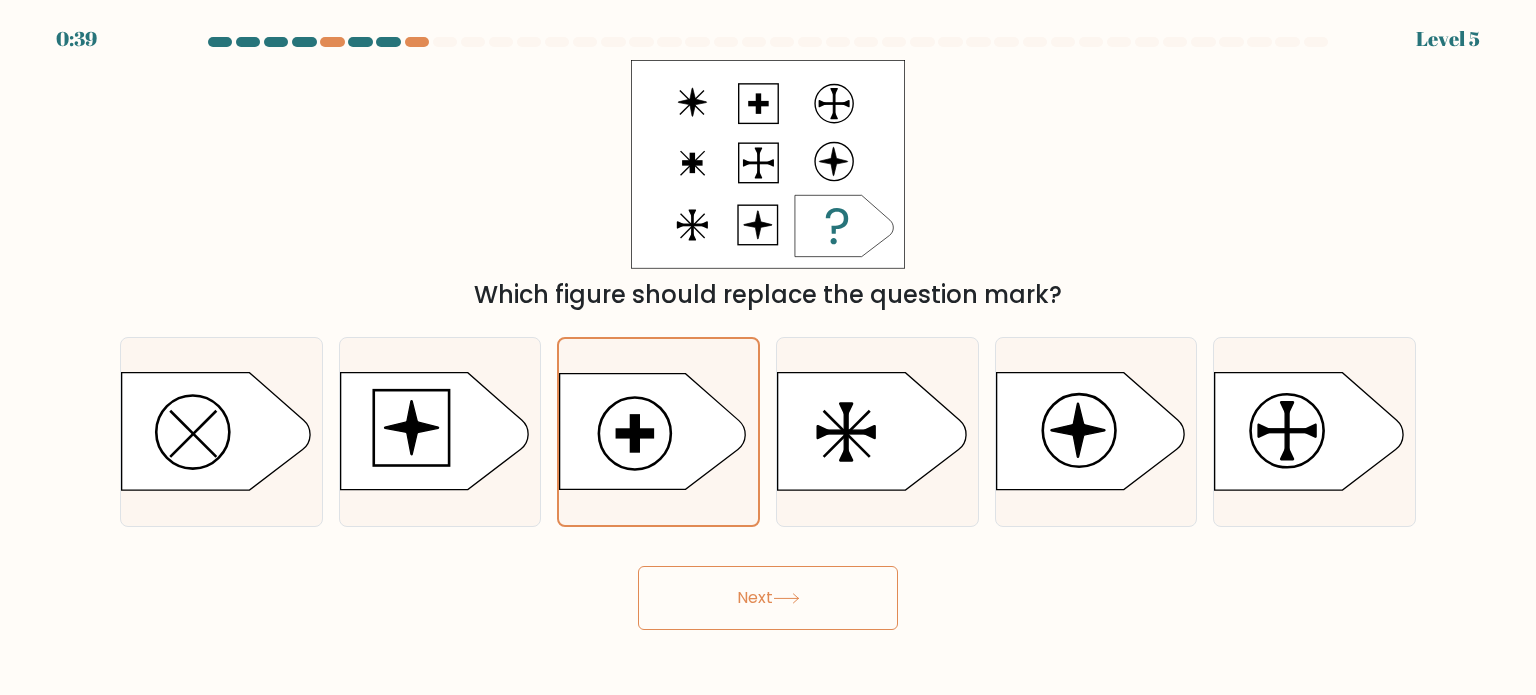 click on "Next" at bounding box center (768, 598) 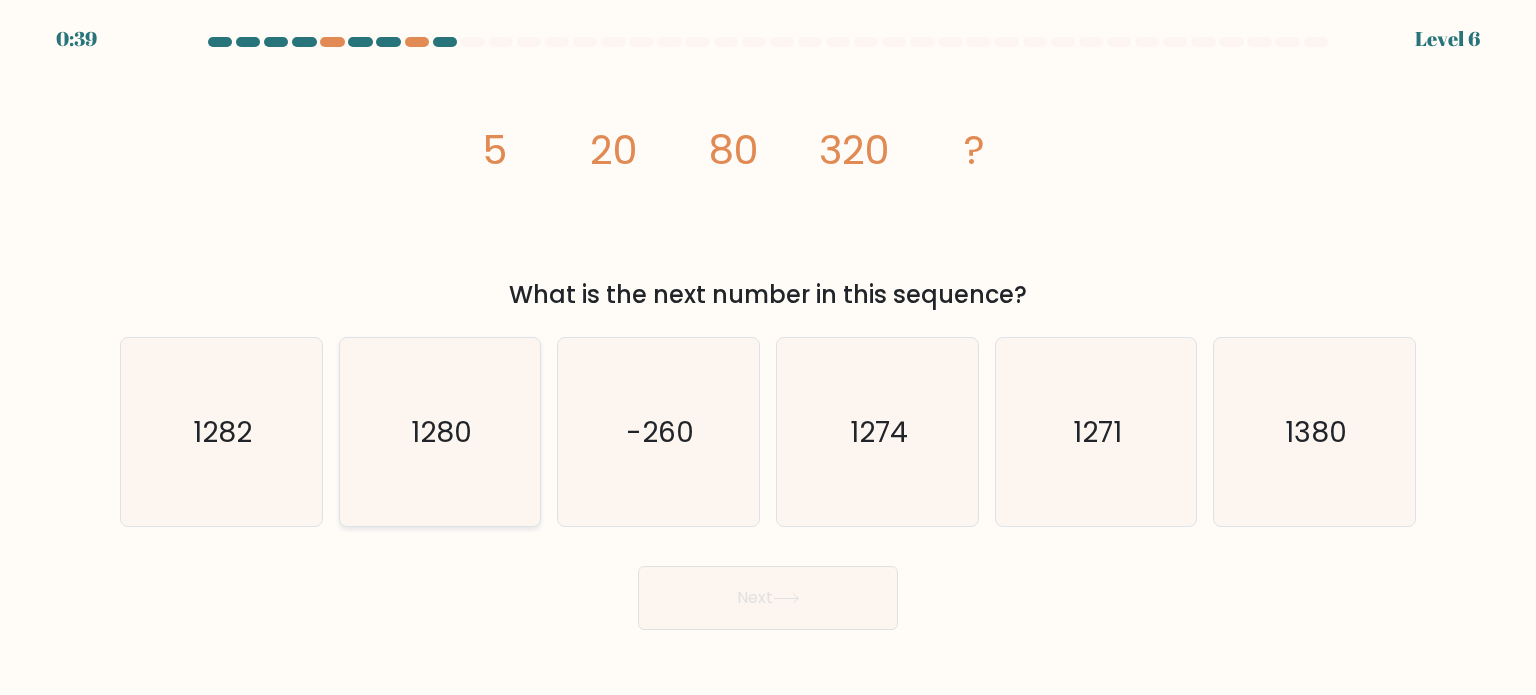 click on "1280" 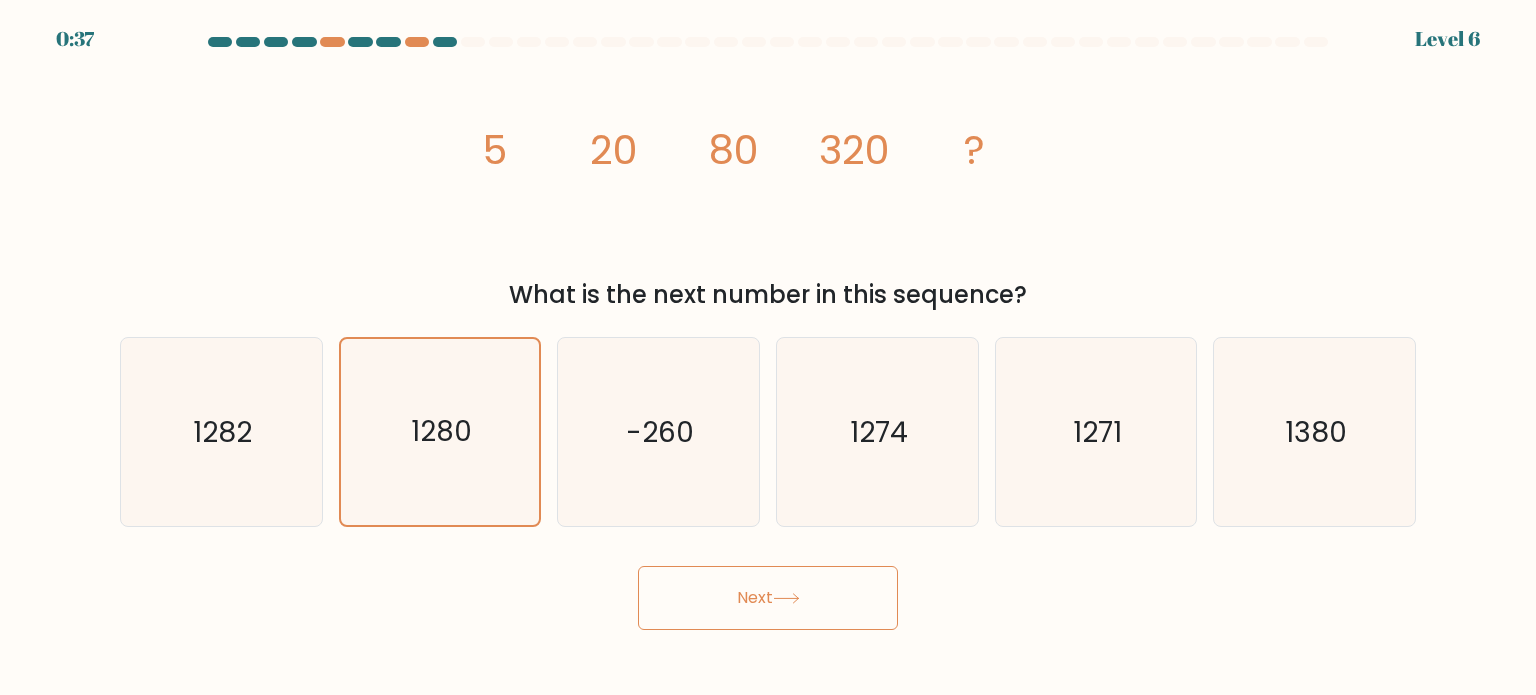 click on "Next" at bounding box center [768, 598] 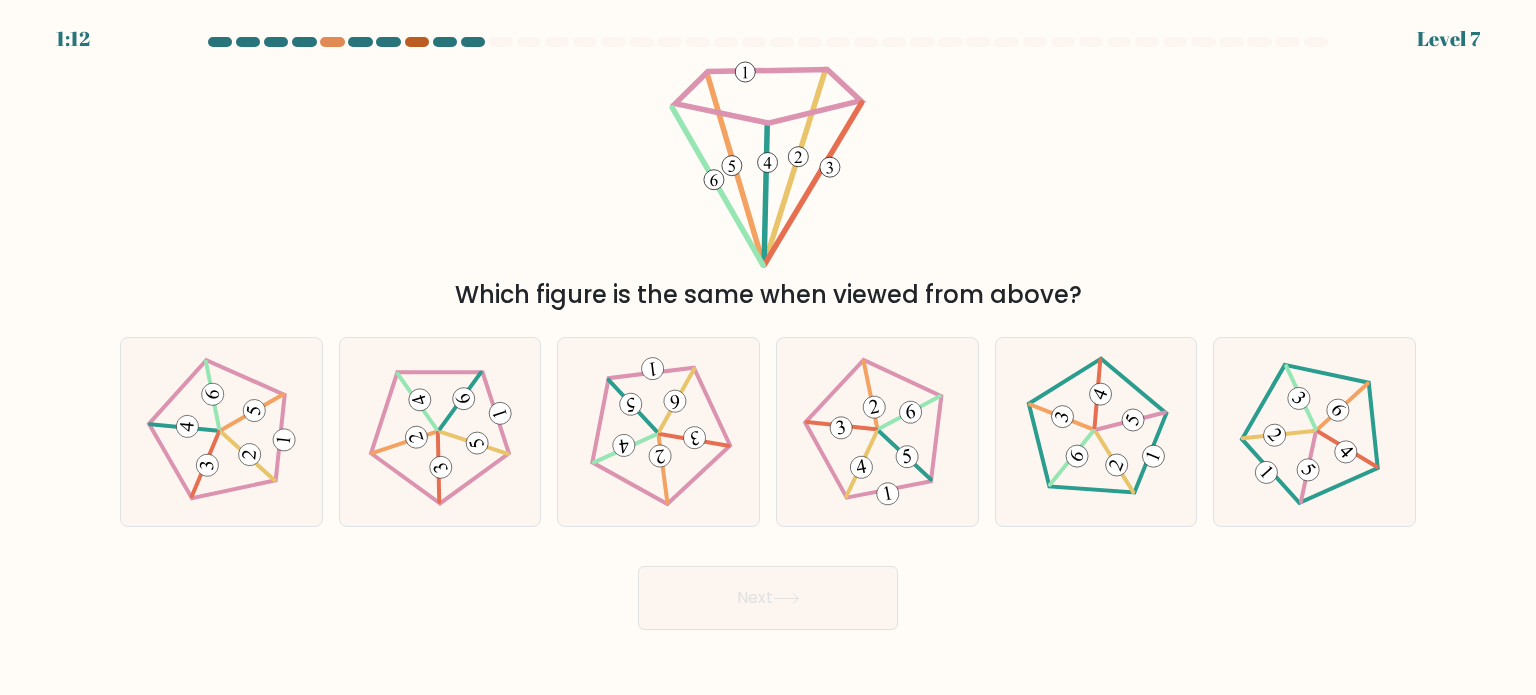 click at bounding box center [417, 42] 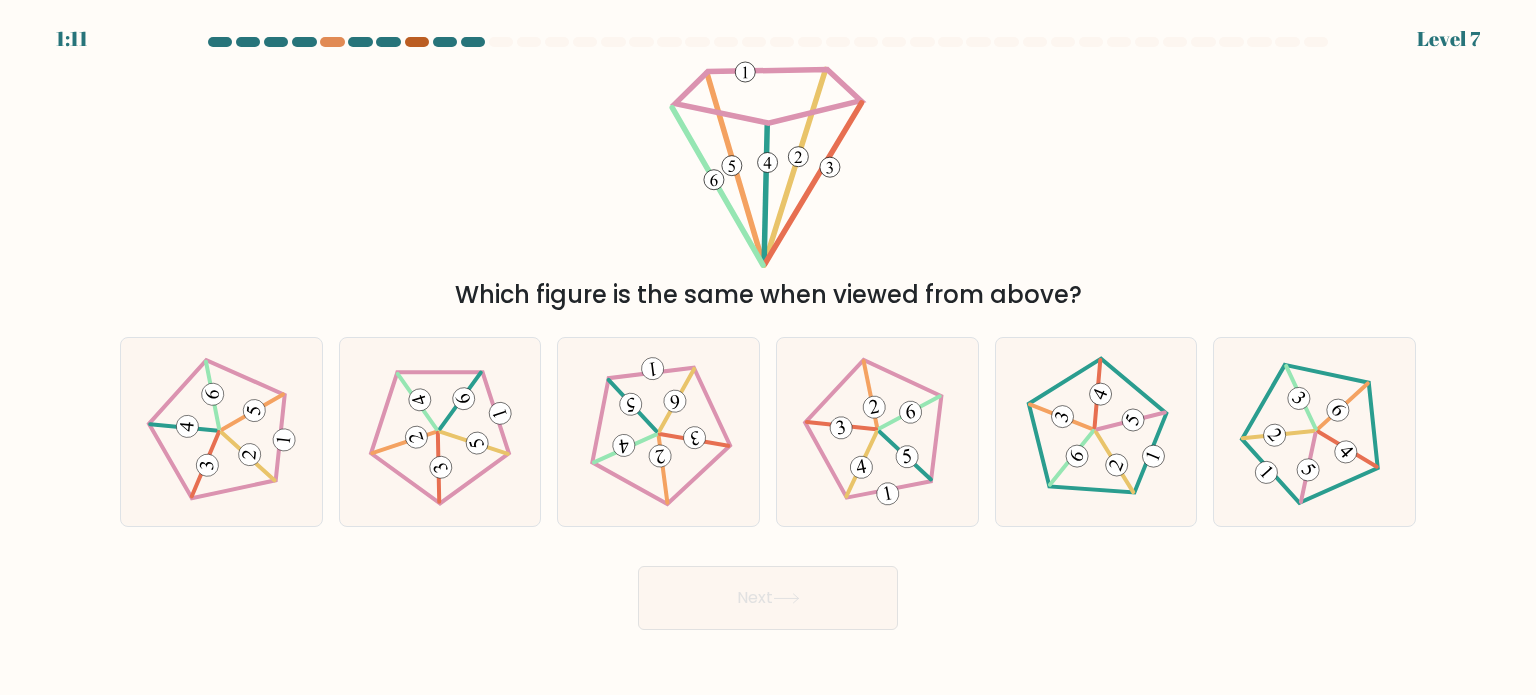 click at bounding box center (417, 42) 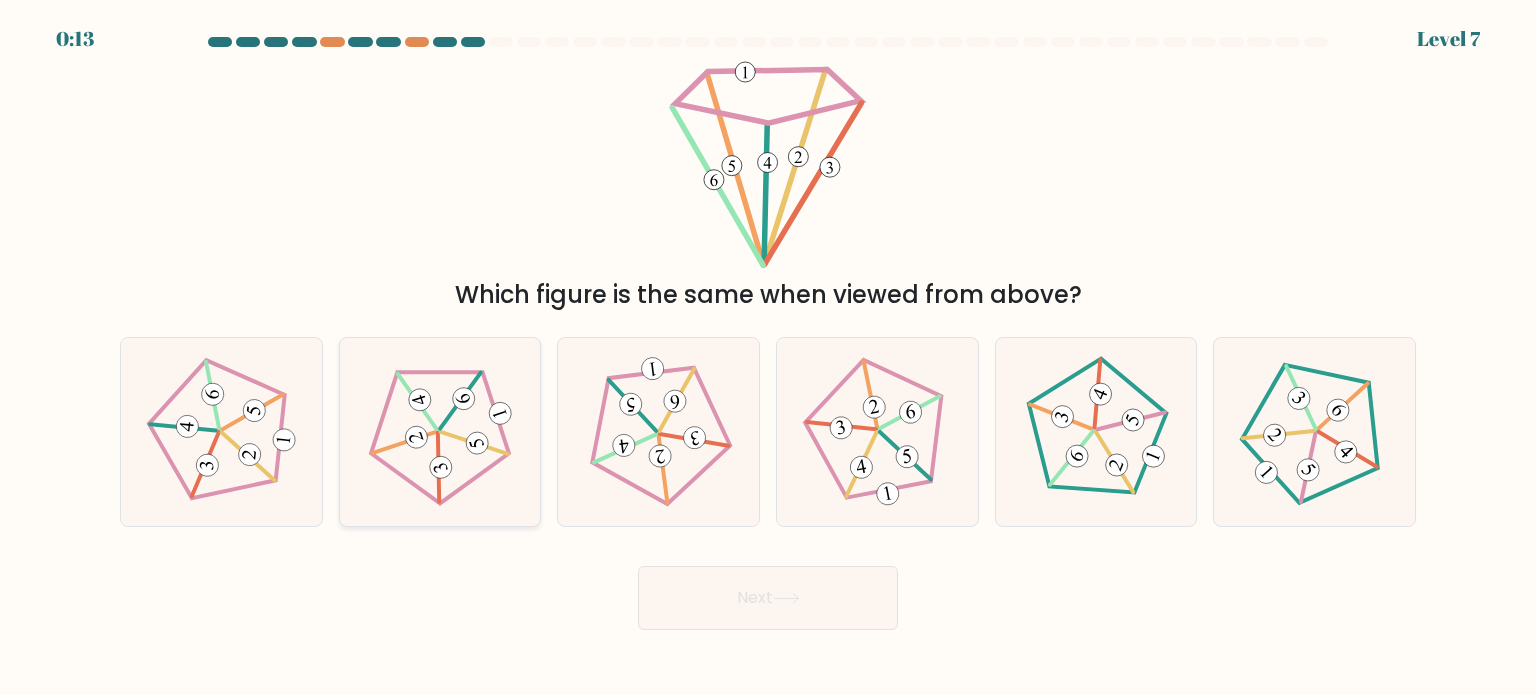 click 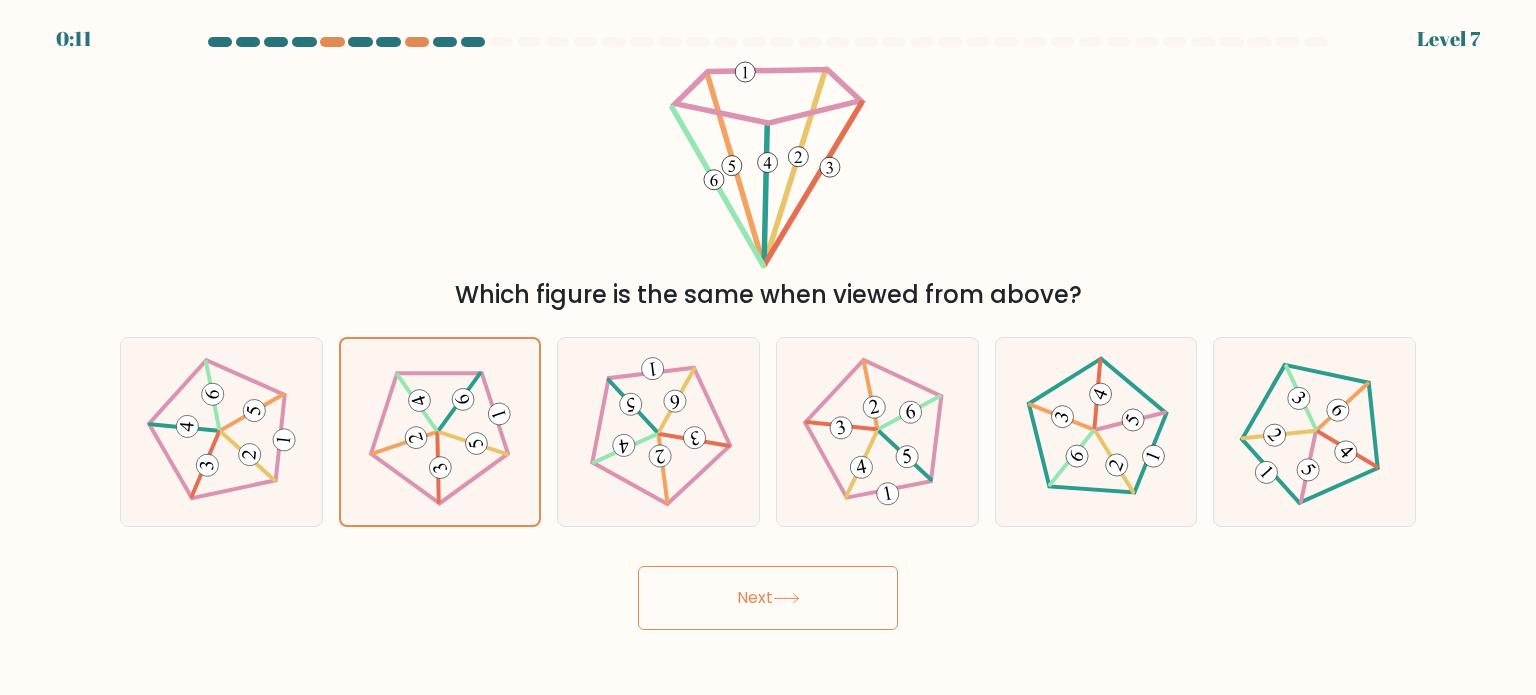 click on "Next" at bounding box center (768, 598) 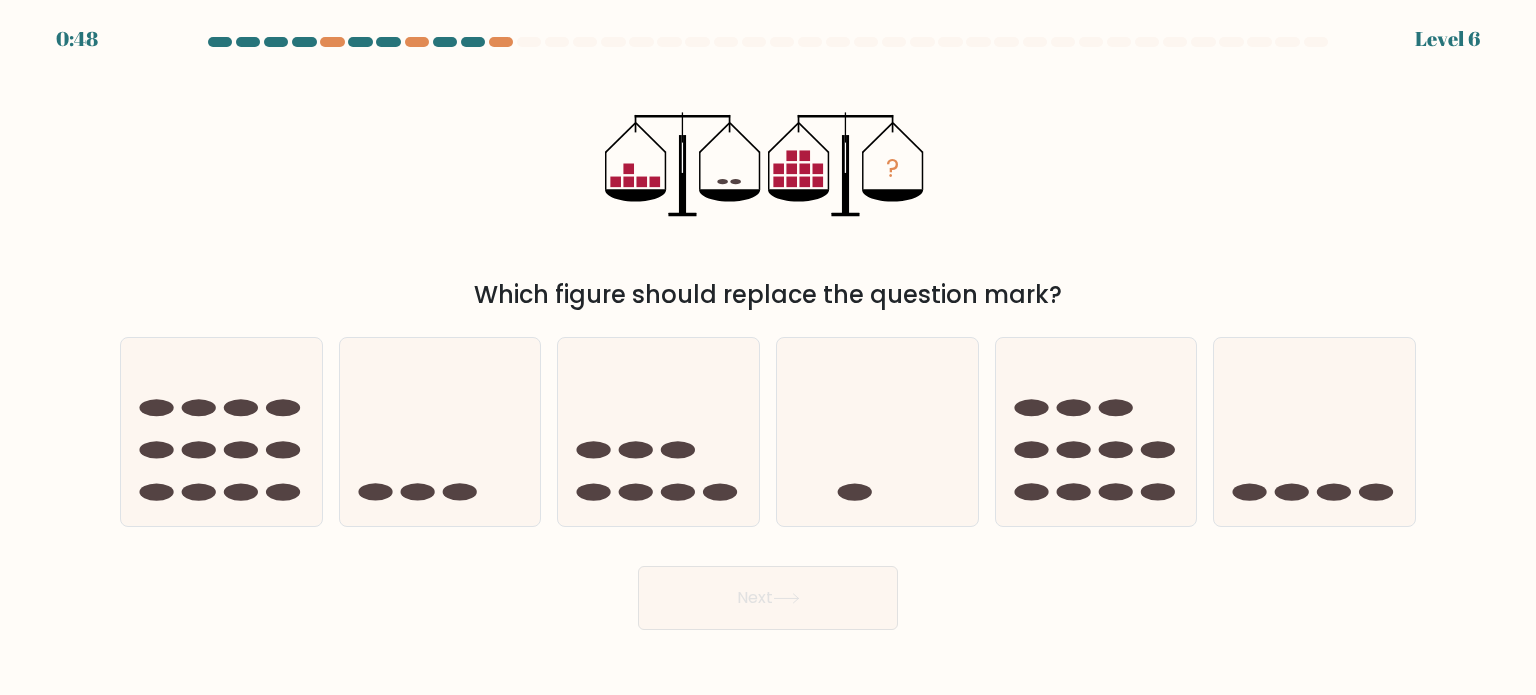 click on "Next" at bounding box center (768, 598) 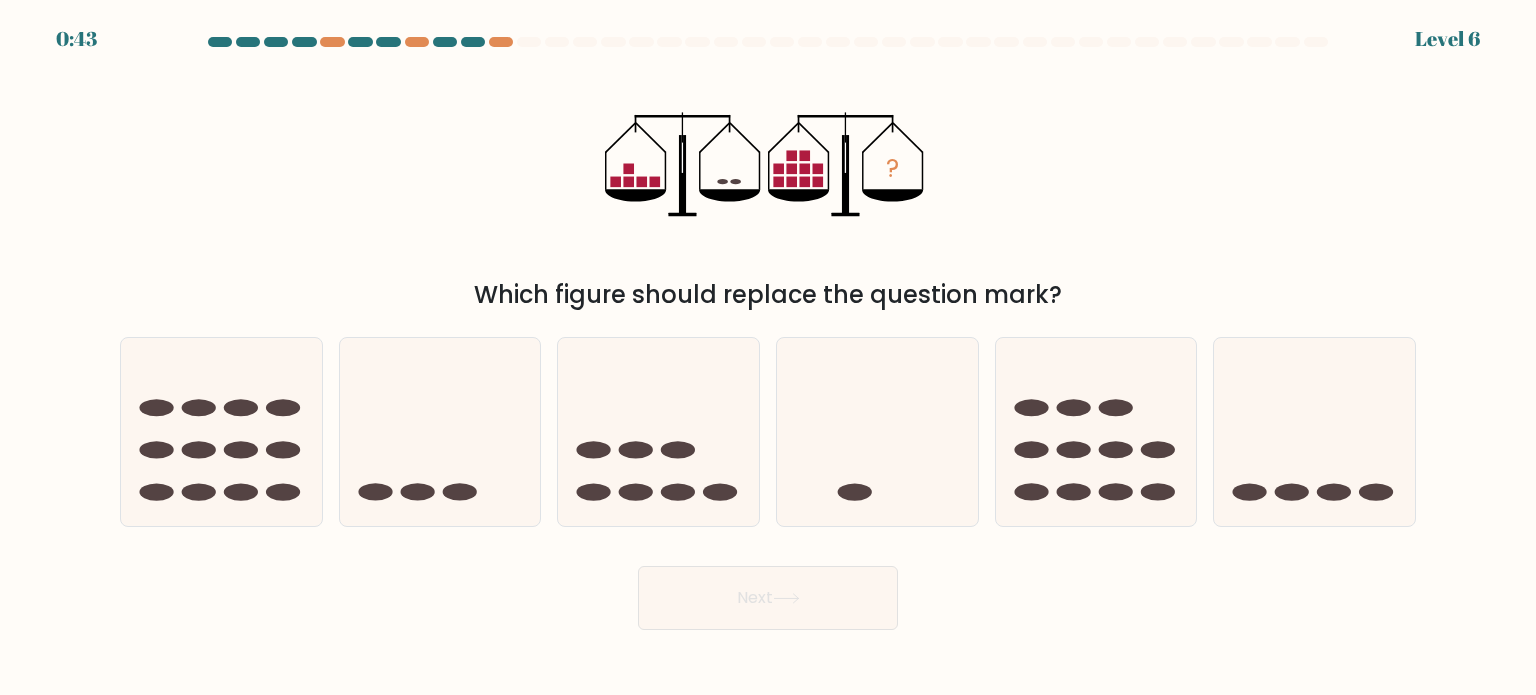 click on "?" 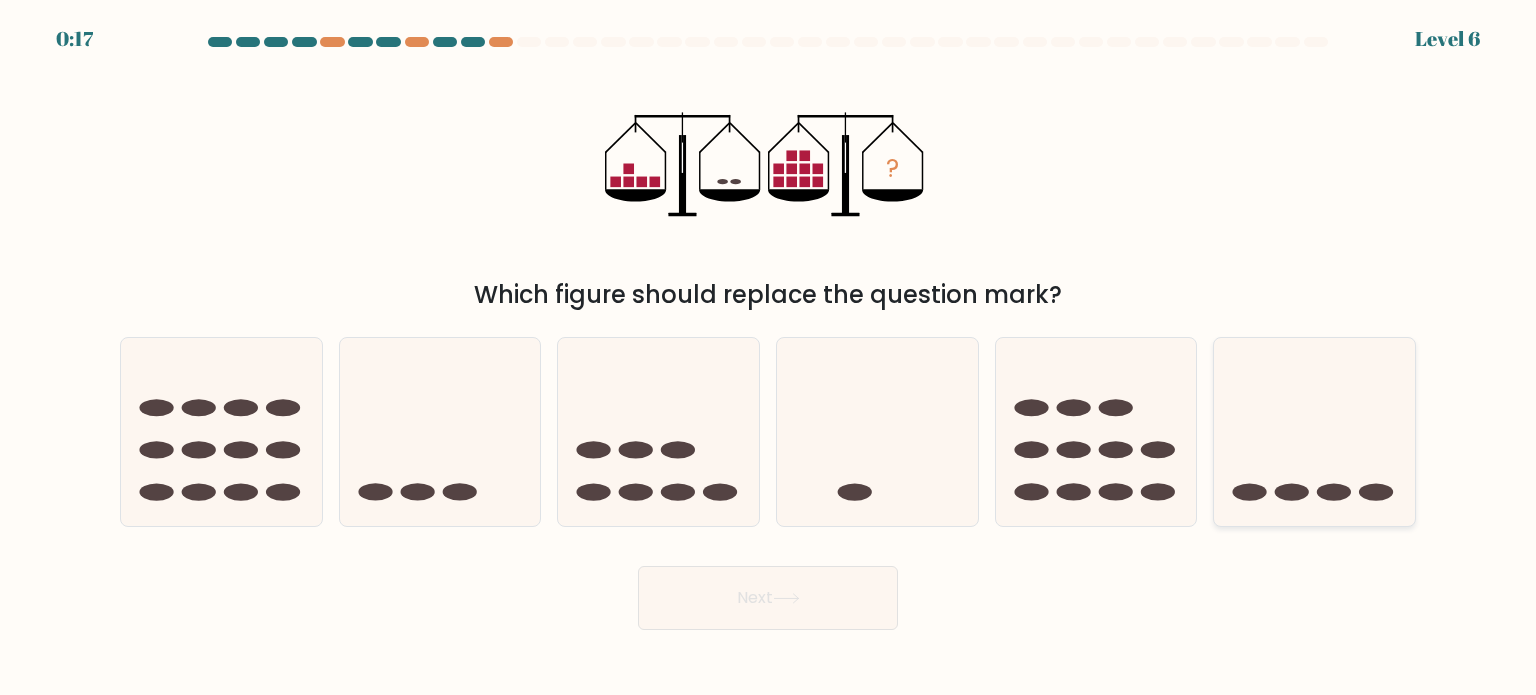 click 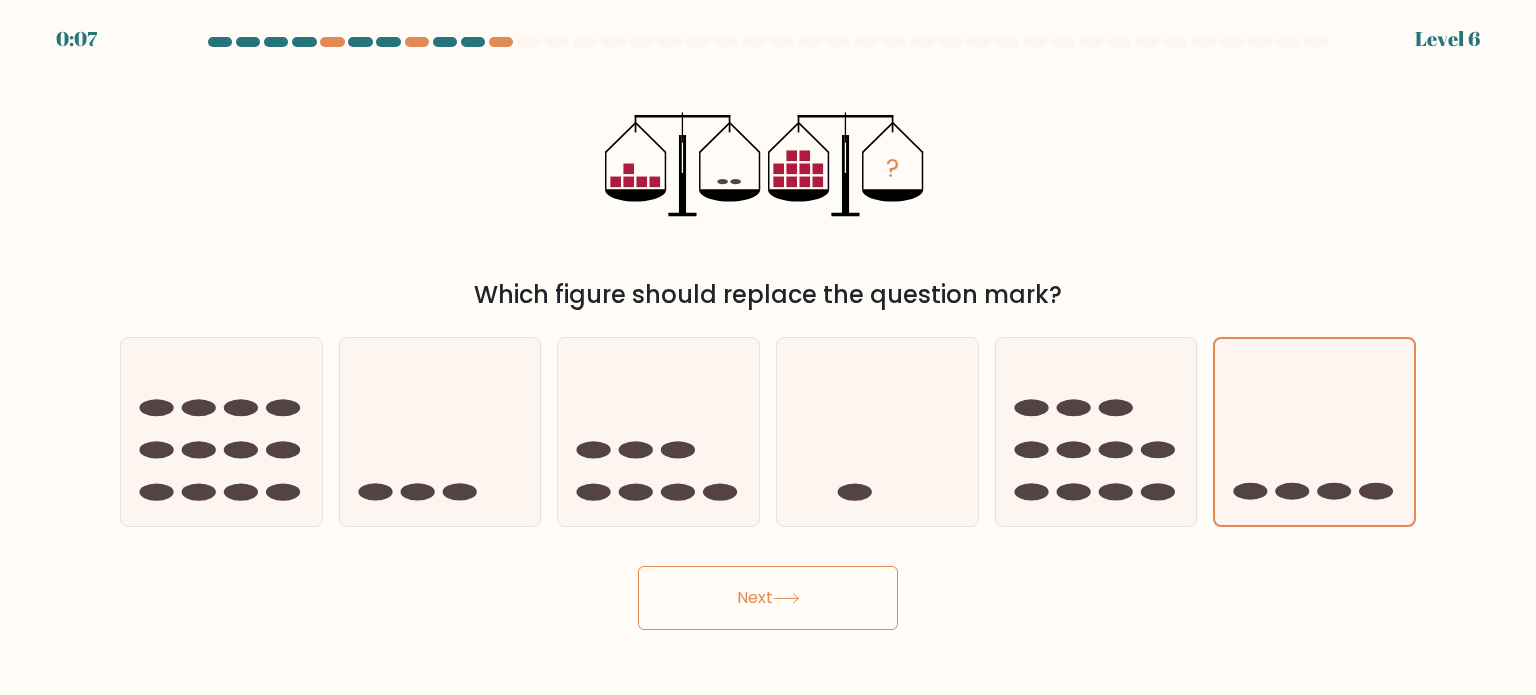click on "Next" at bounding box center [768, 598] 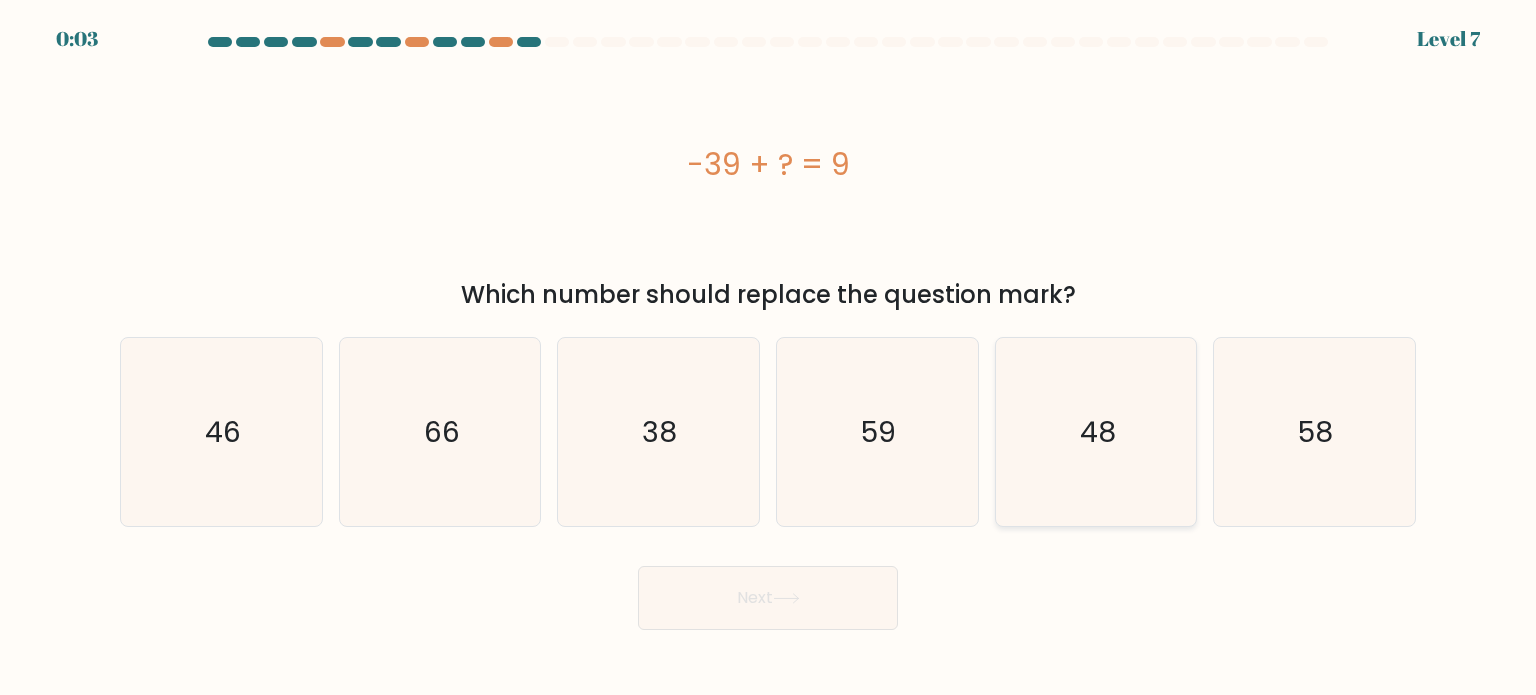 click on "48" 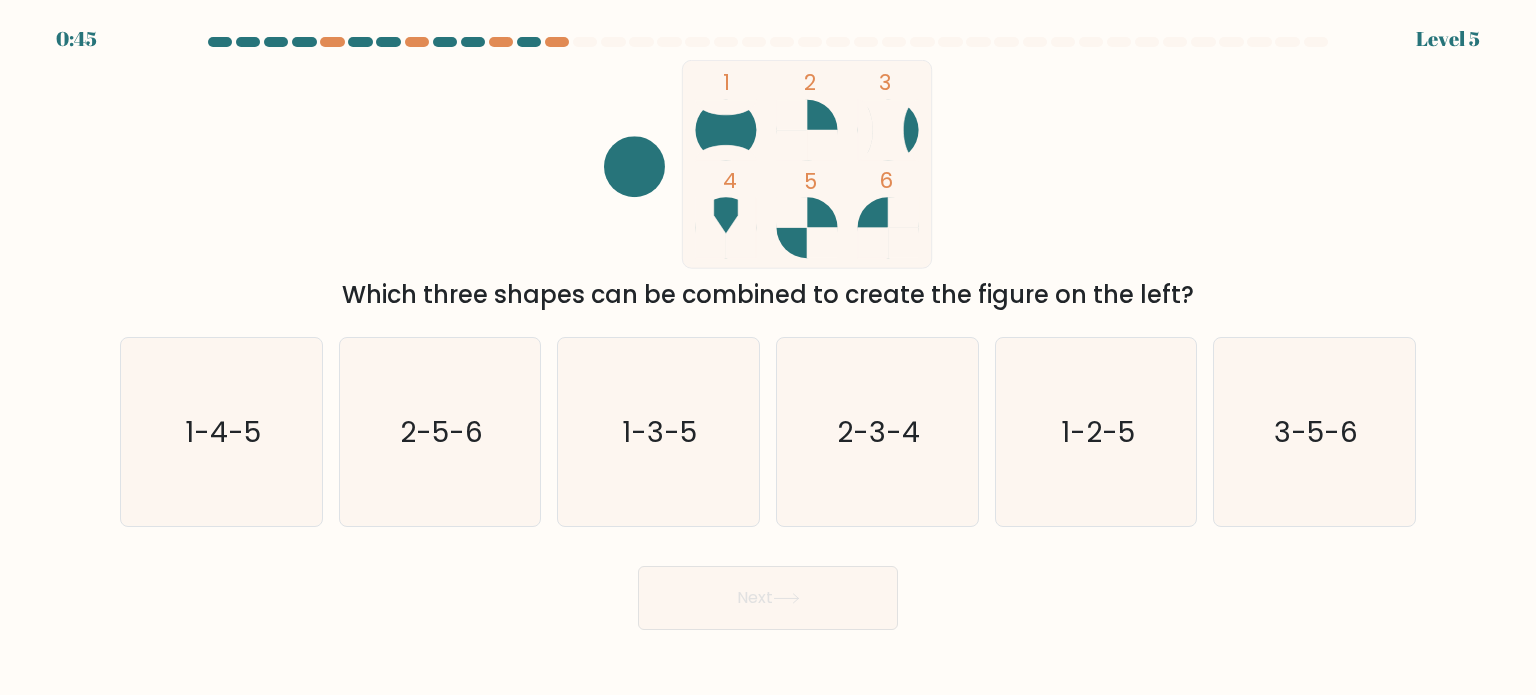 scroll, scrollTop: 0, scrollLeft: 0, axis: both 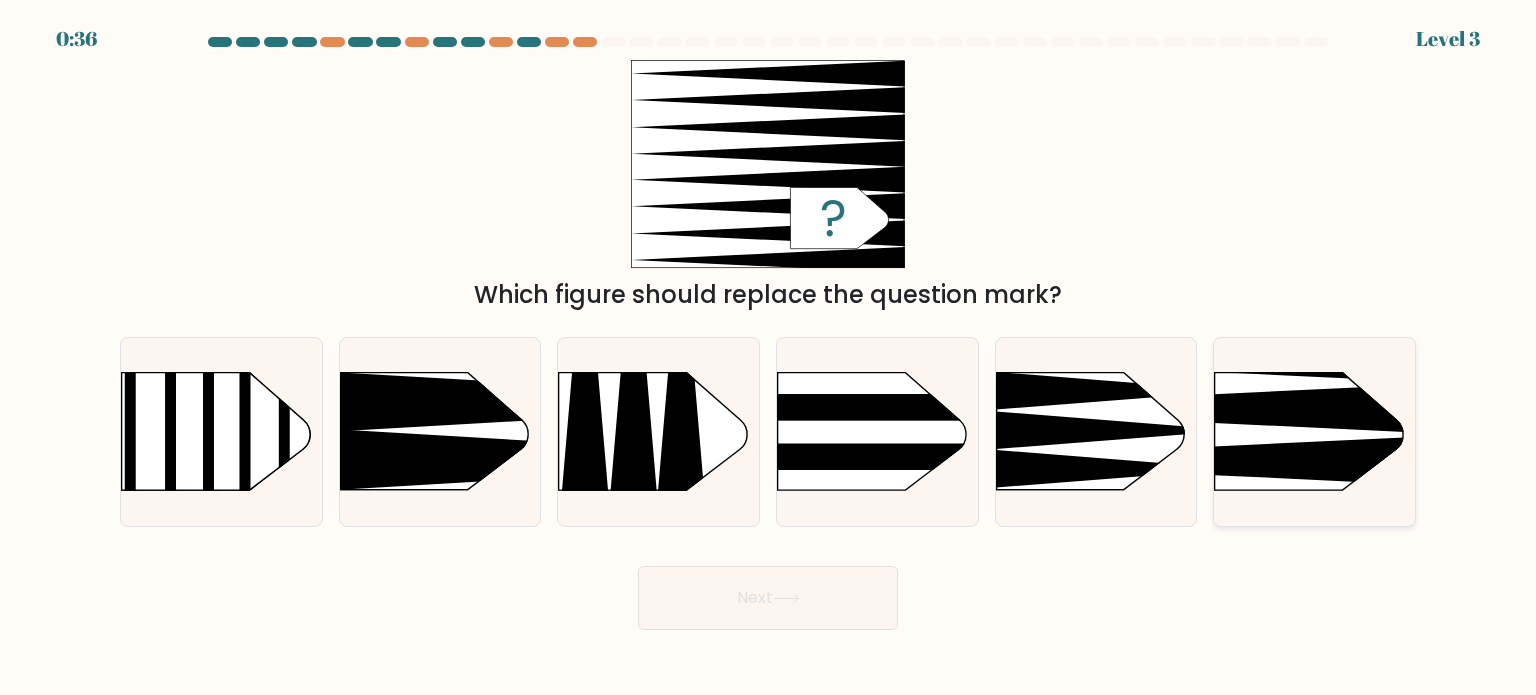 click 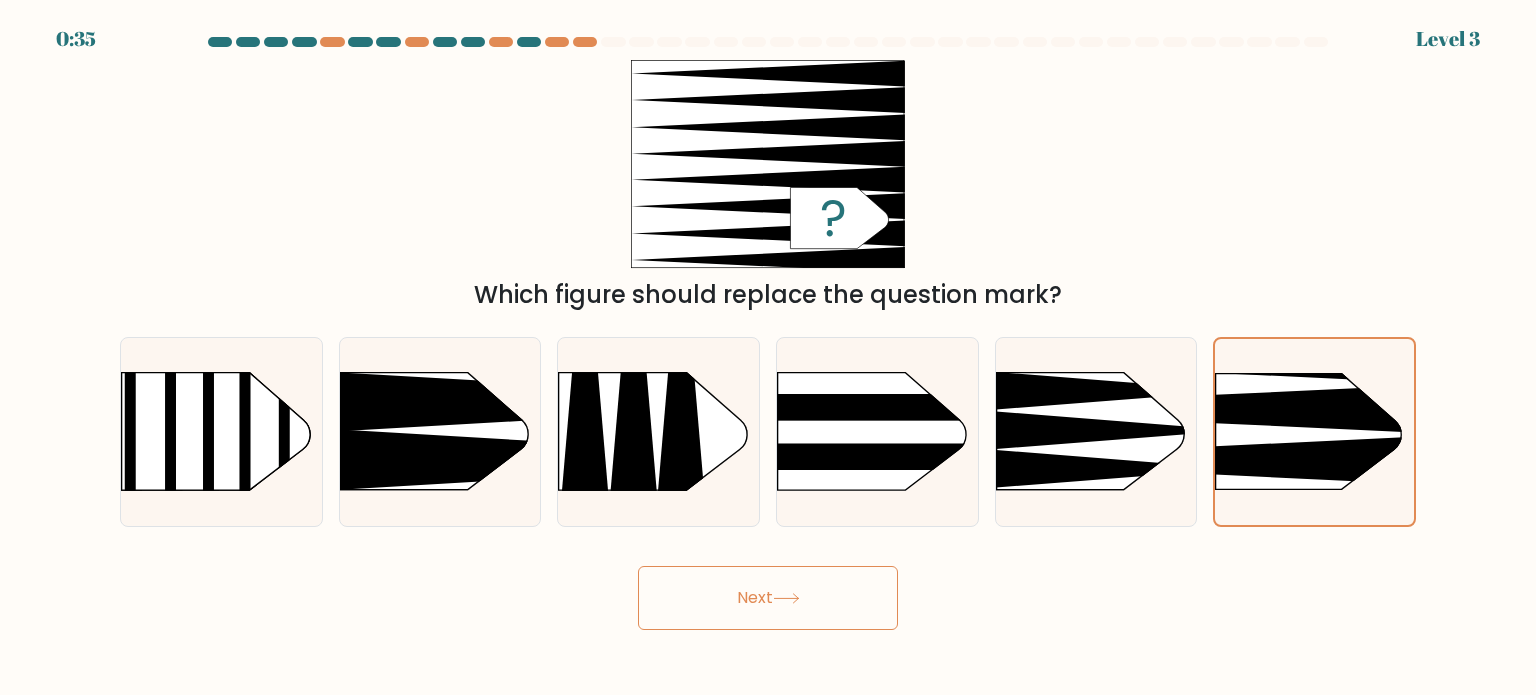 click on "Next" at bounding box center (768, 598) 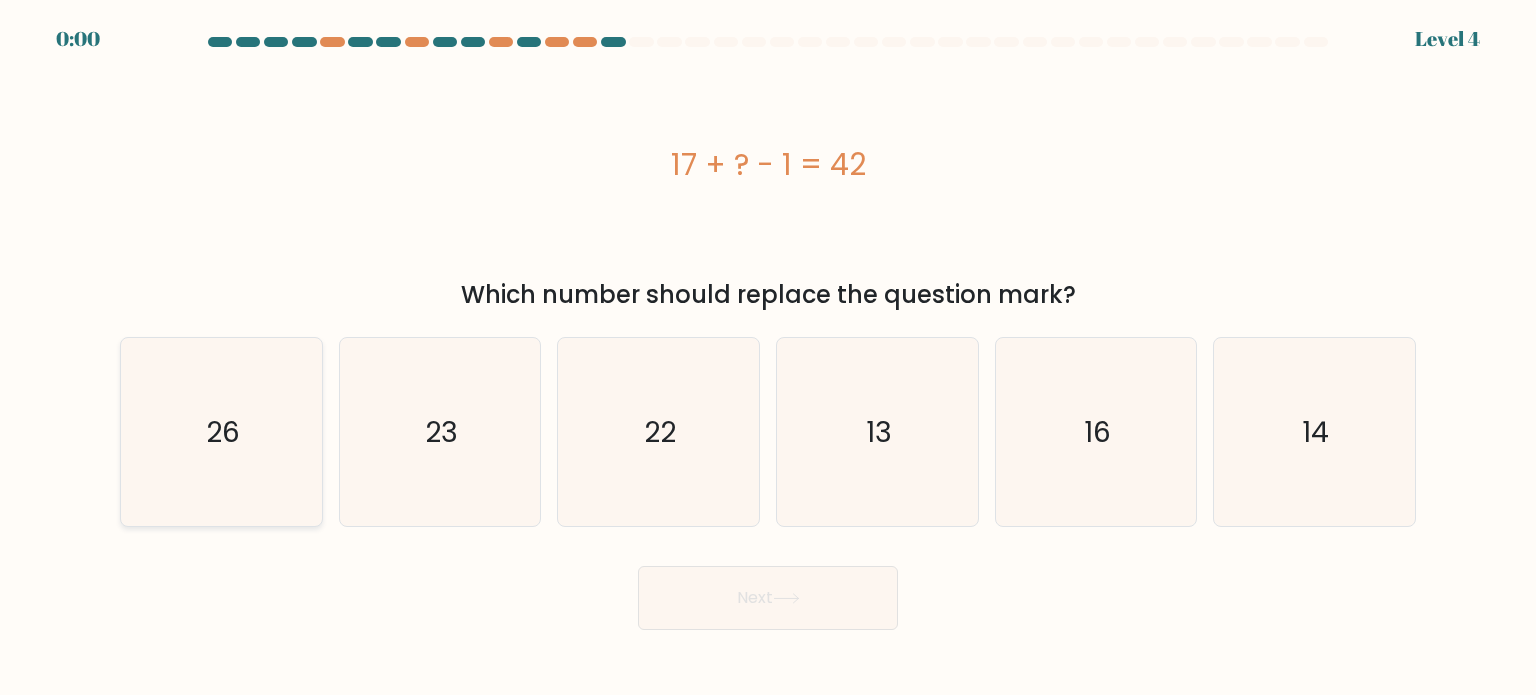 click on "26" 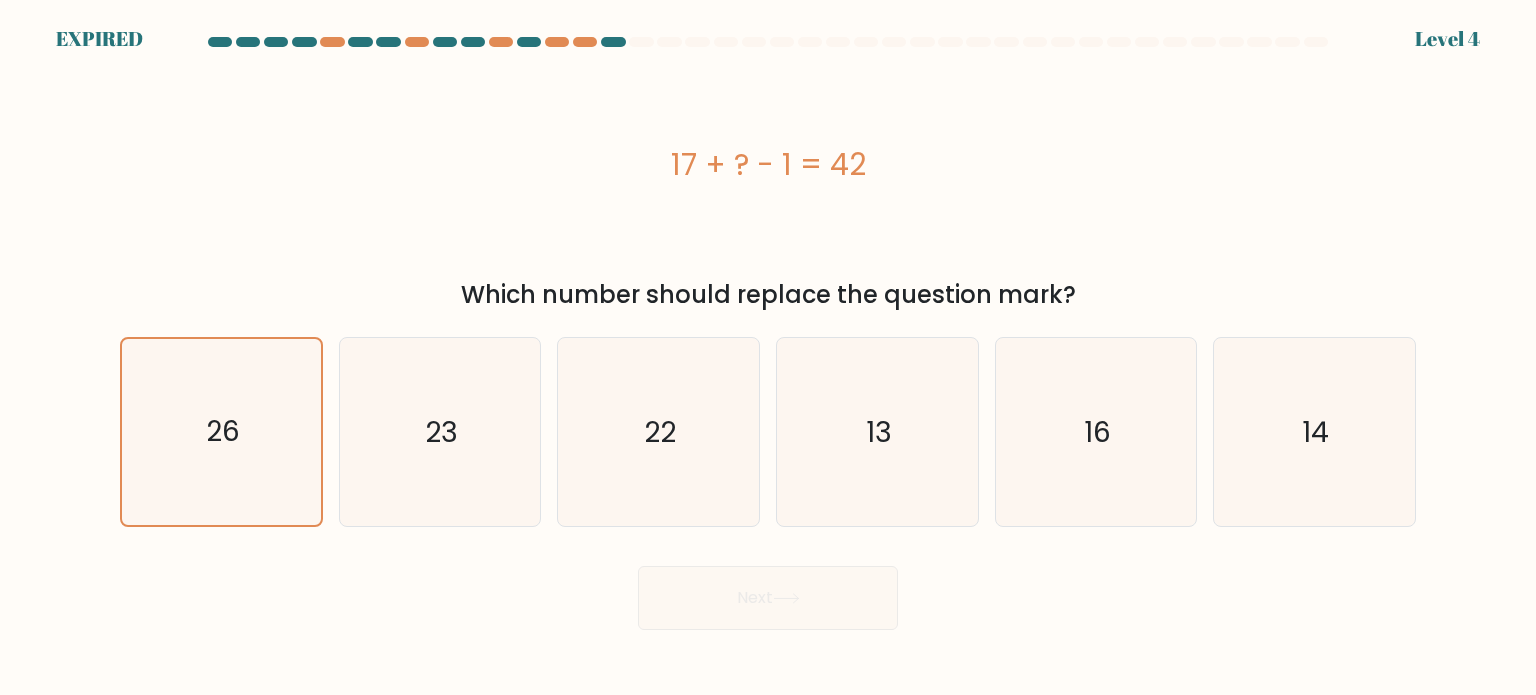 click on "Next" at bounding box center [768, 590] 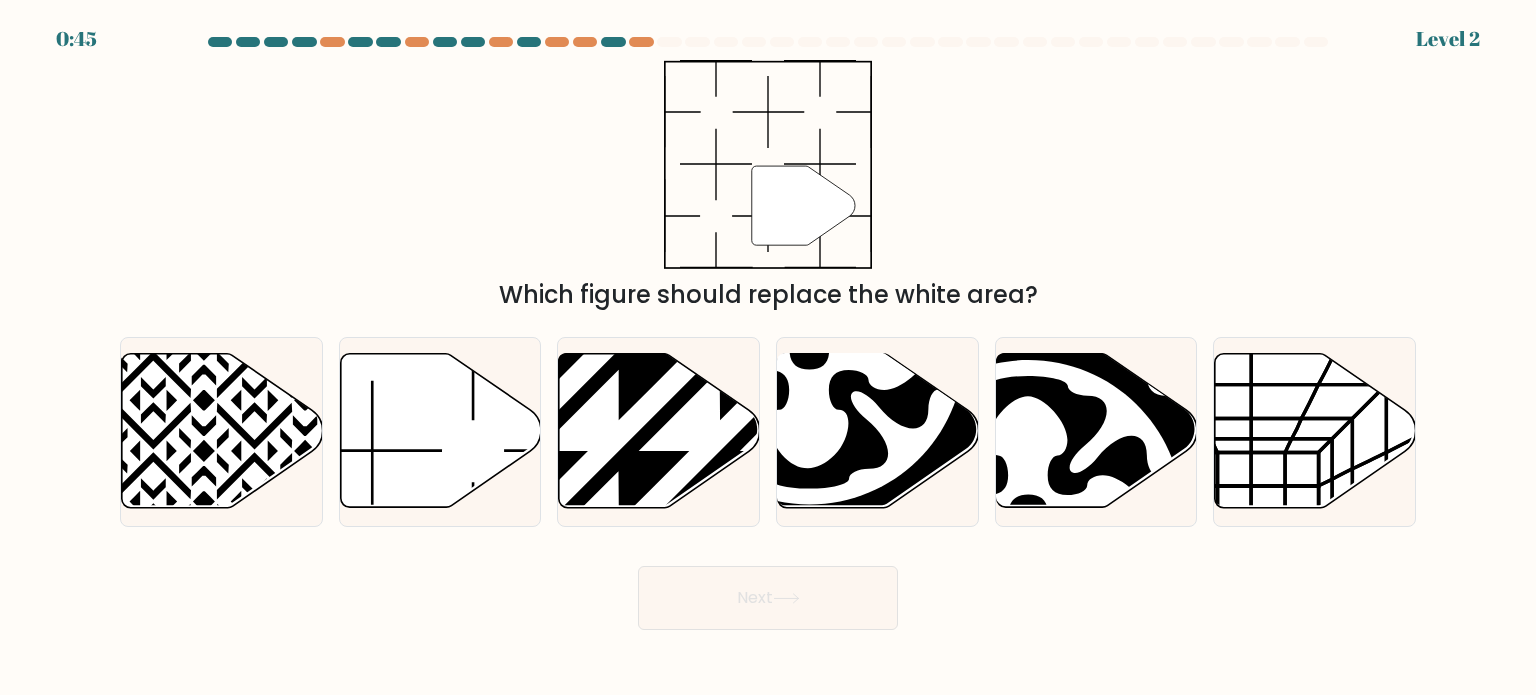 scroll, scrollTop: 0, scrollLeft: 0, axis: both 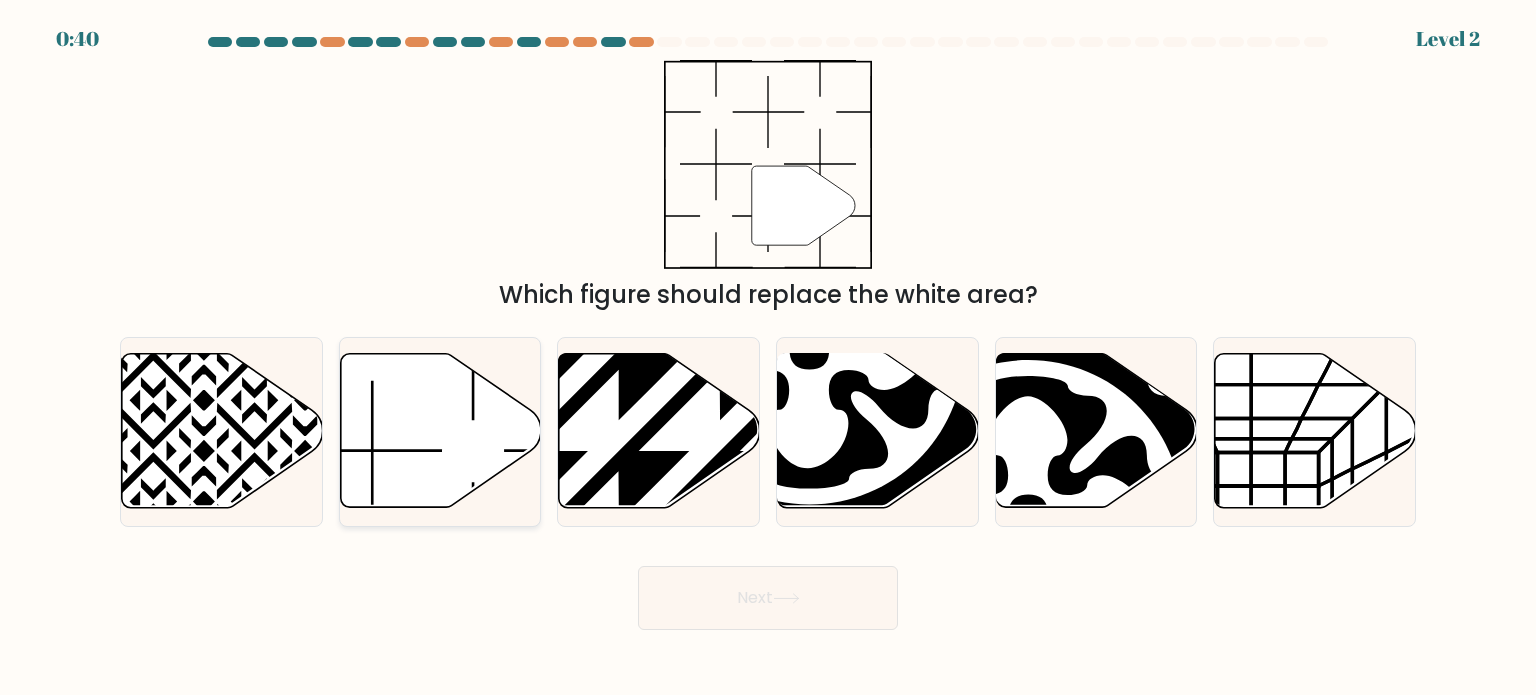 click 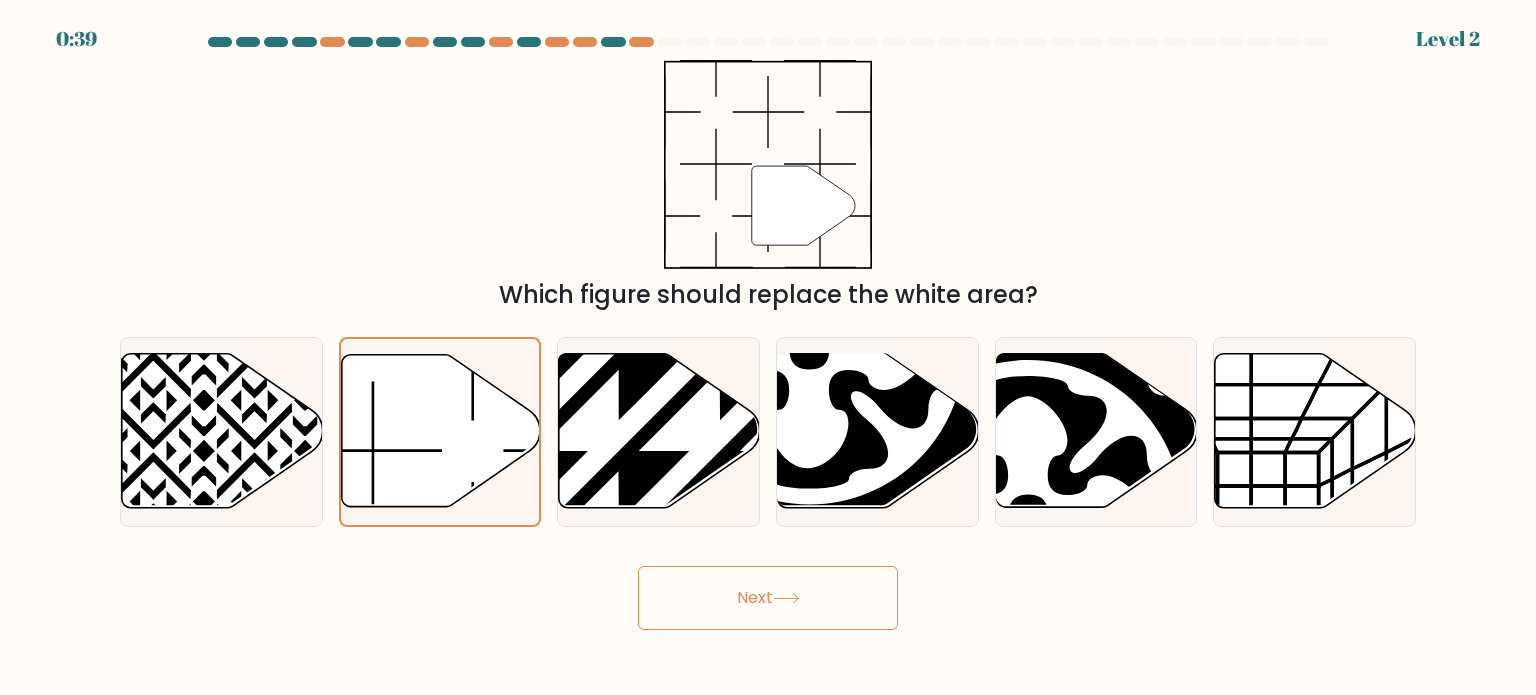 click on "Next" at bounding box center (768, 598) 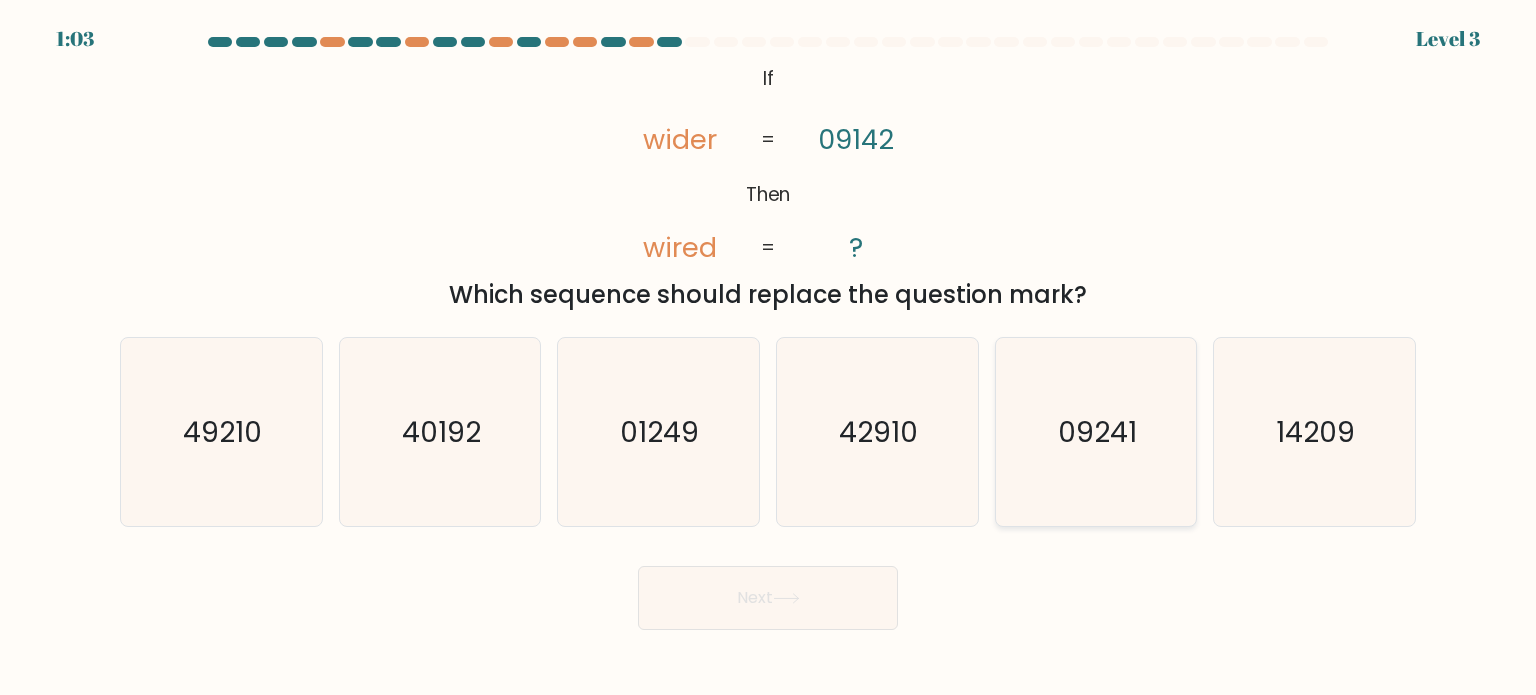 click on "09241" 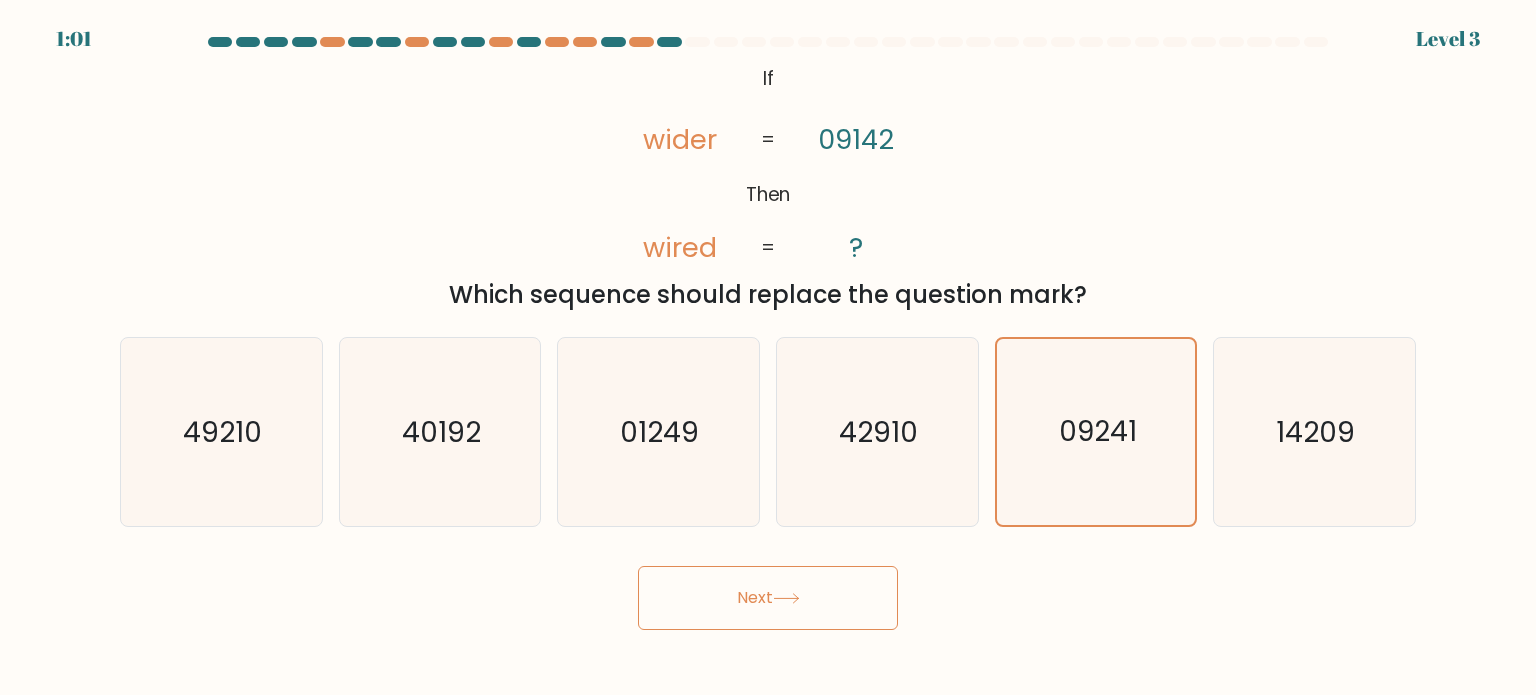 click on "Next" at bounding box center (768, 598) 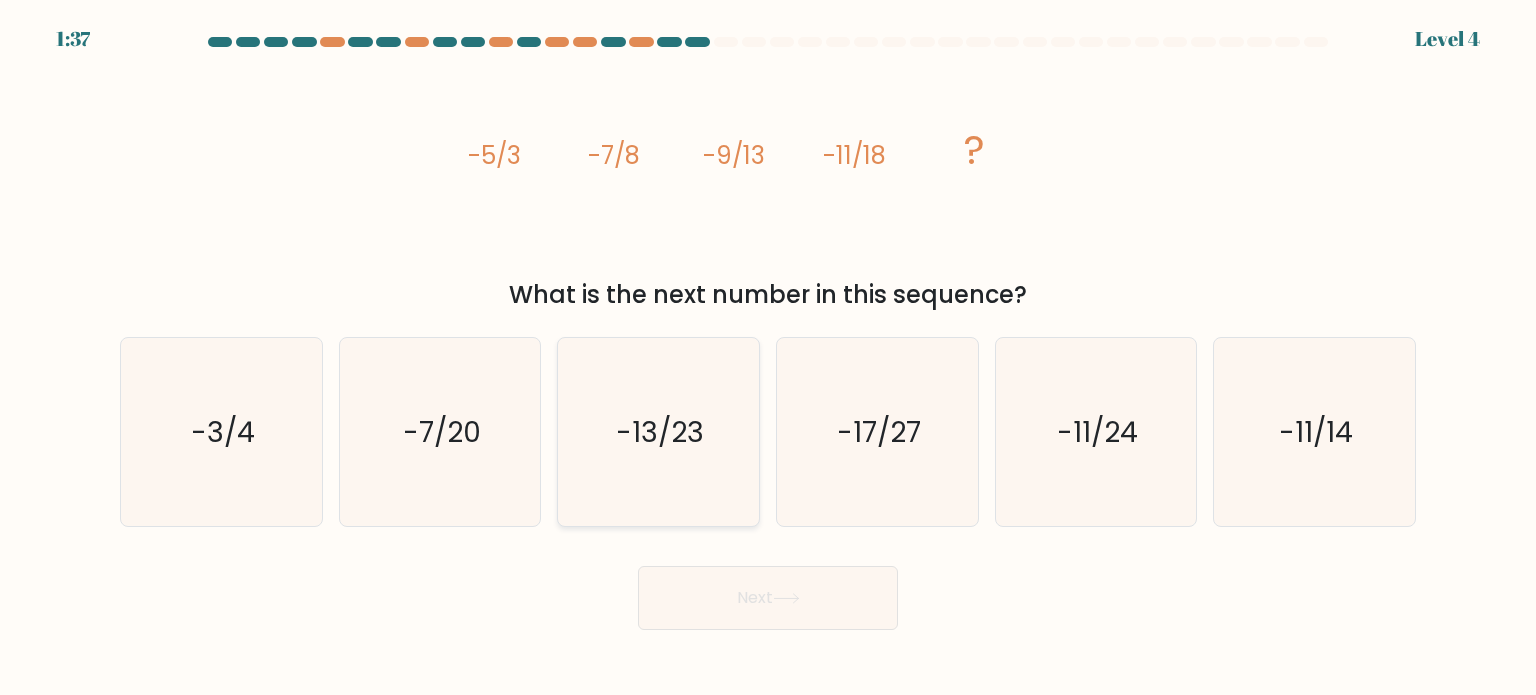 click on "-13/23" 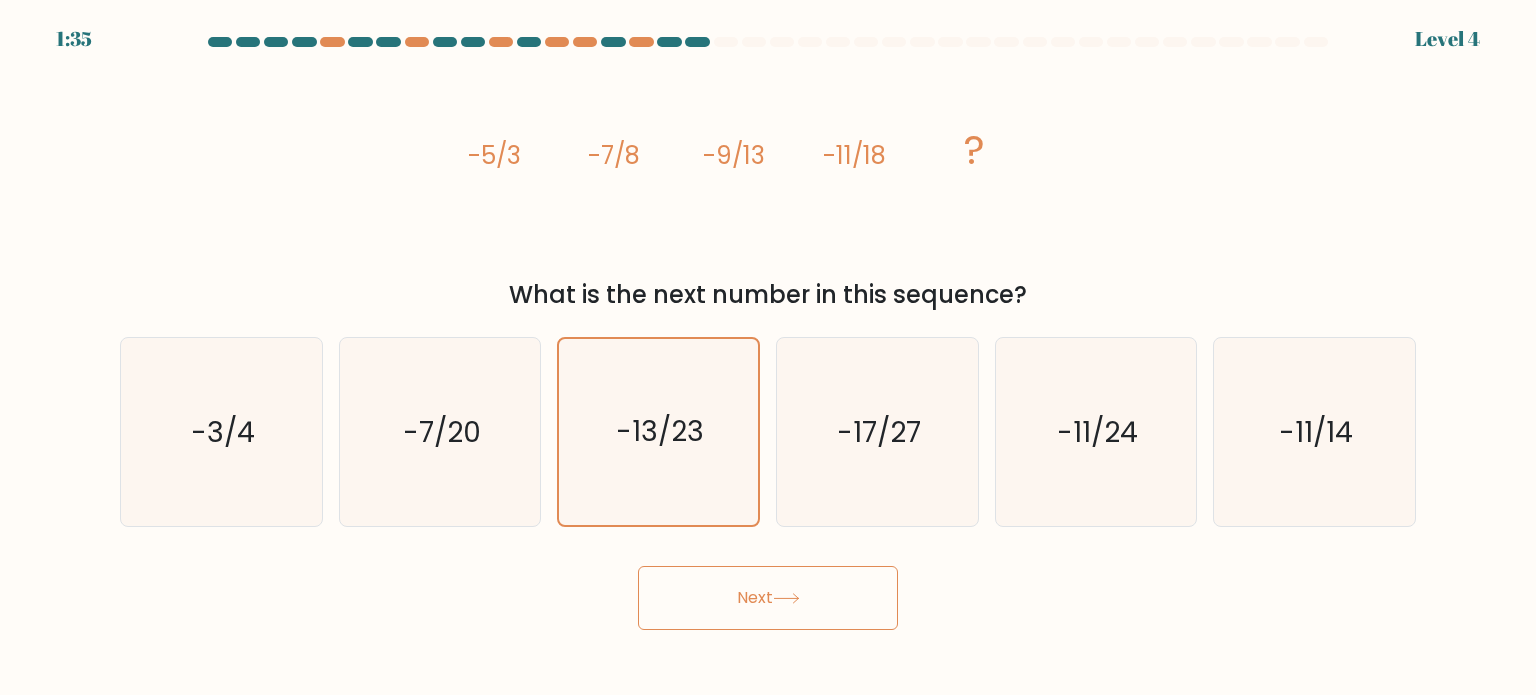 click on "Next" at bounding box center [768, 598] 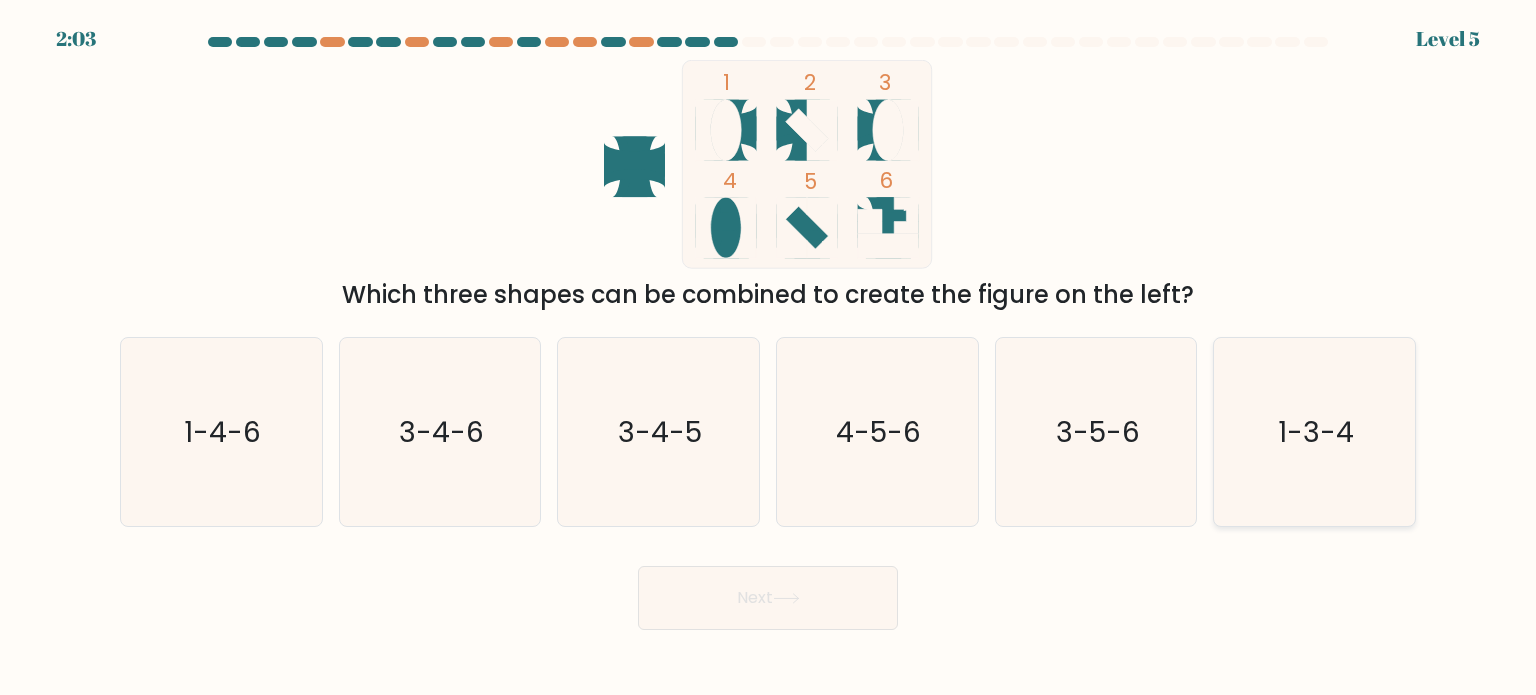 click on "1-3-4" 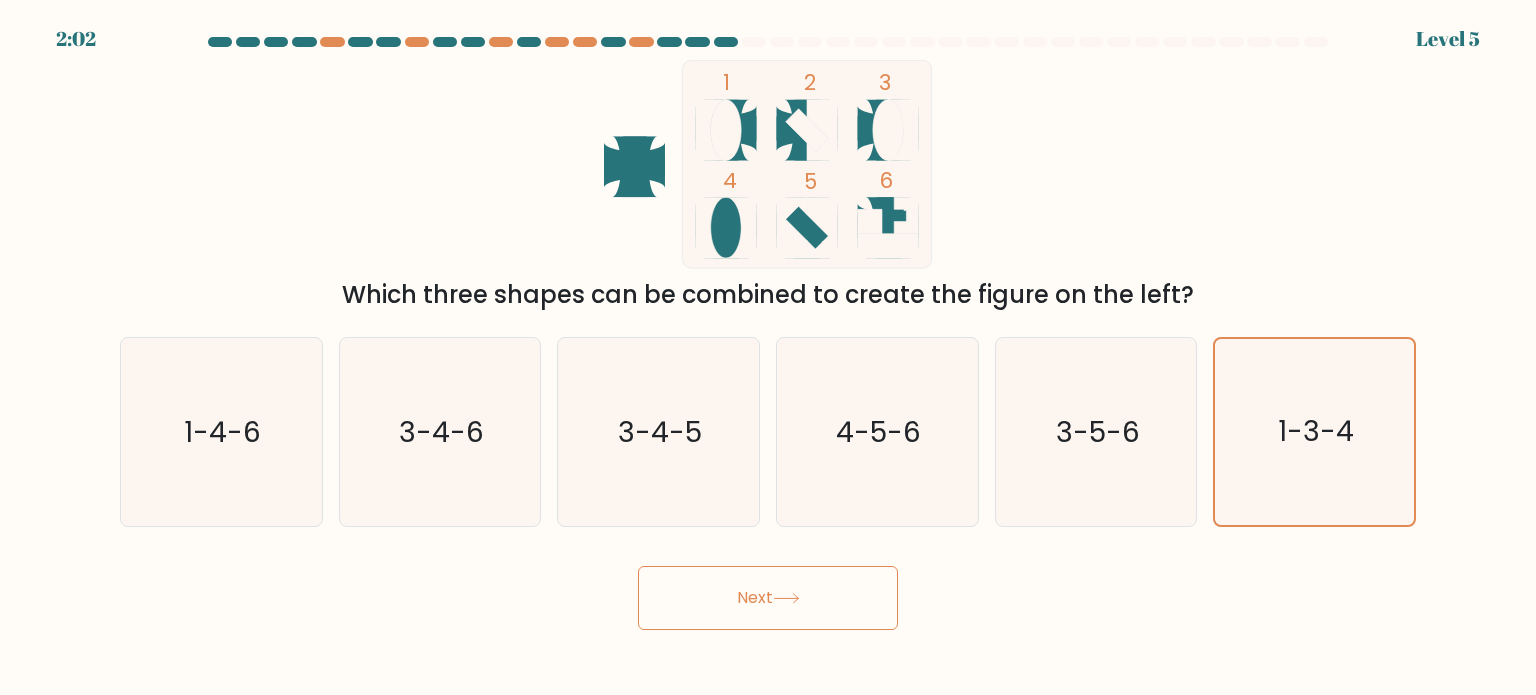 click on "Next" at bounding box center [768, 598] 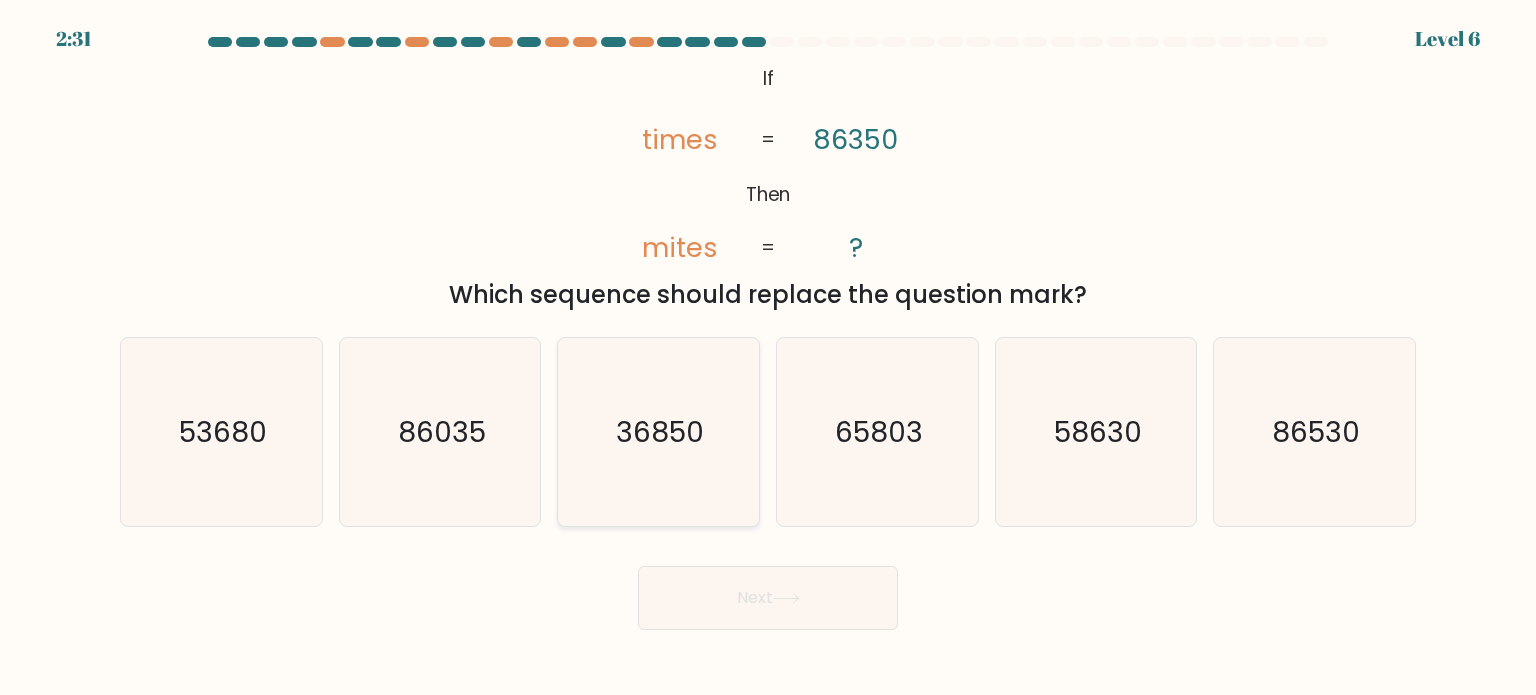 click on "36850" 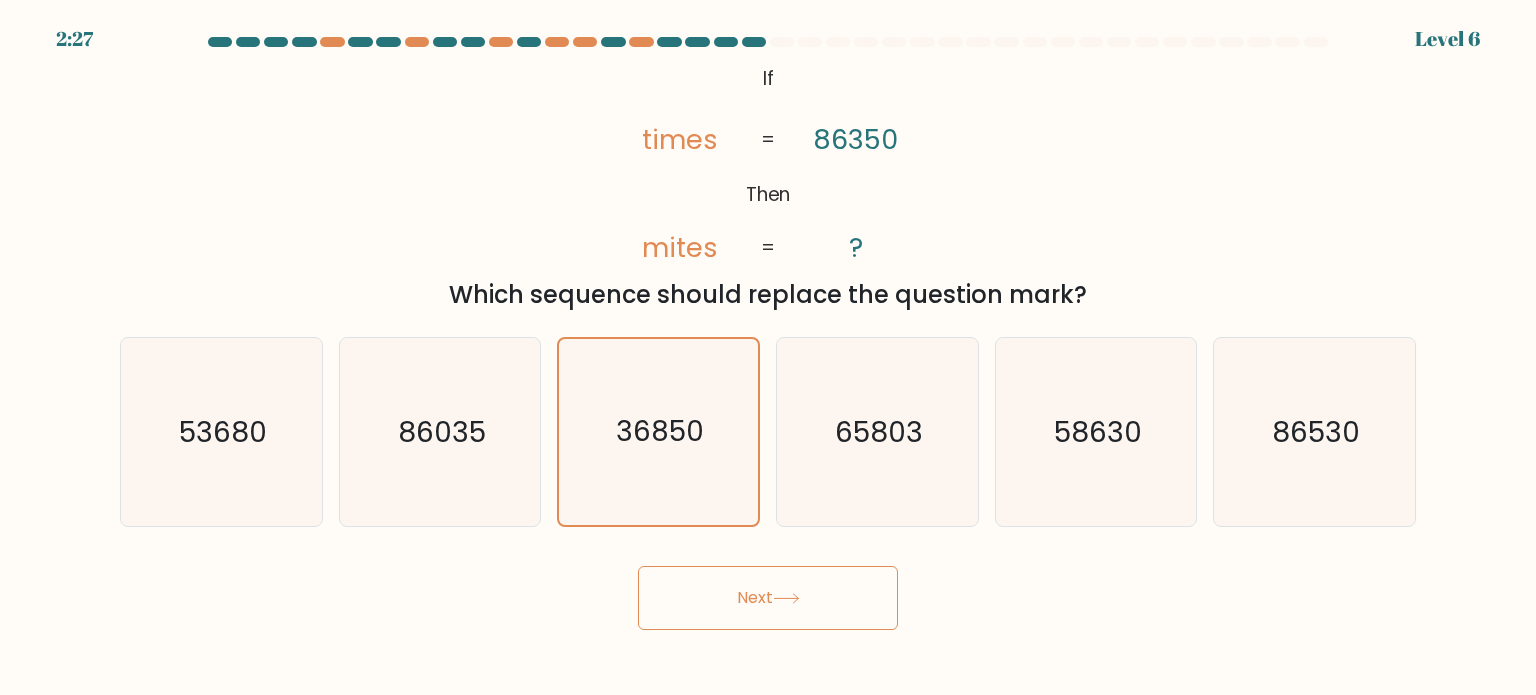 click on "Next" at bounding box center [768, 598] 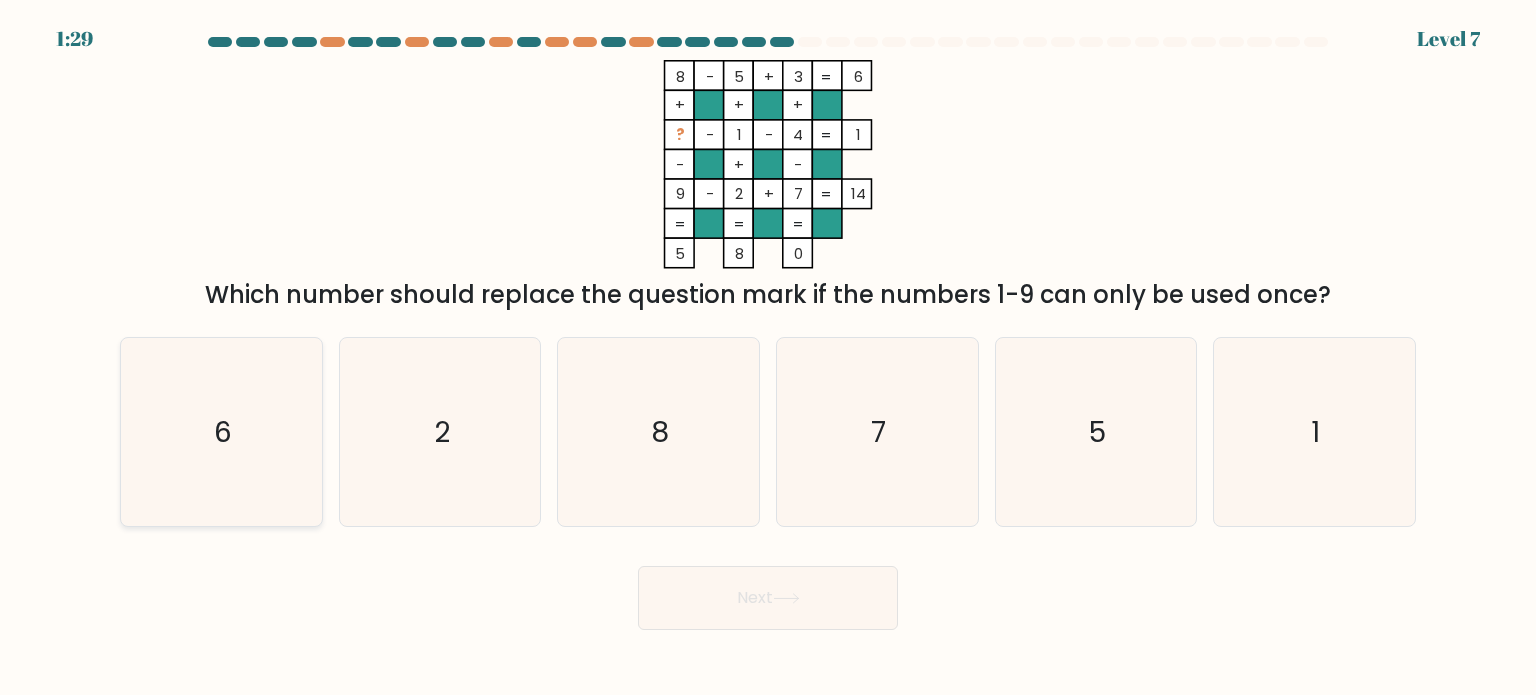 click on "6" 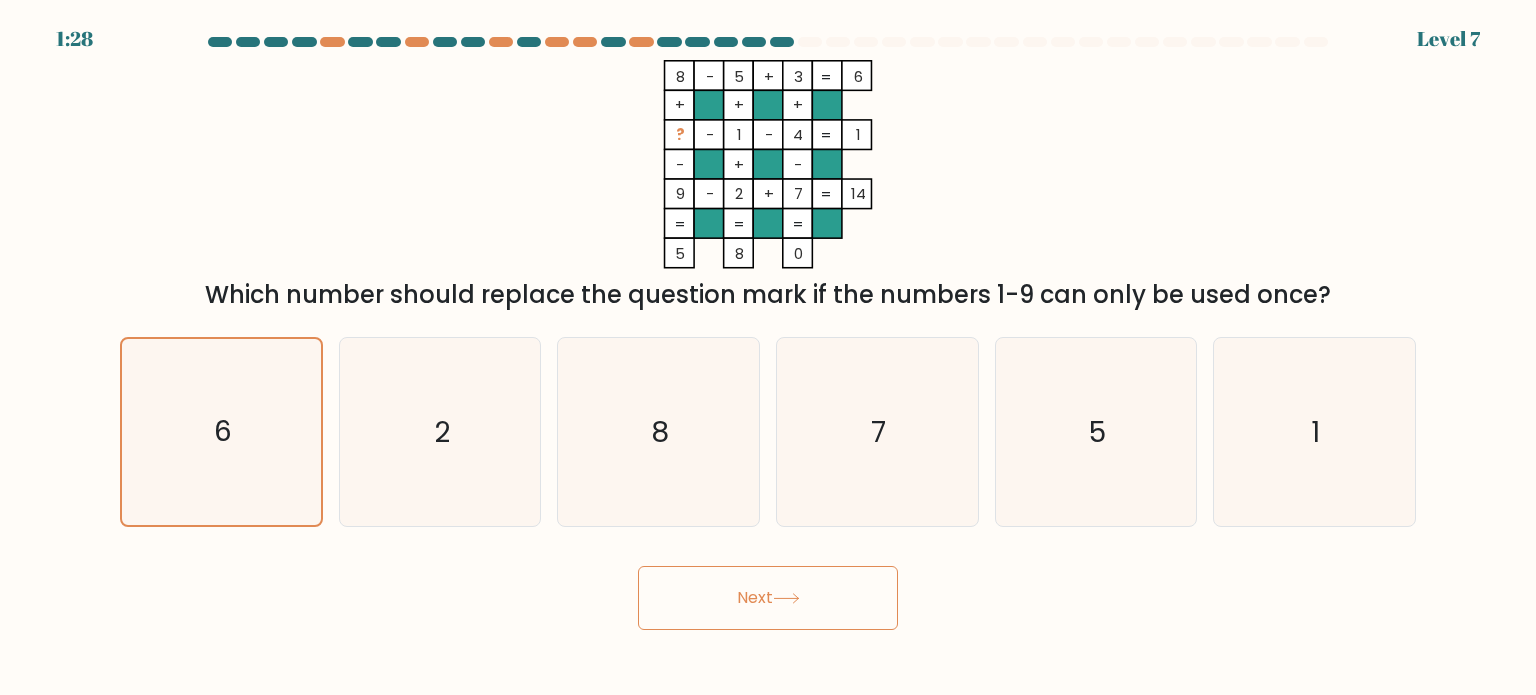 click on "Next" at bounding box center (768, 598) 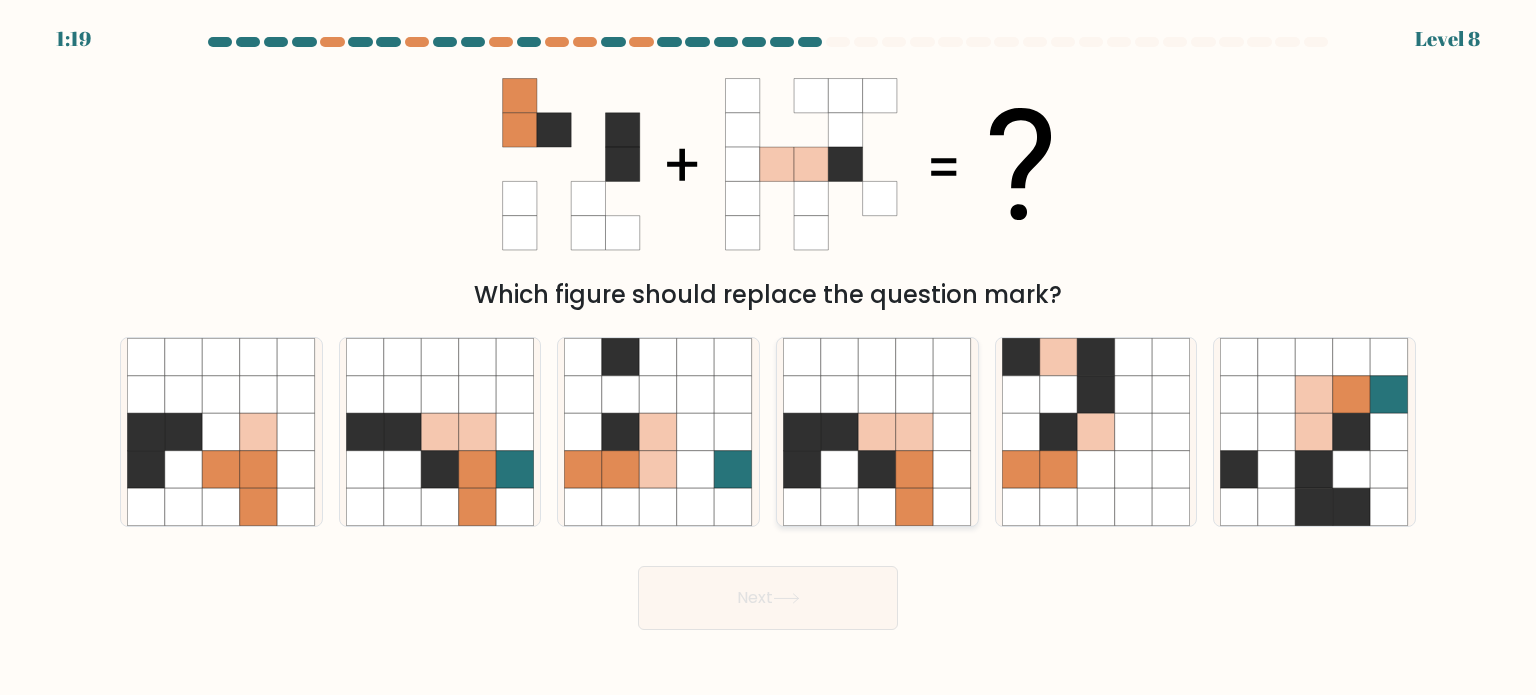 click 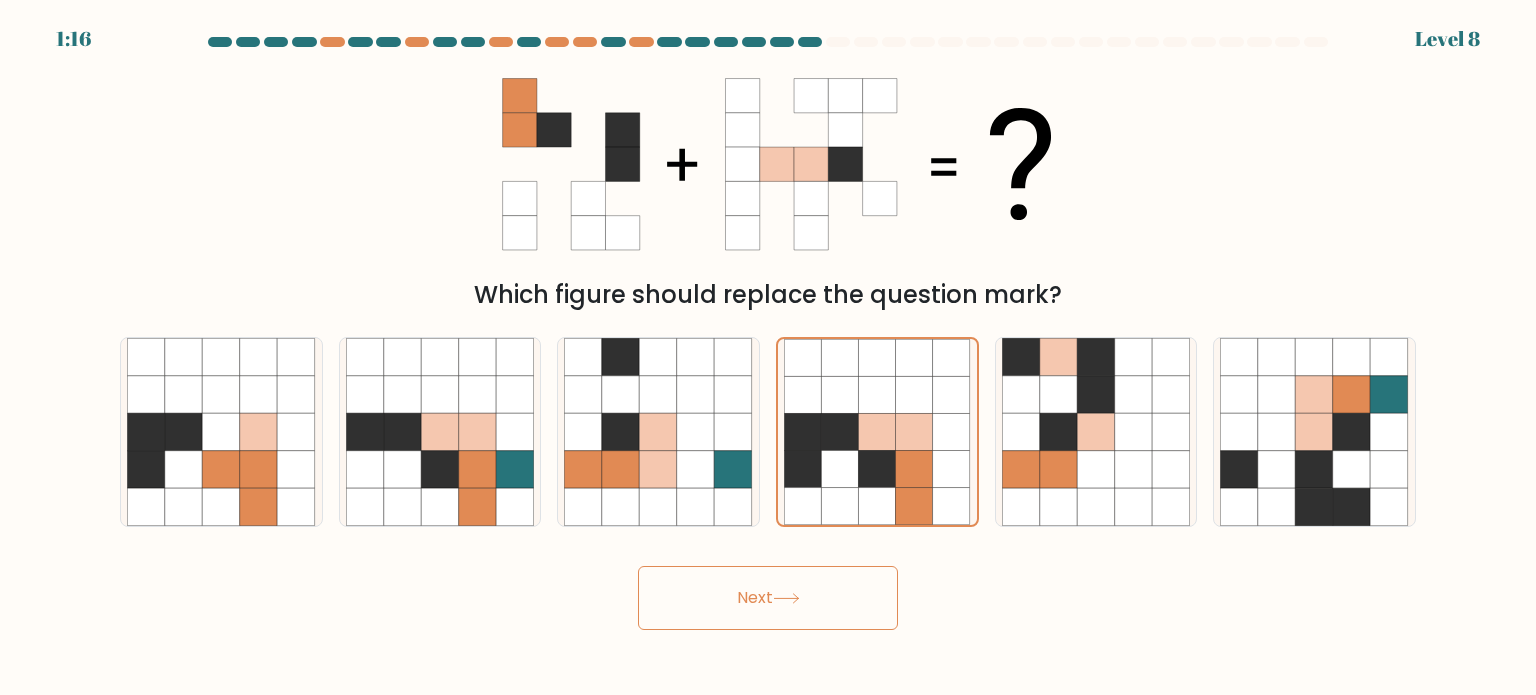 click on "Next" at bounding box center (768, 598) 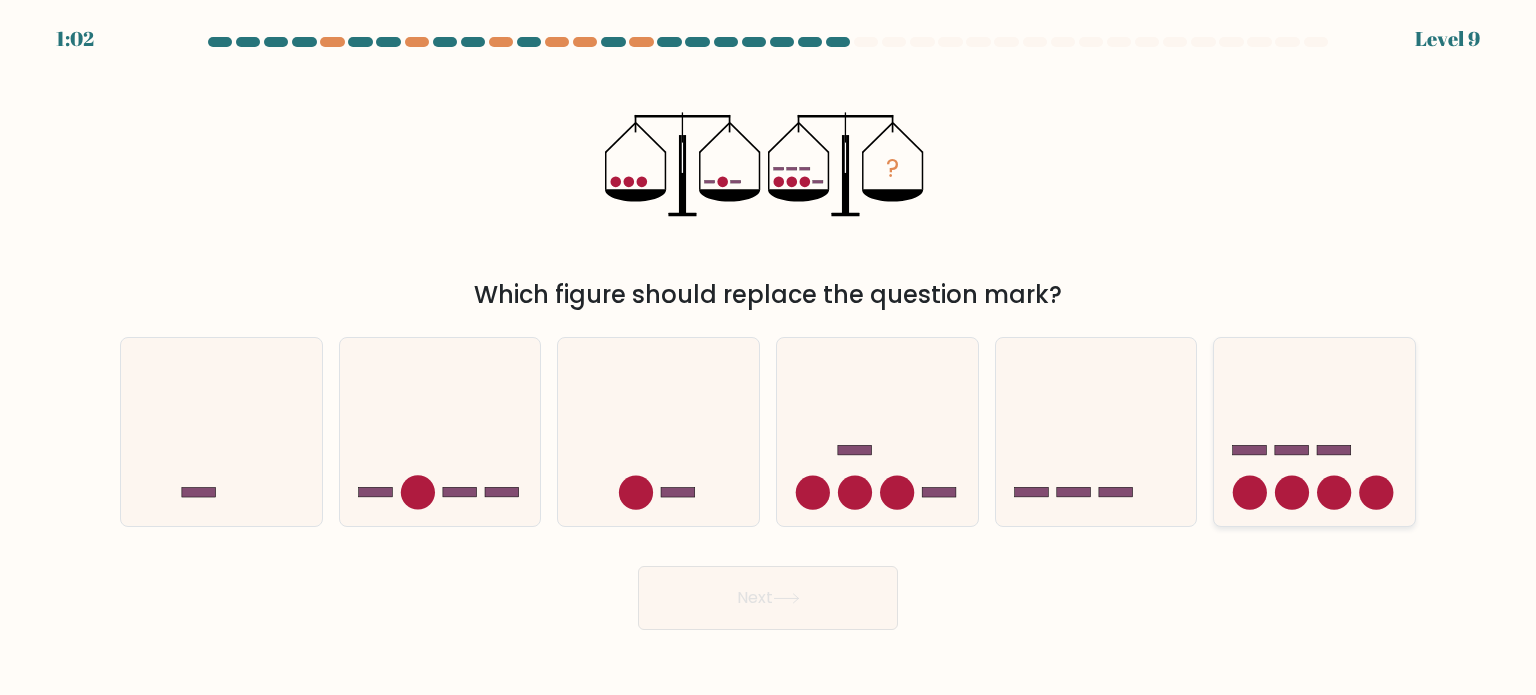 click 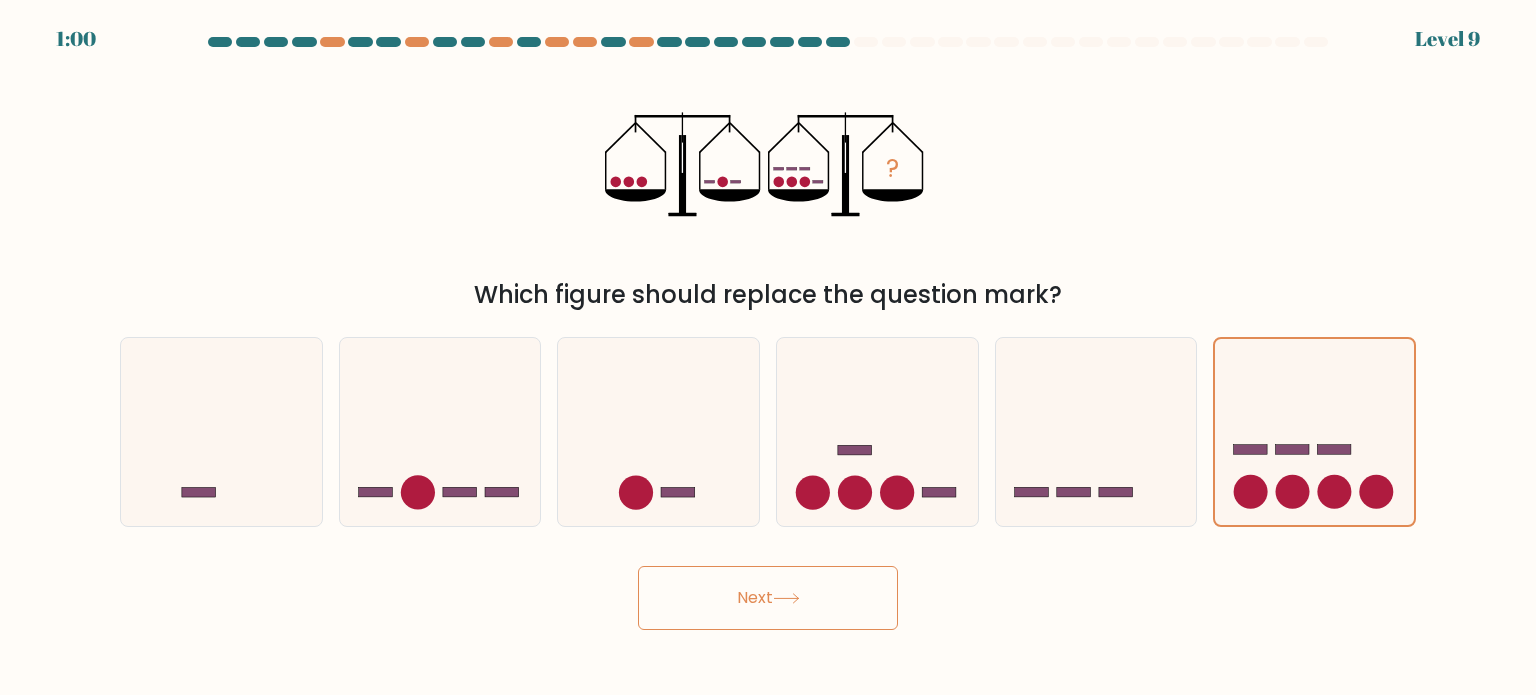 click on "Next" at bounding box center (768, 598) 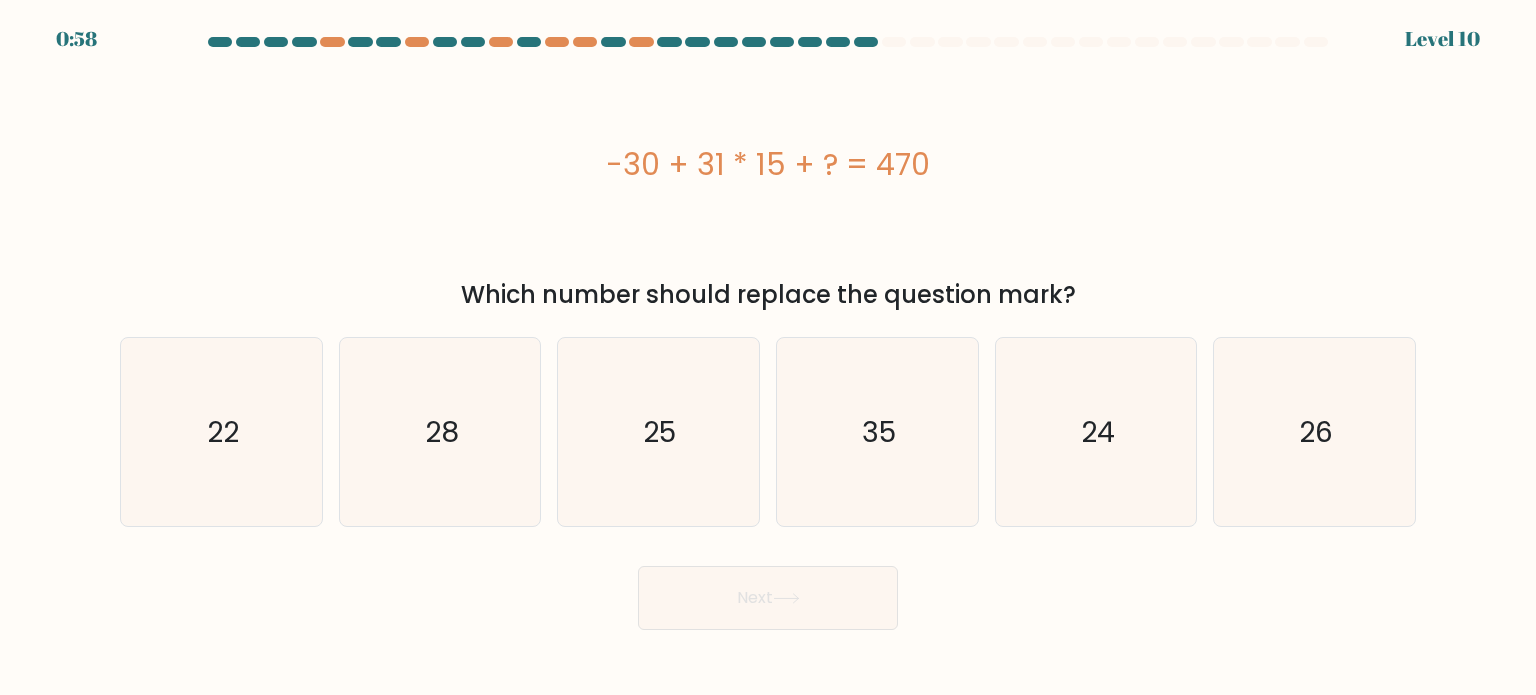 type 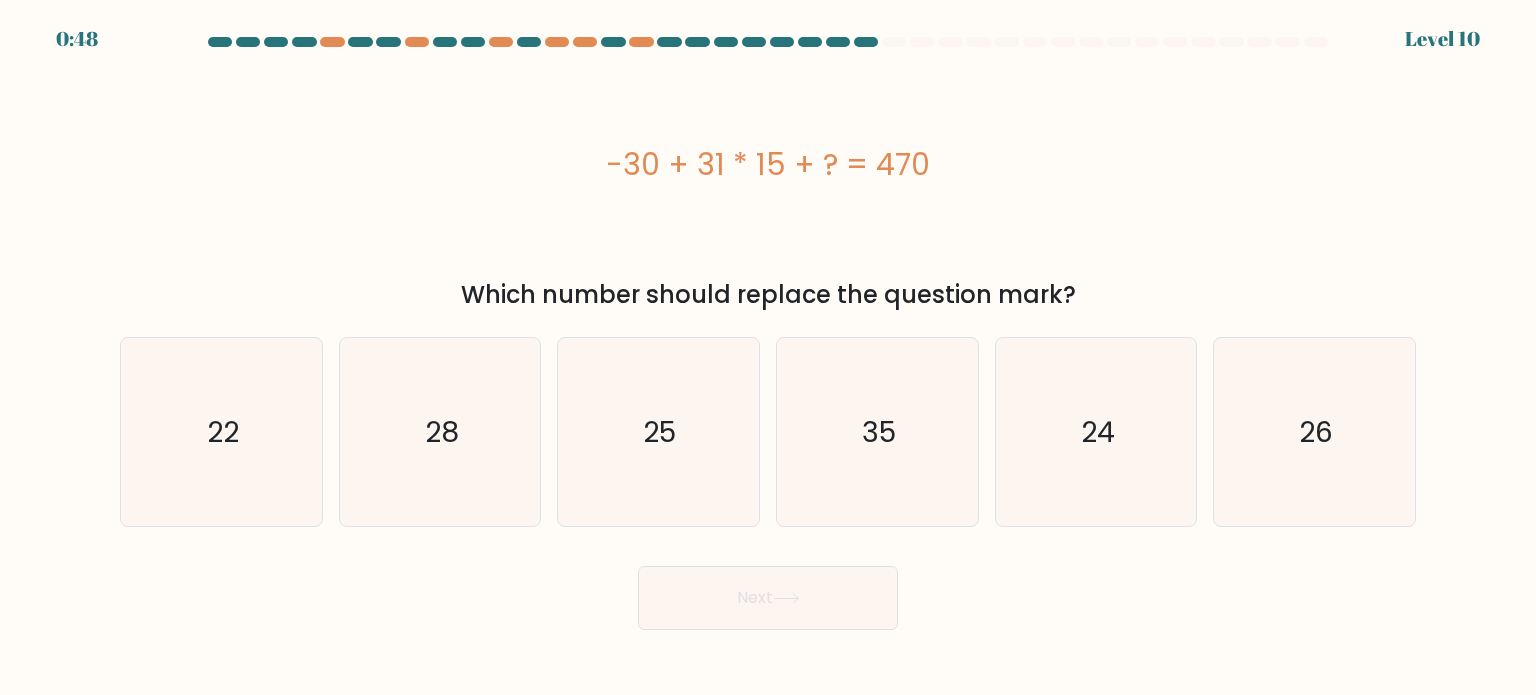 click on "-30 + 31 * 15 + ? = 470" at bounding box center [768, 164] 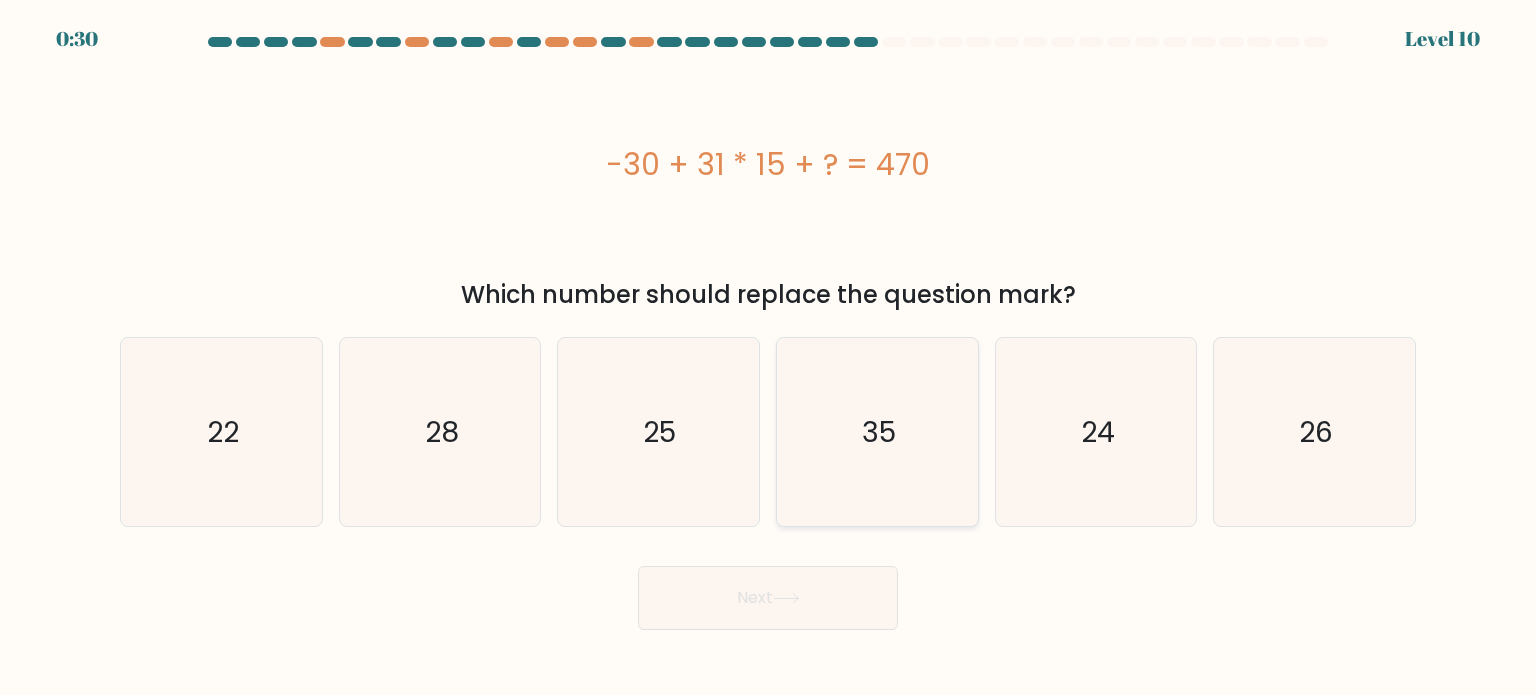 click on "35" 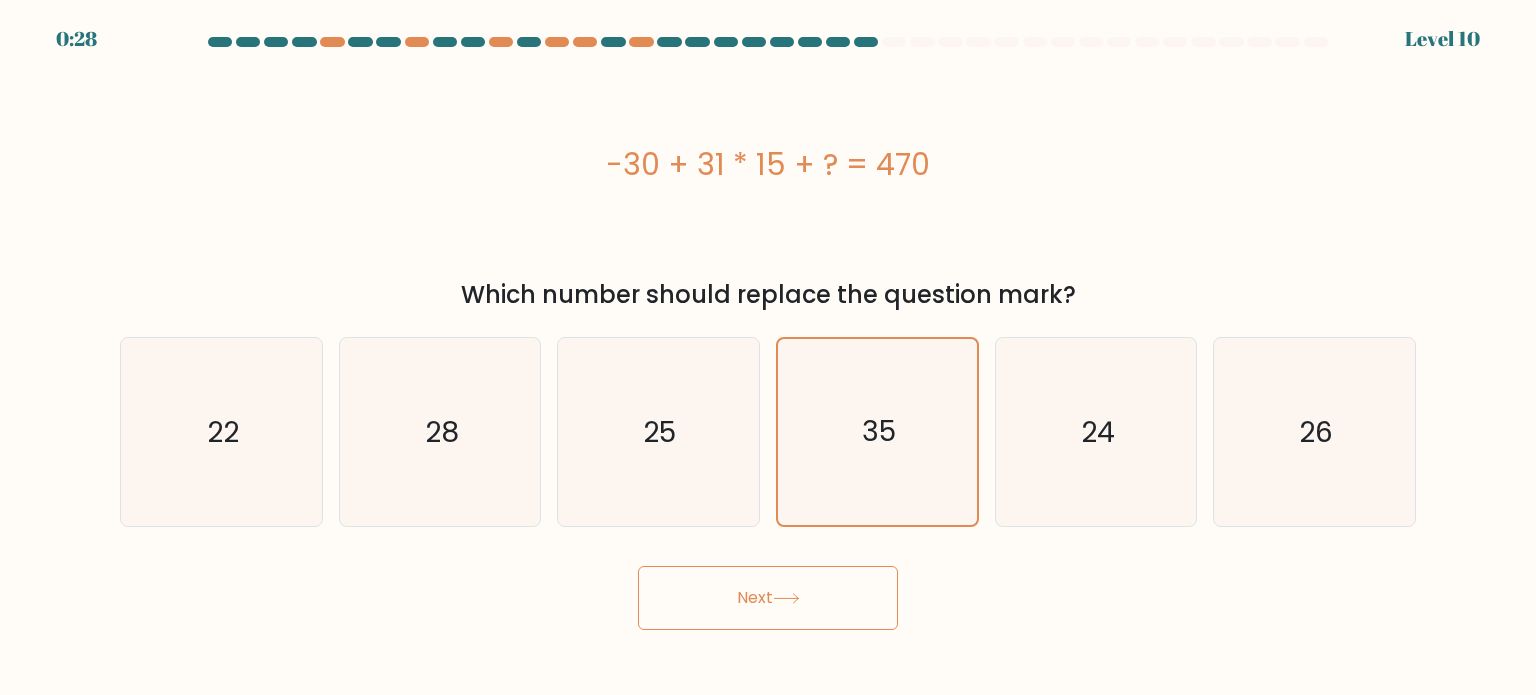 click on "Next" at bounding box center [768, 598] 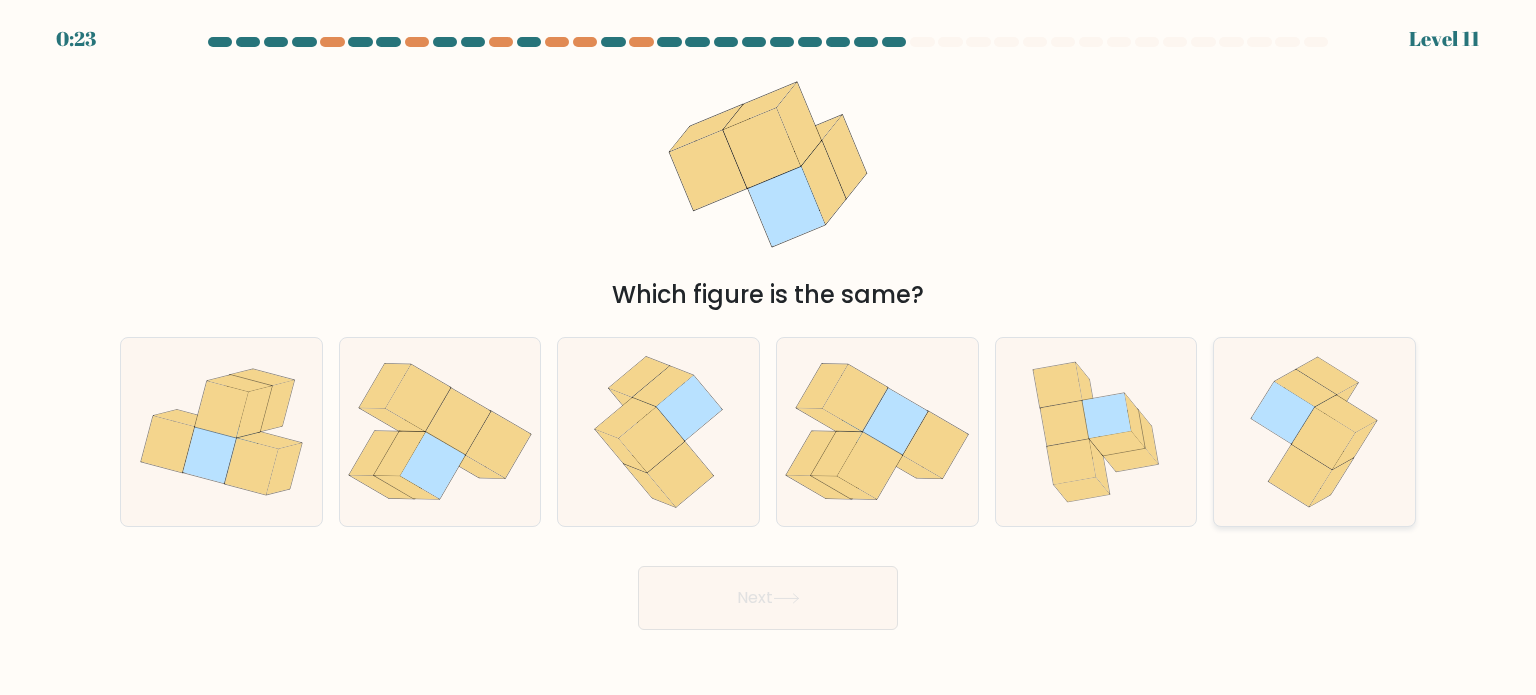 click at bounding box center [1314, 432] 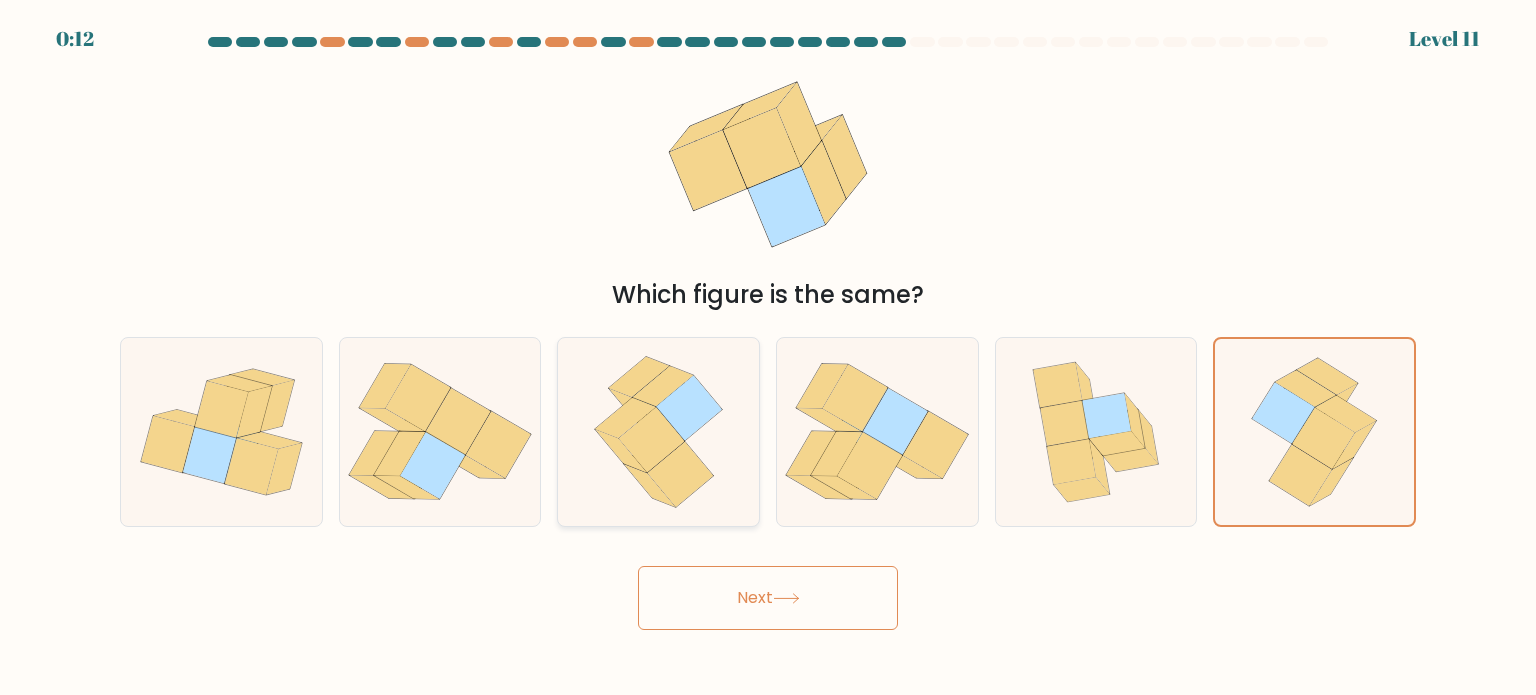 click 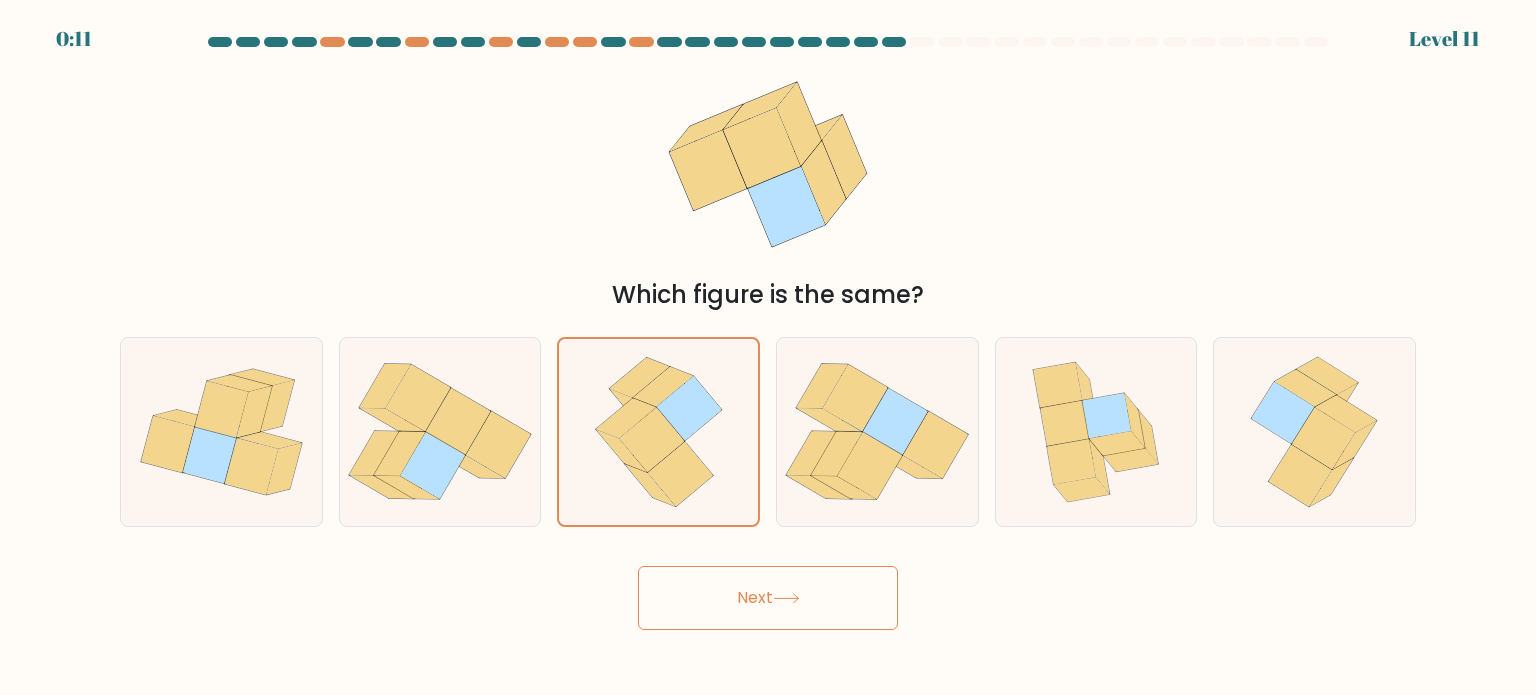 click on "Next" at bounding box center (768, 598) 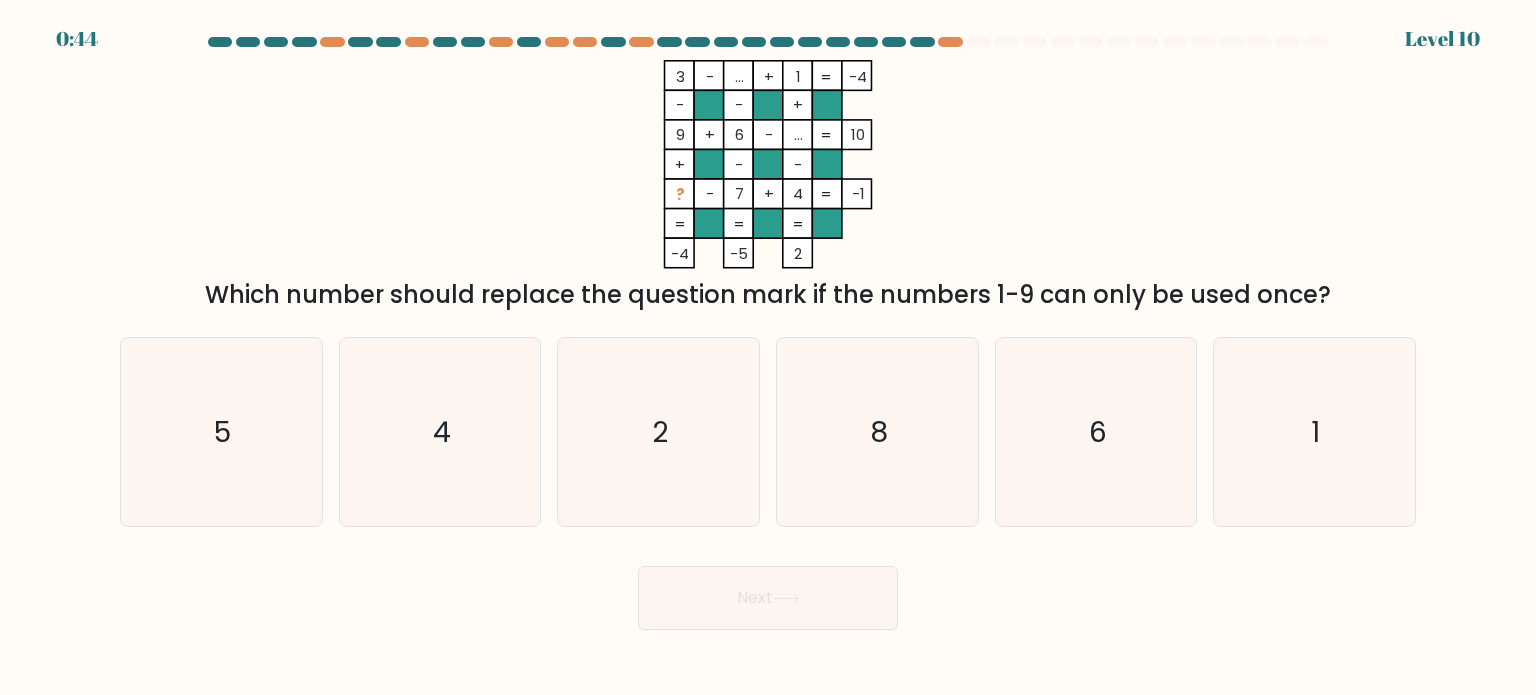 scroll, scrollTop: 0, scrollLeft: 0, axis: both 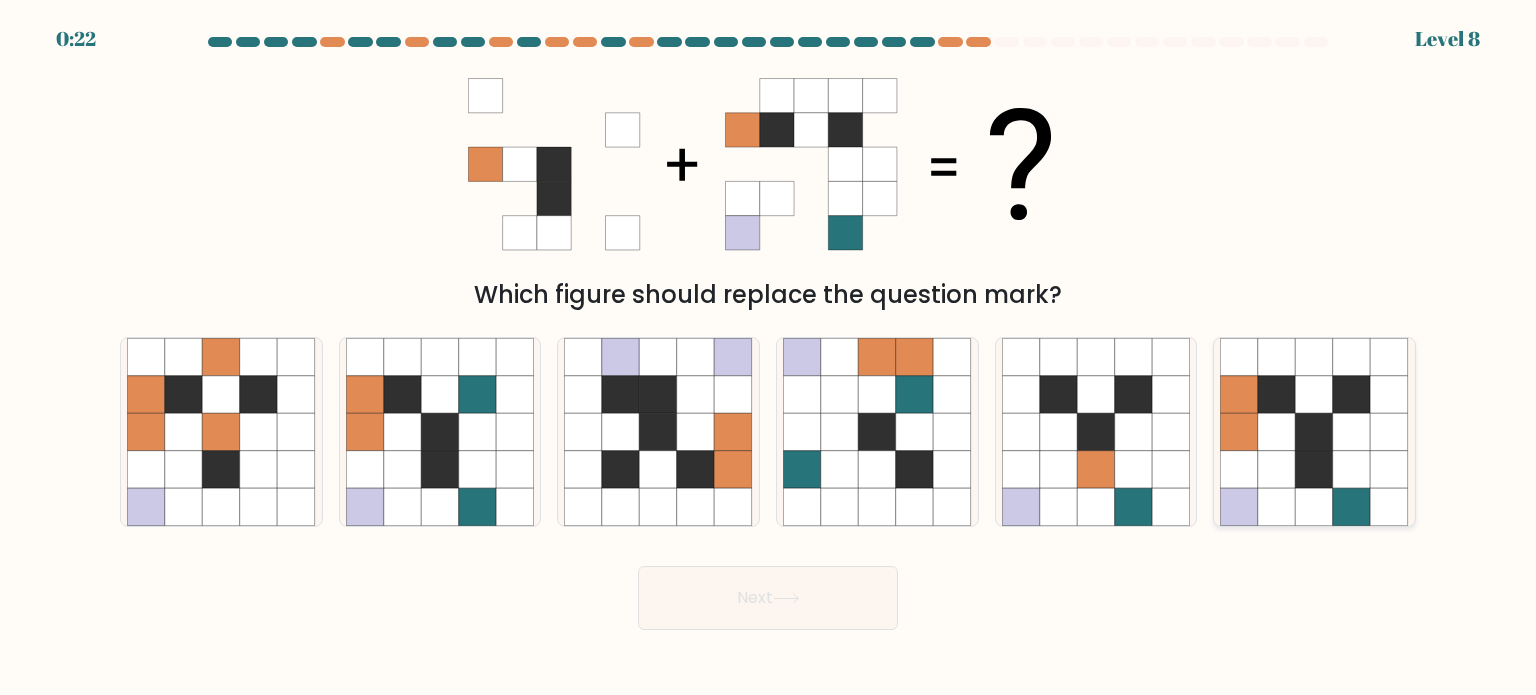 click 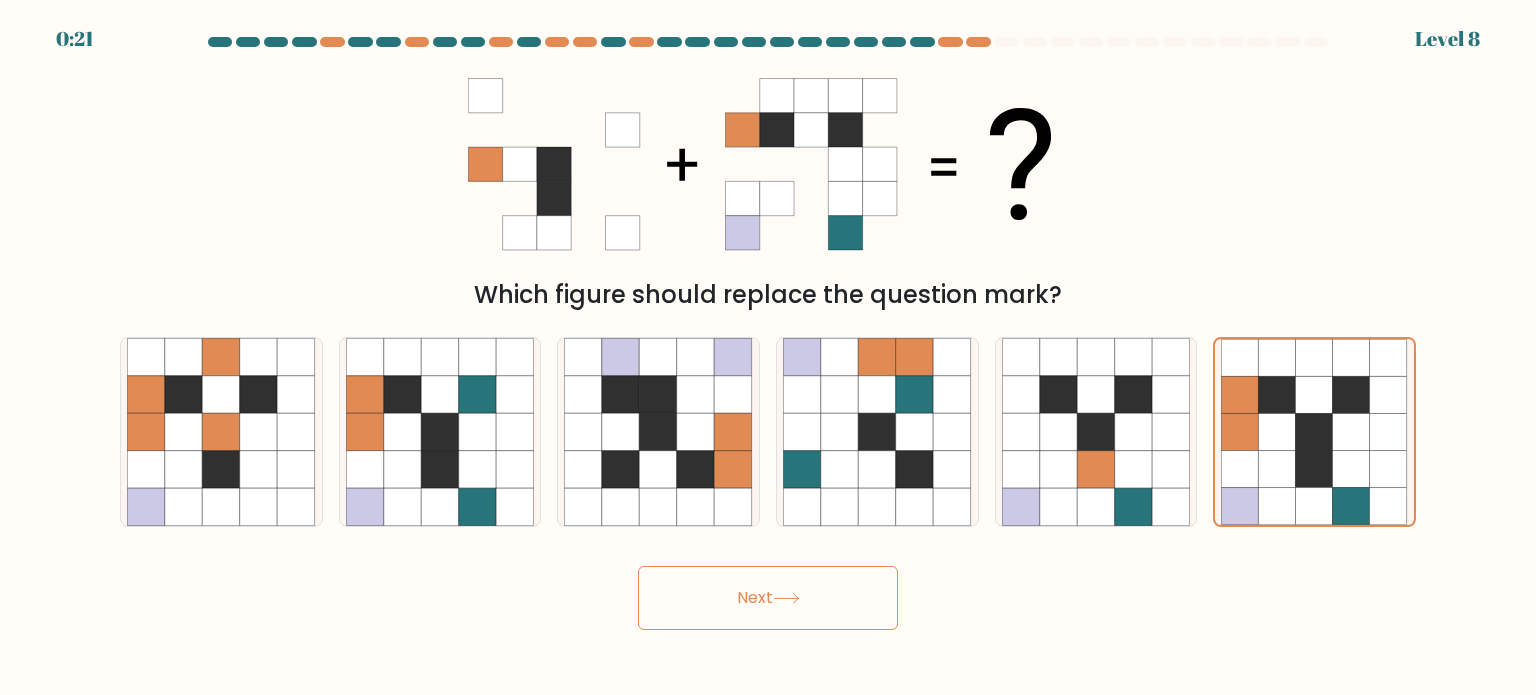 click 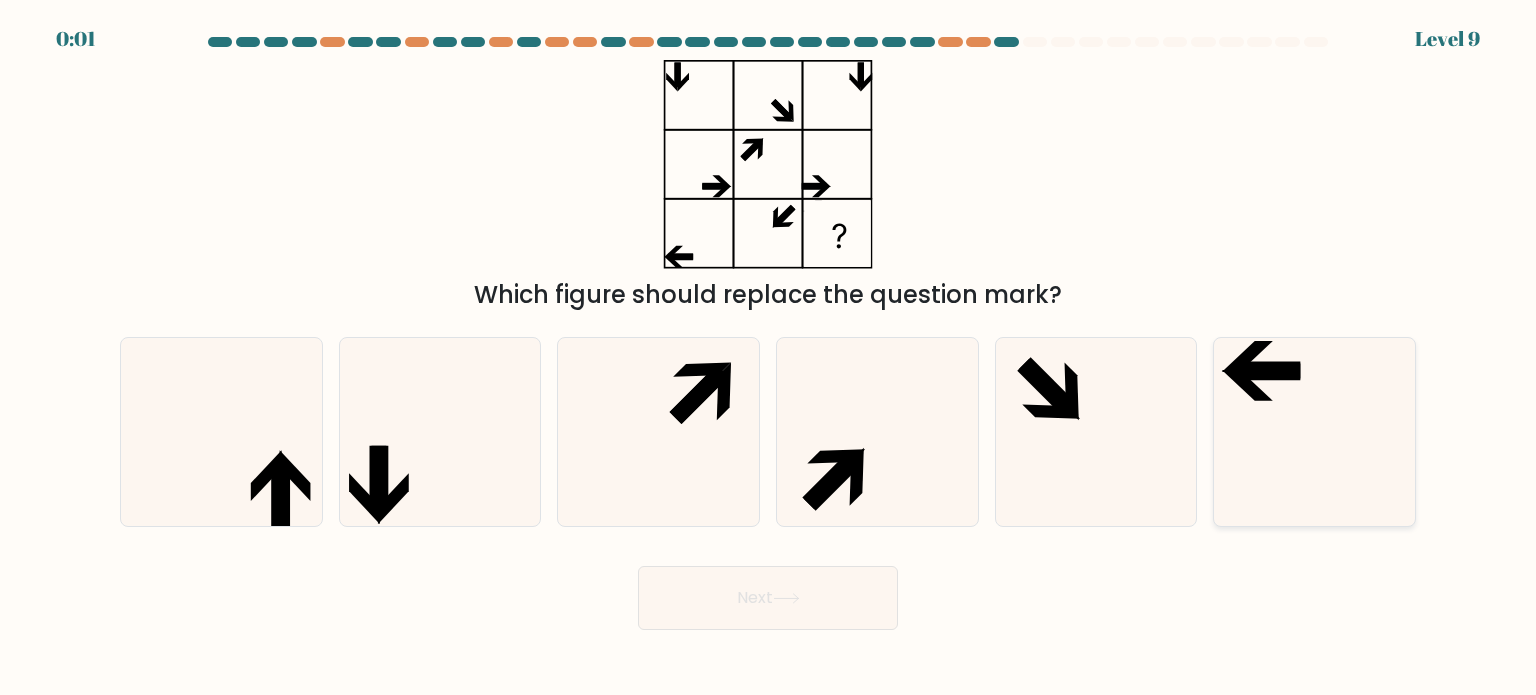click 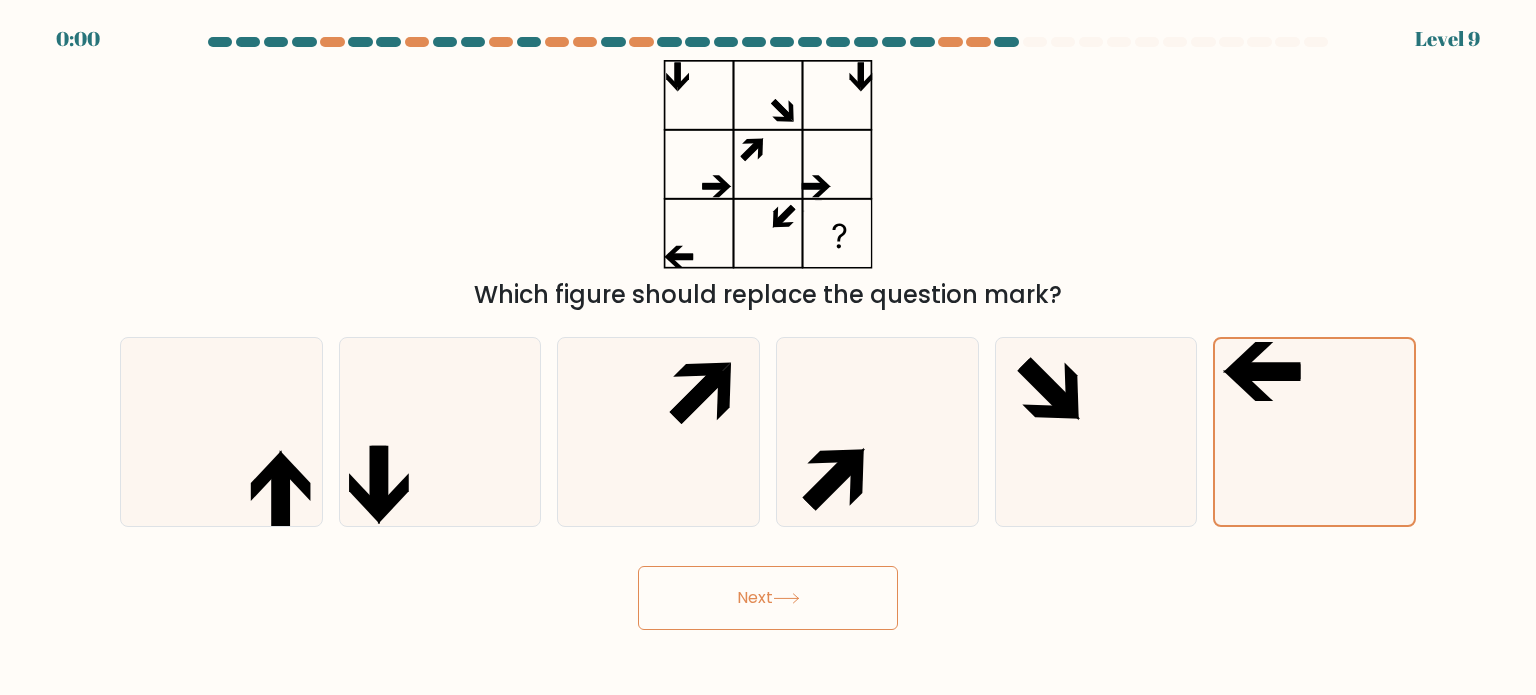 click on "Next" at bounding box center [768, 598] 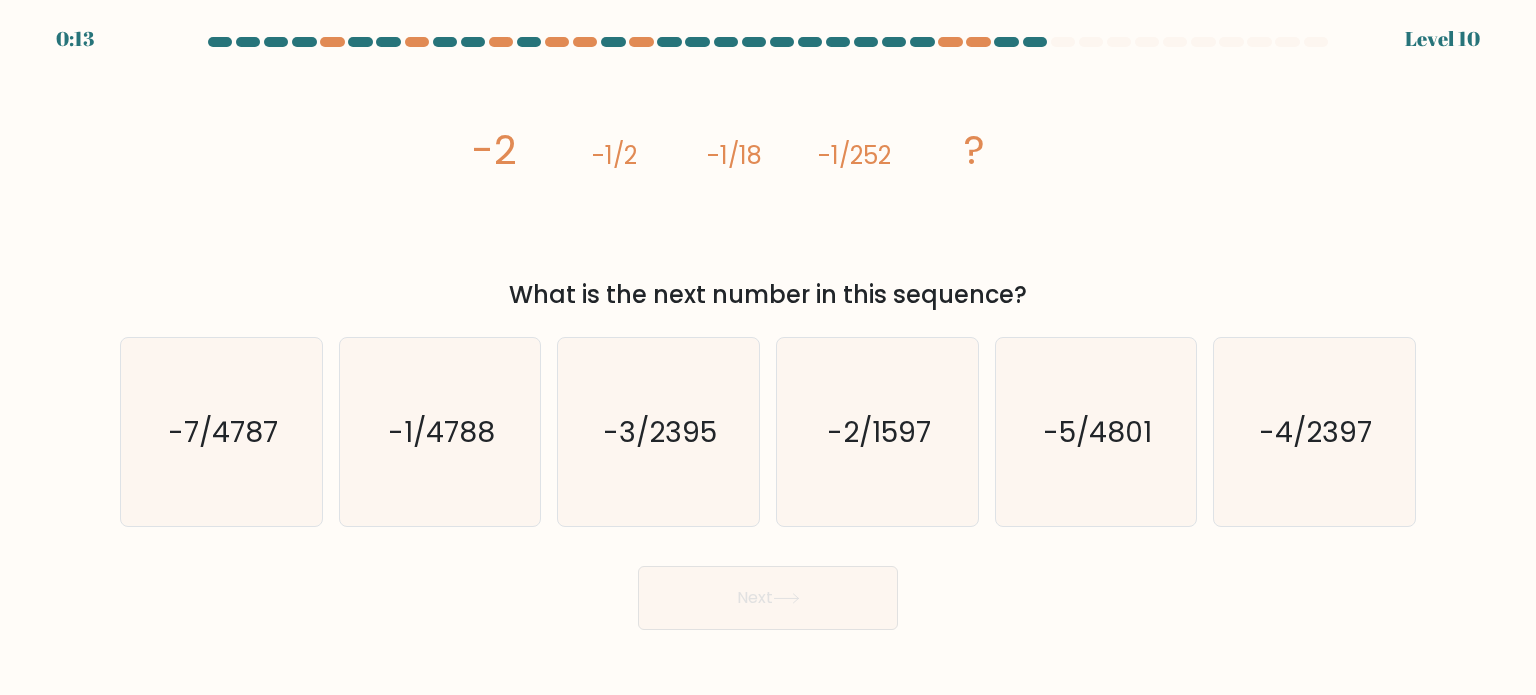 type 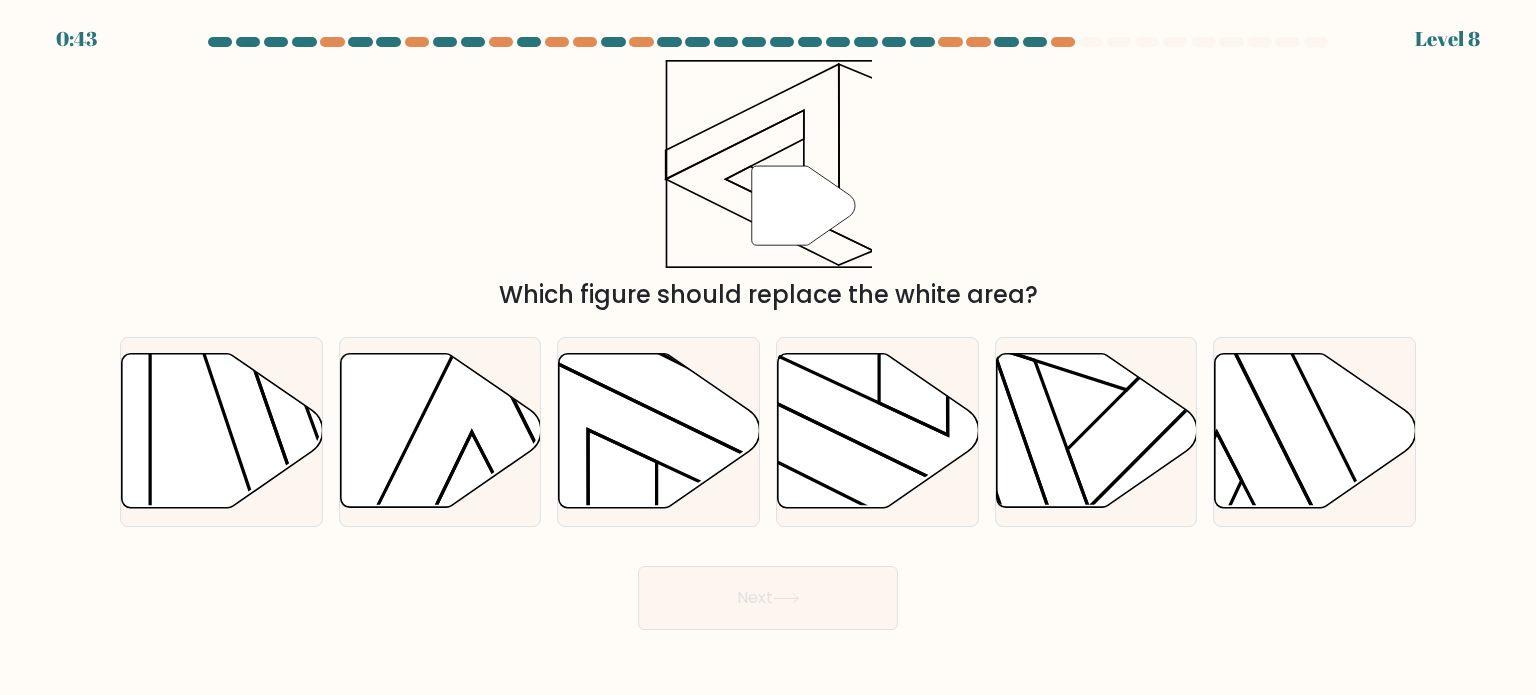 scroll, scrollTop: 0, scrollLeft: 0, axis: both 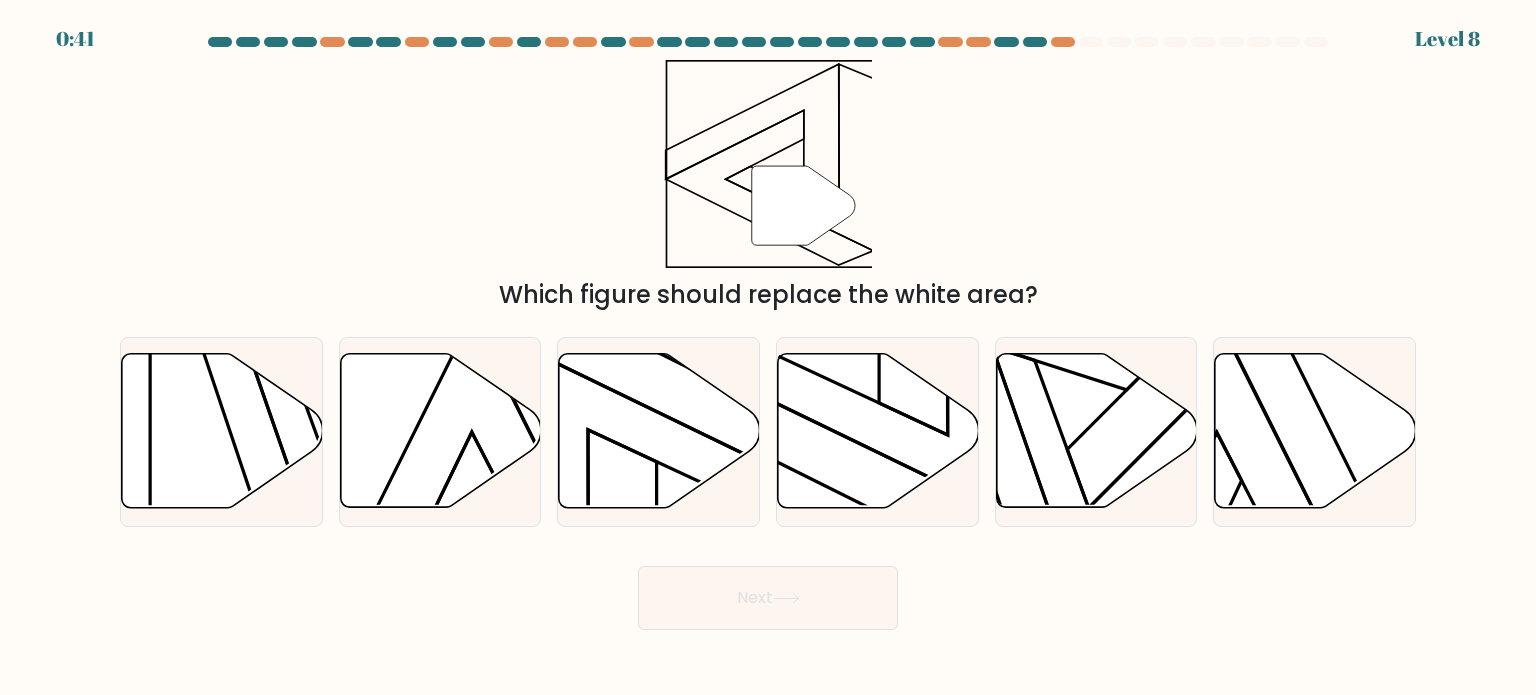 click on ""
Which figure should replace the white area?" at bounding box center (768, 186) 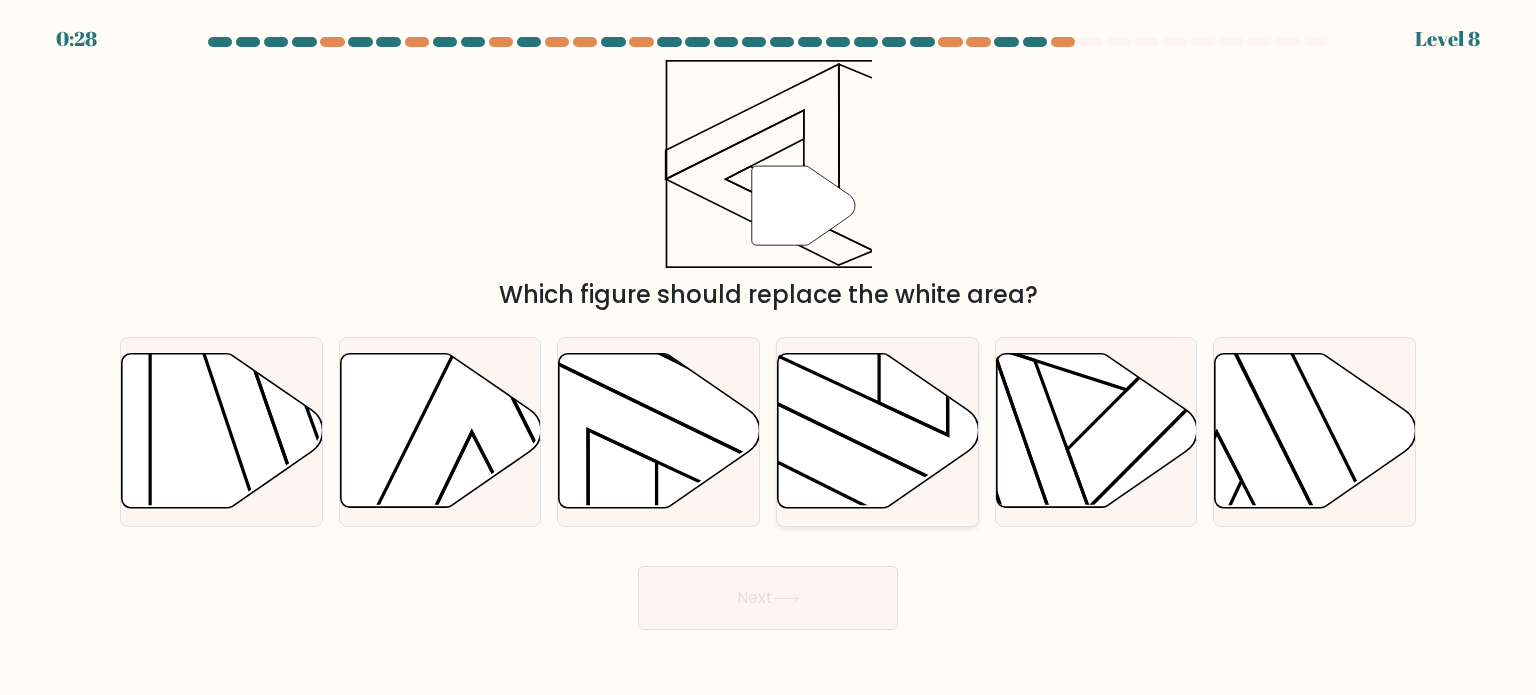 click 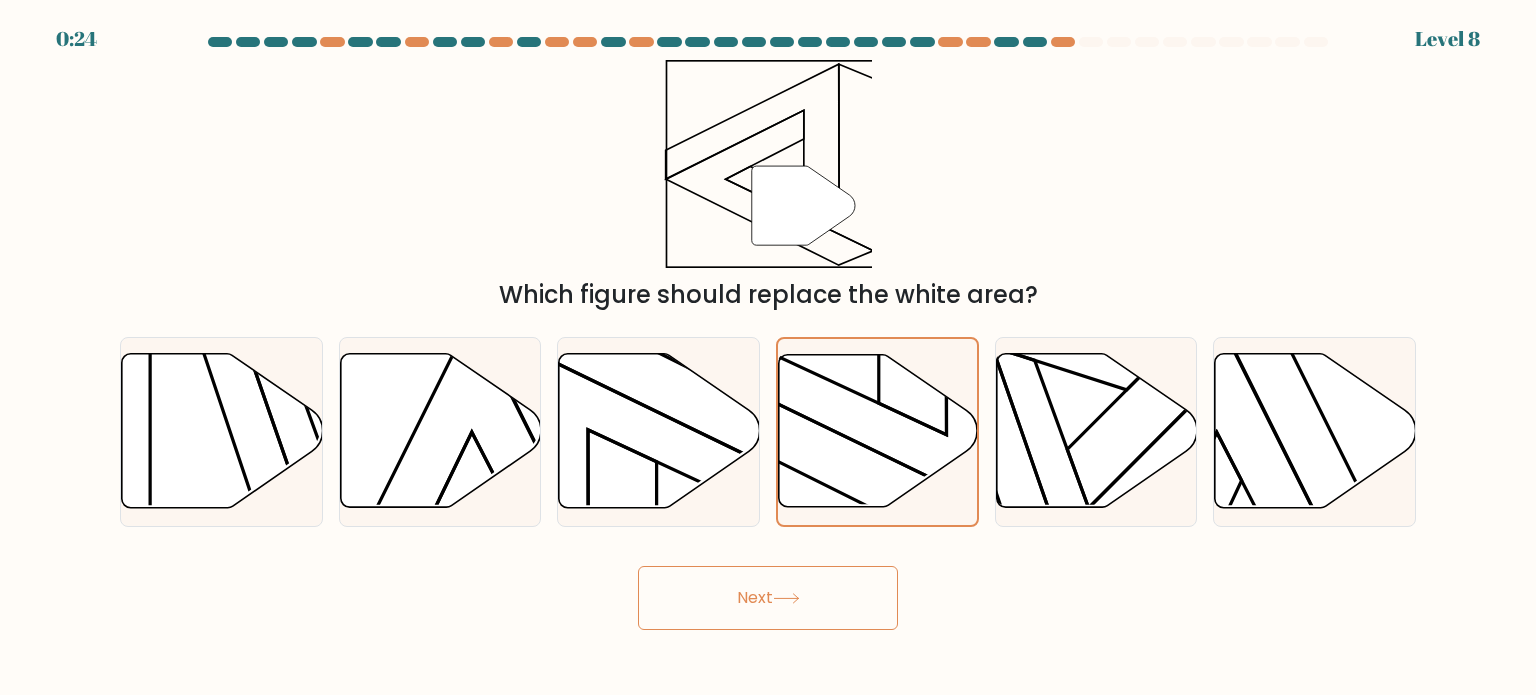 click on "Next" at bounding box center (768, 598) 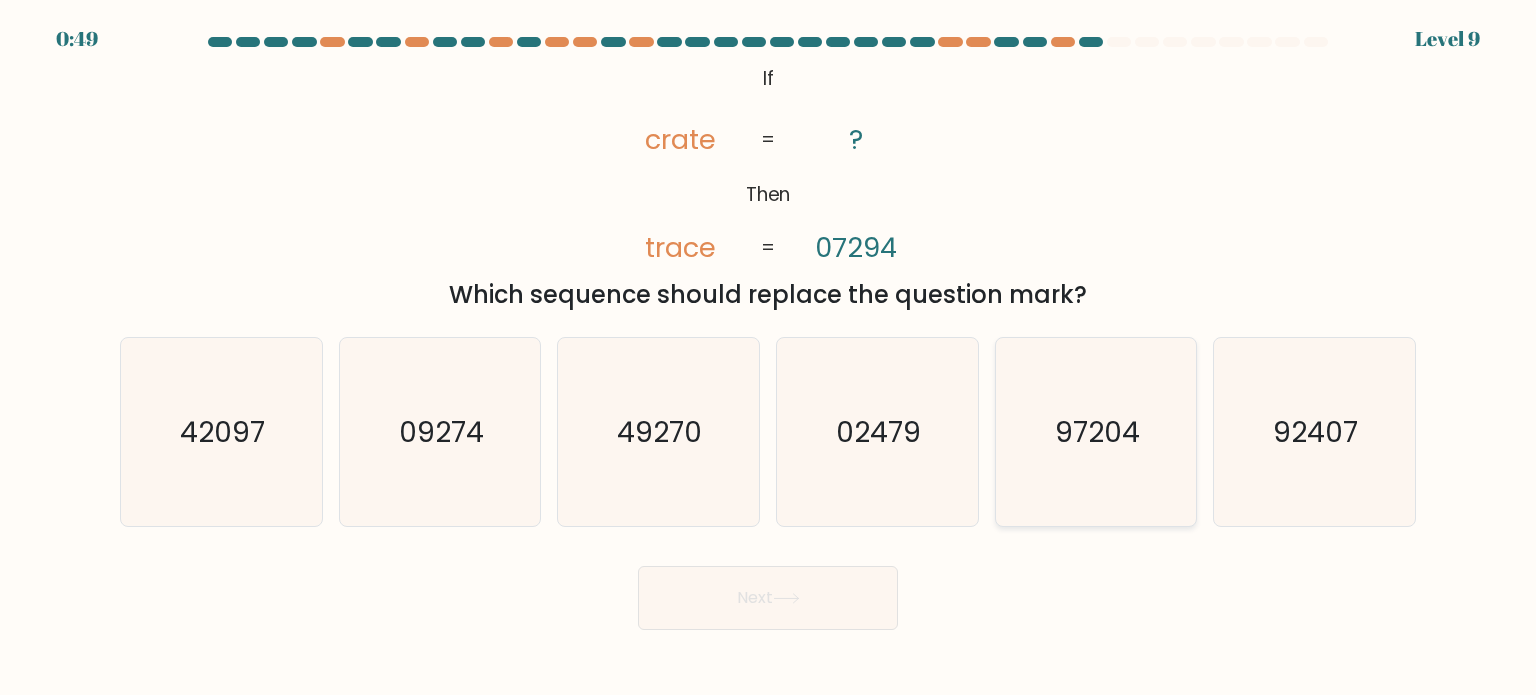 click on "97204" 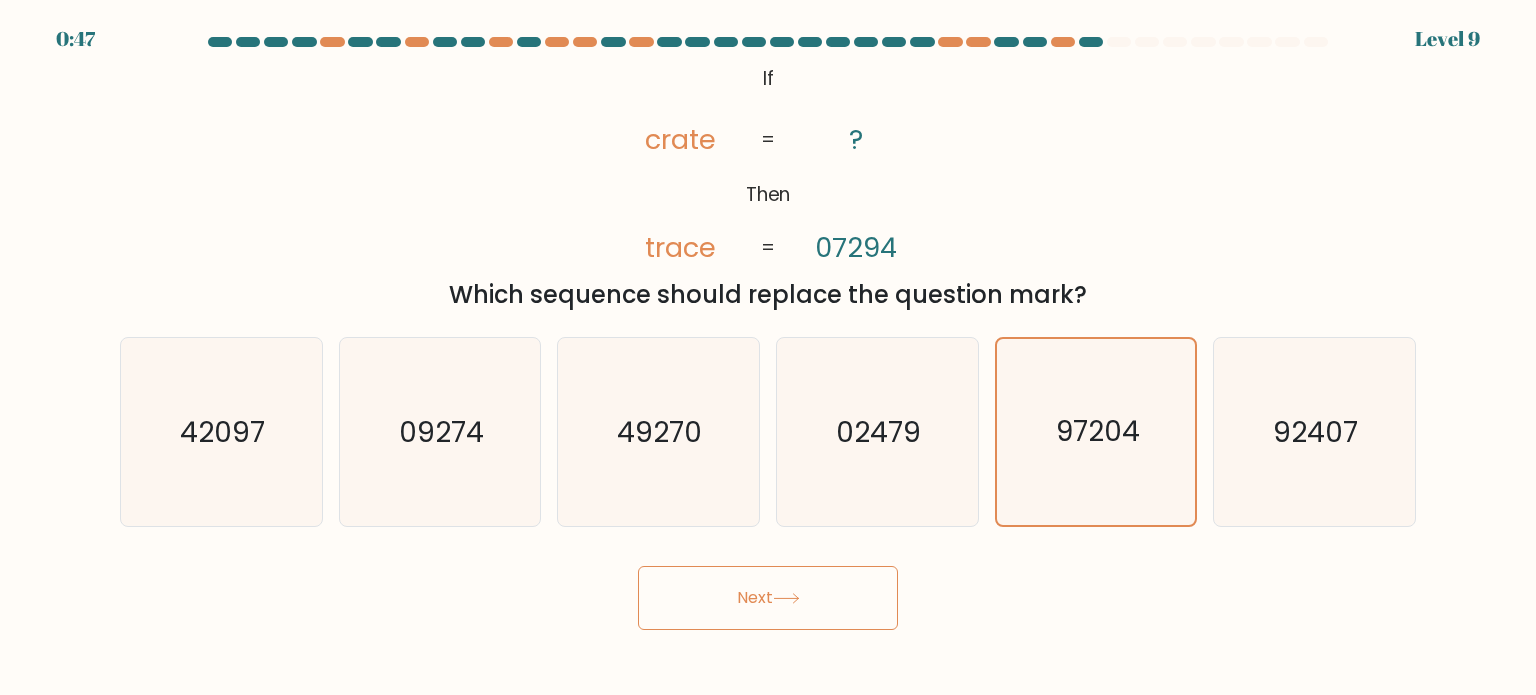 click on "Next" at bounding box center (768, 598) 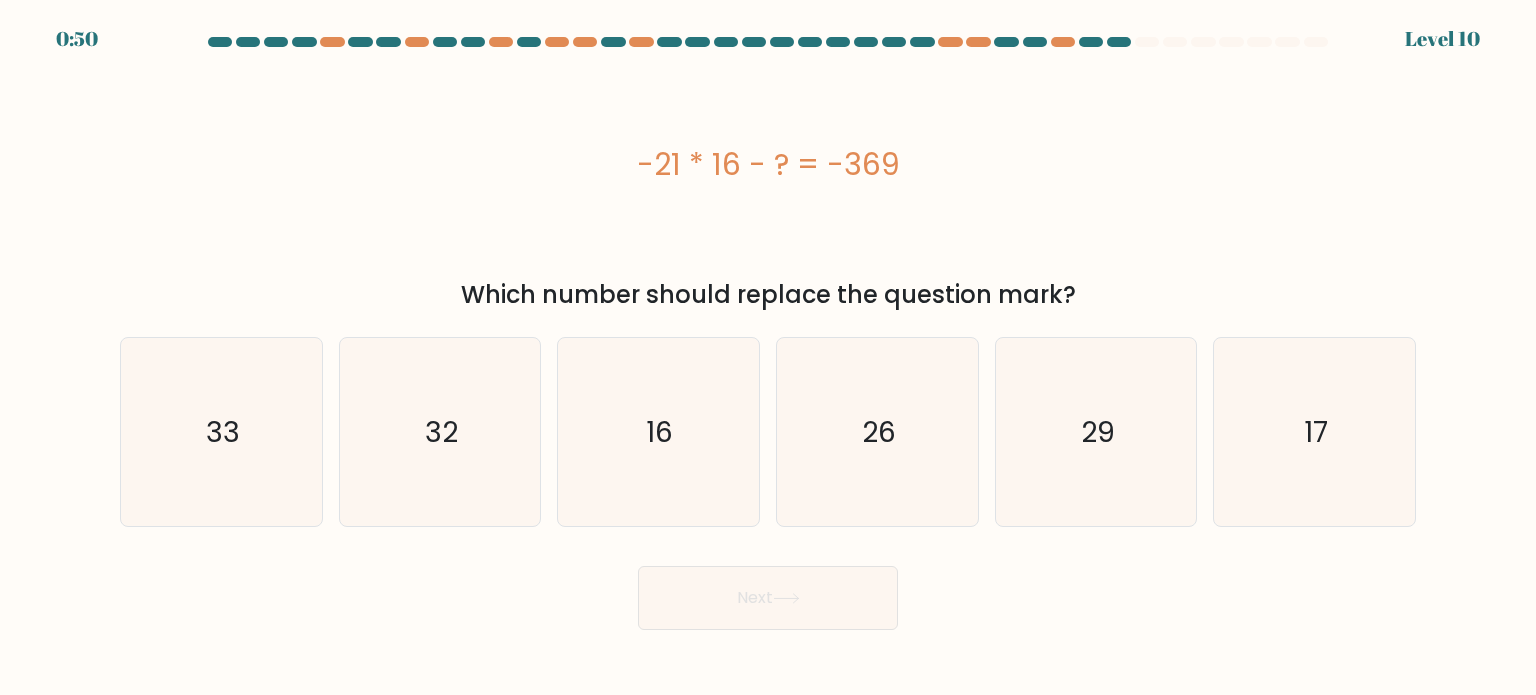 click on "-21 * 16 - ? = -369" at bounding box center [768, 164] 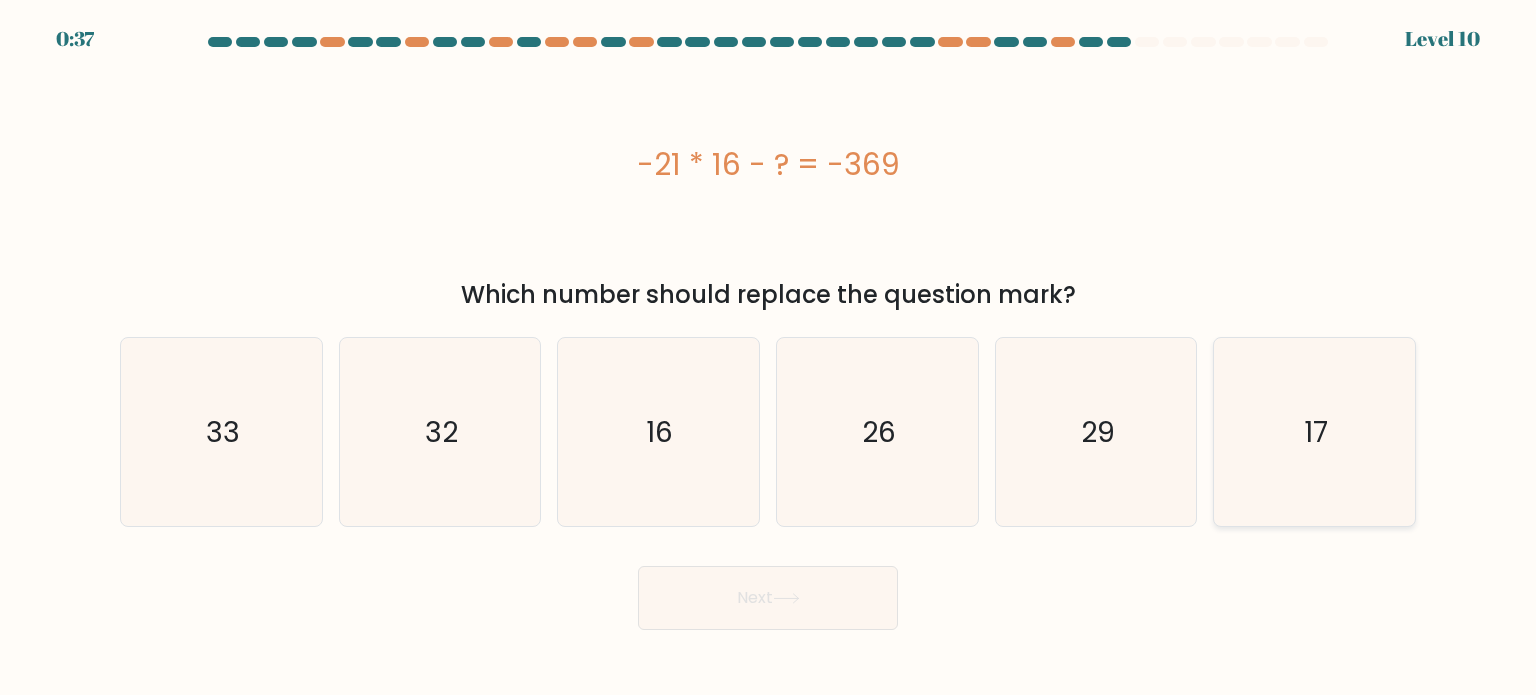 click on "17" 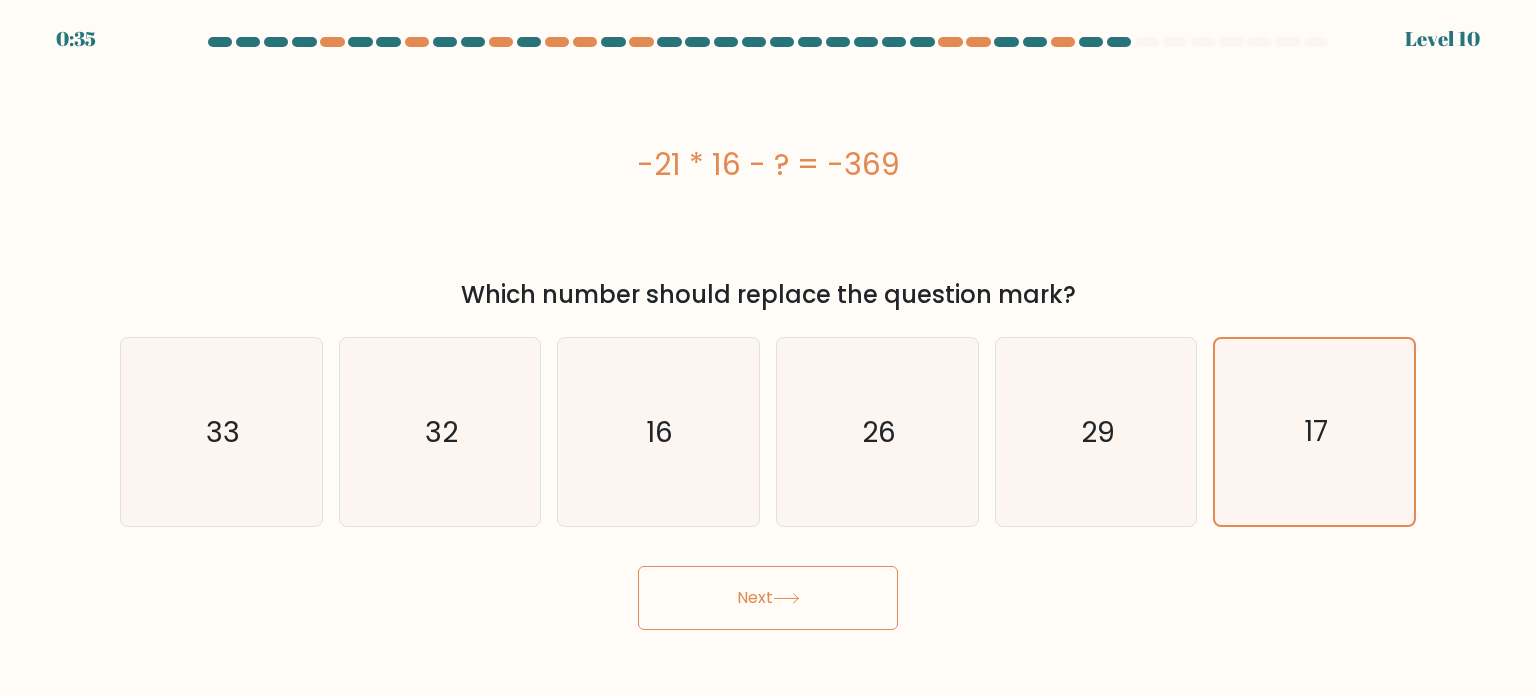 click on "Next" at bounding box center [768, 598] 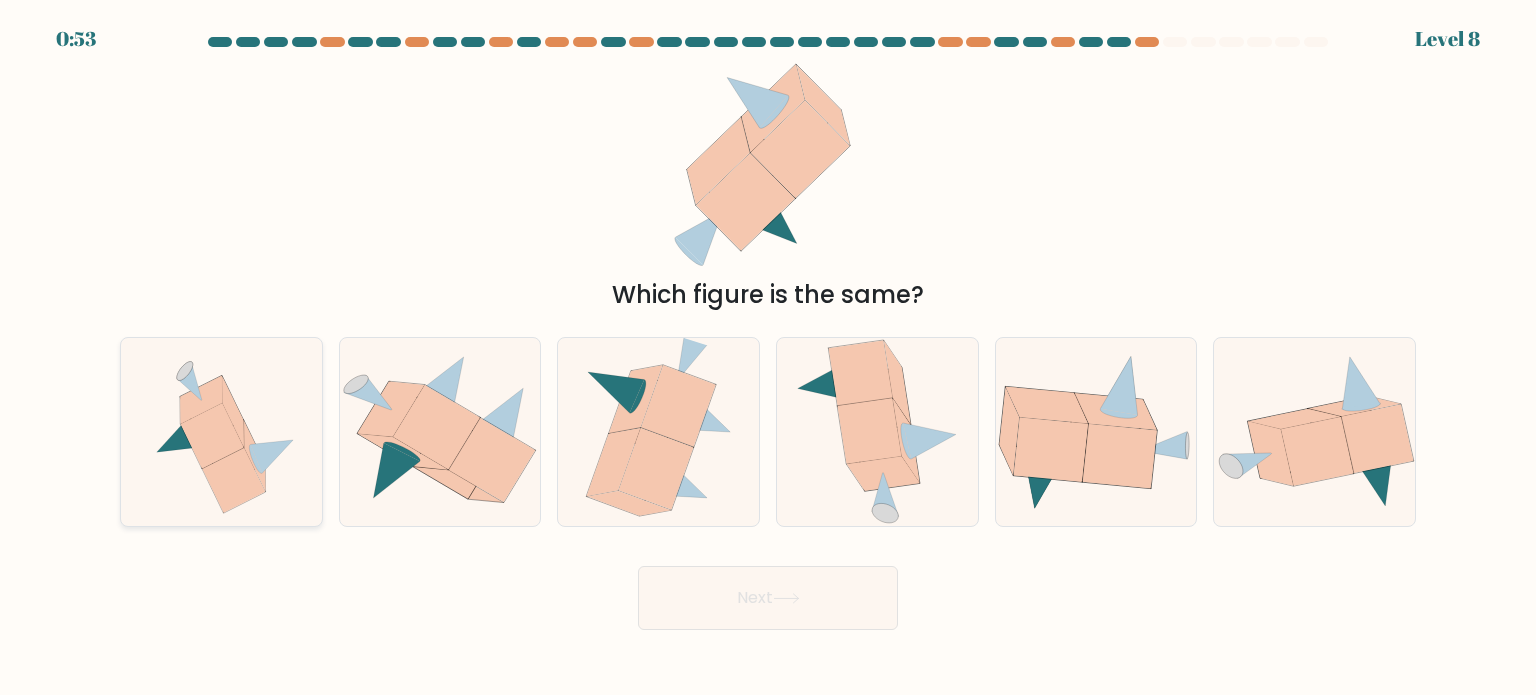 click 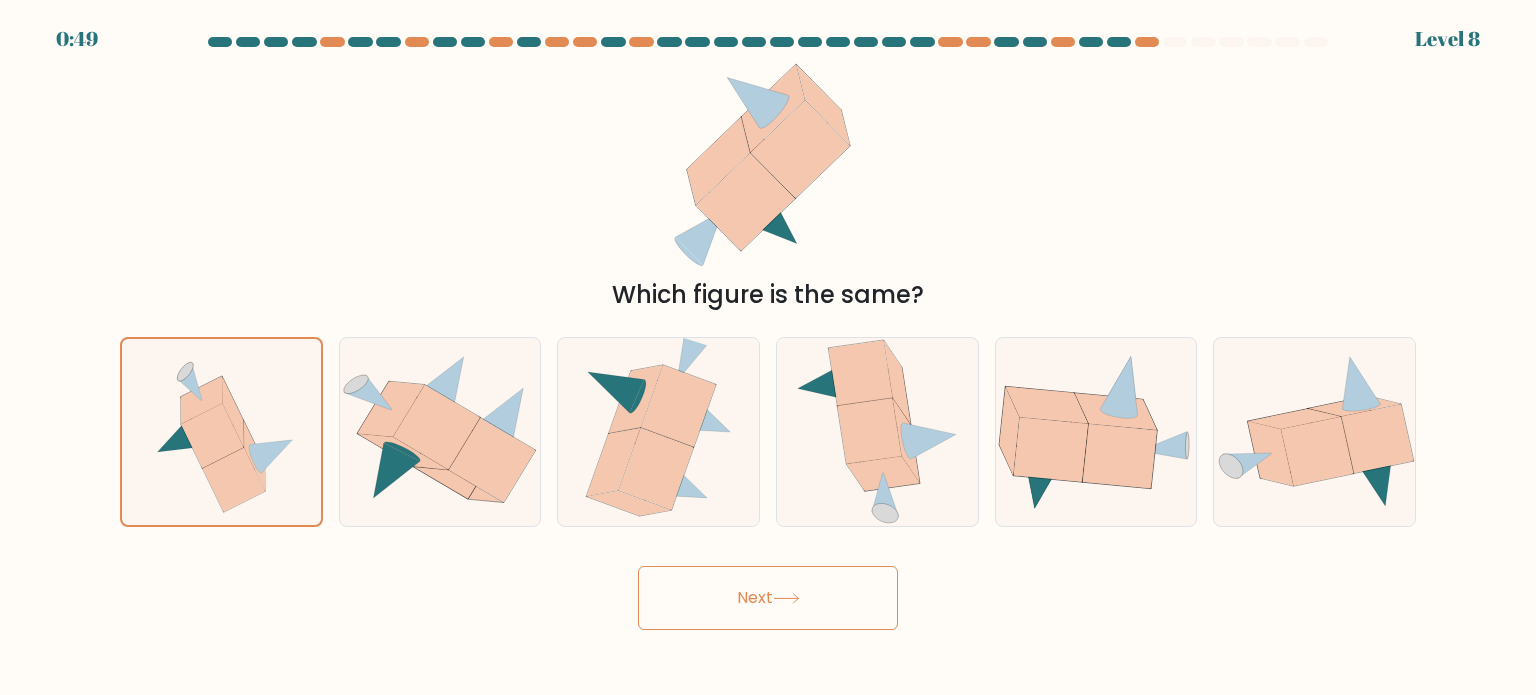 click on "Next" at bounding box center (768, 598) 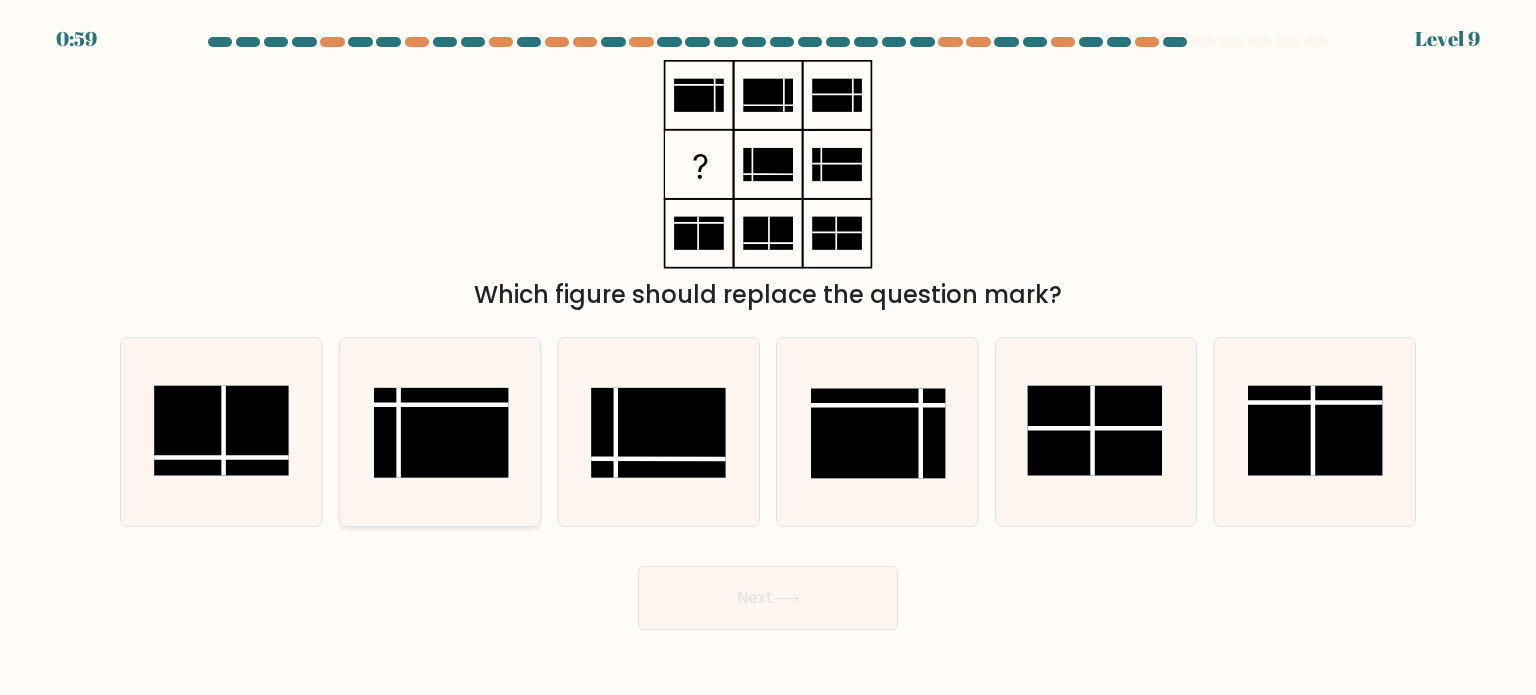 click 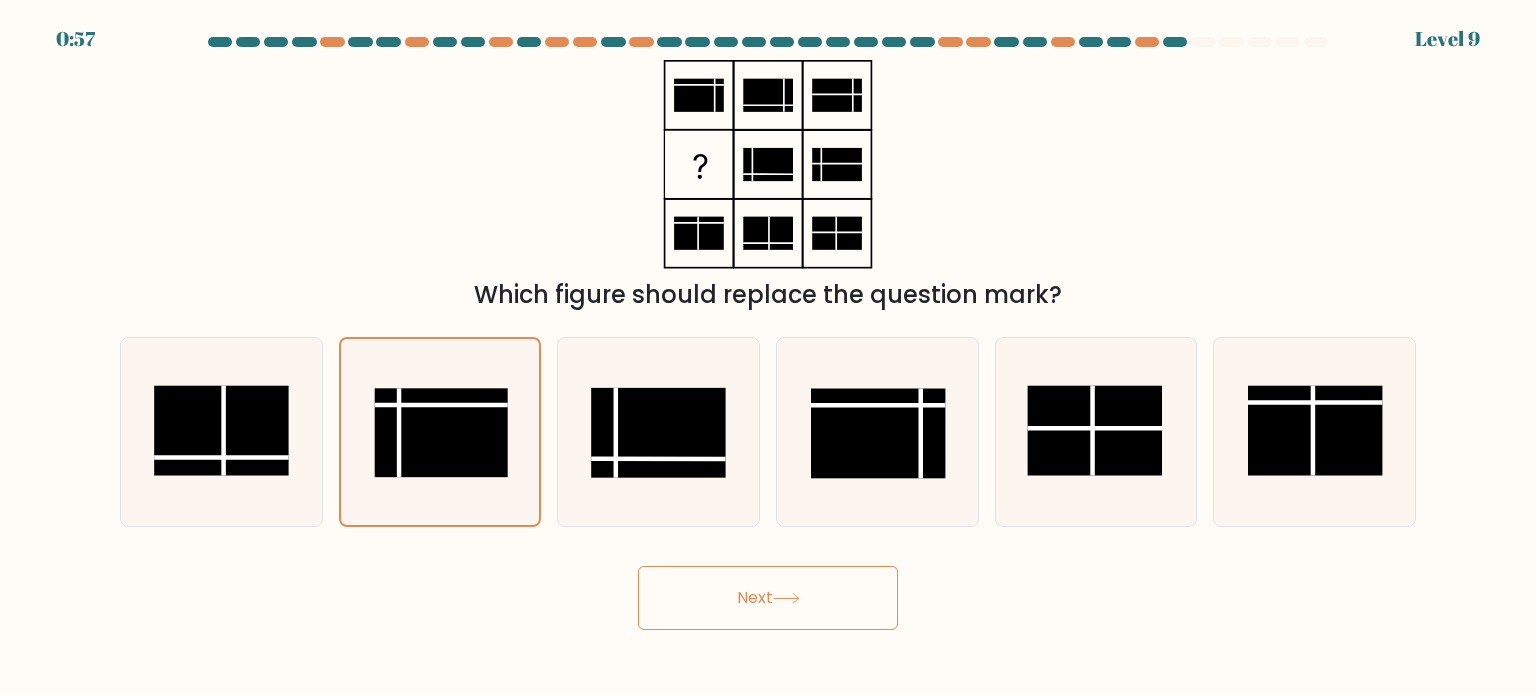 click on "Next" at bounding box center (768, 598) 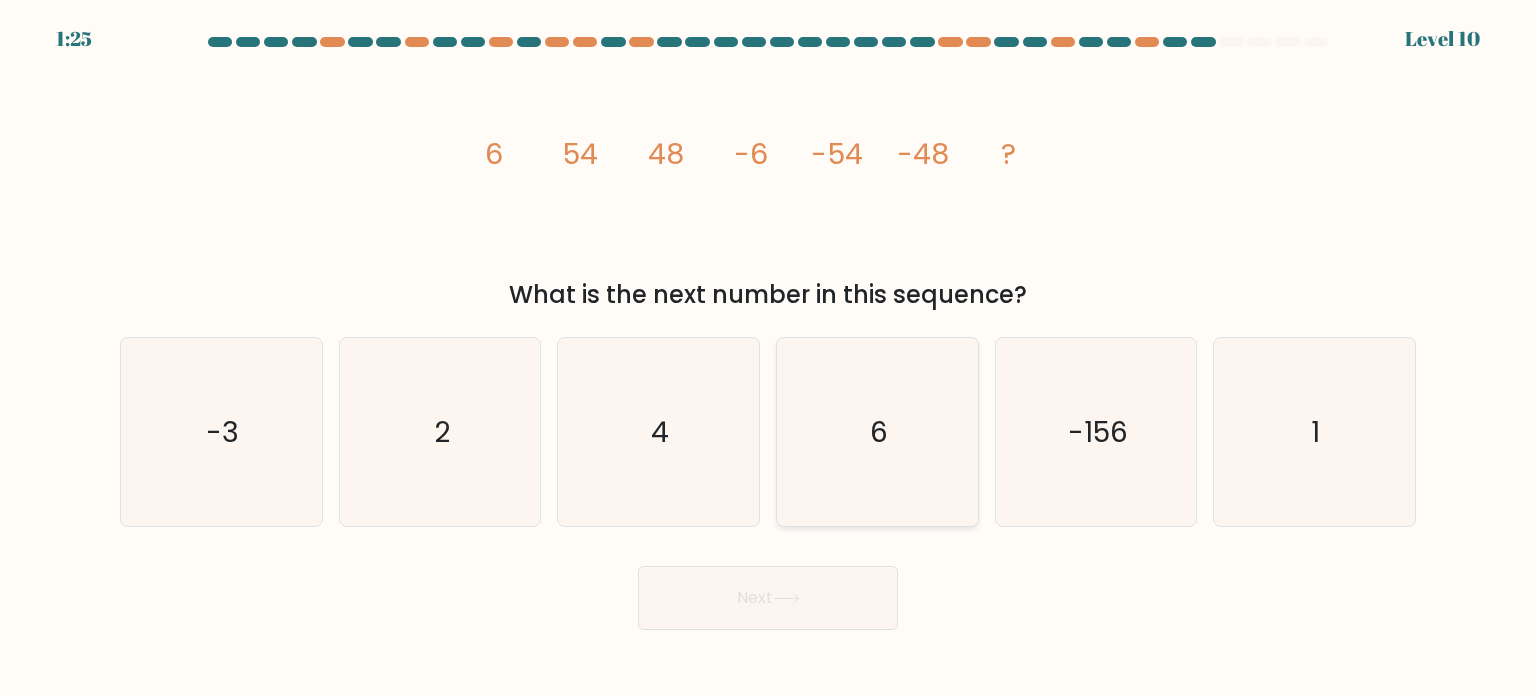 click on "6" 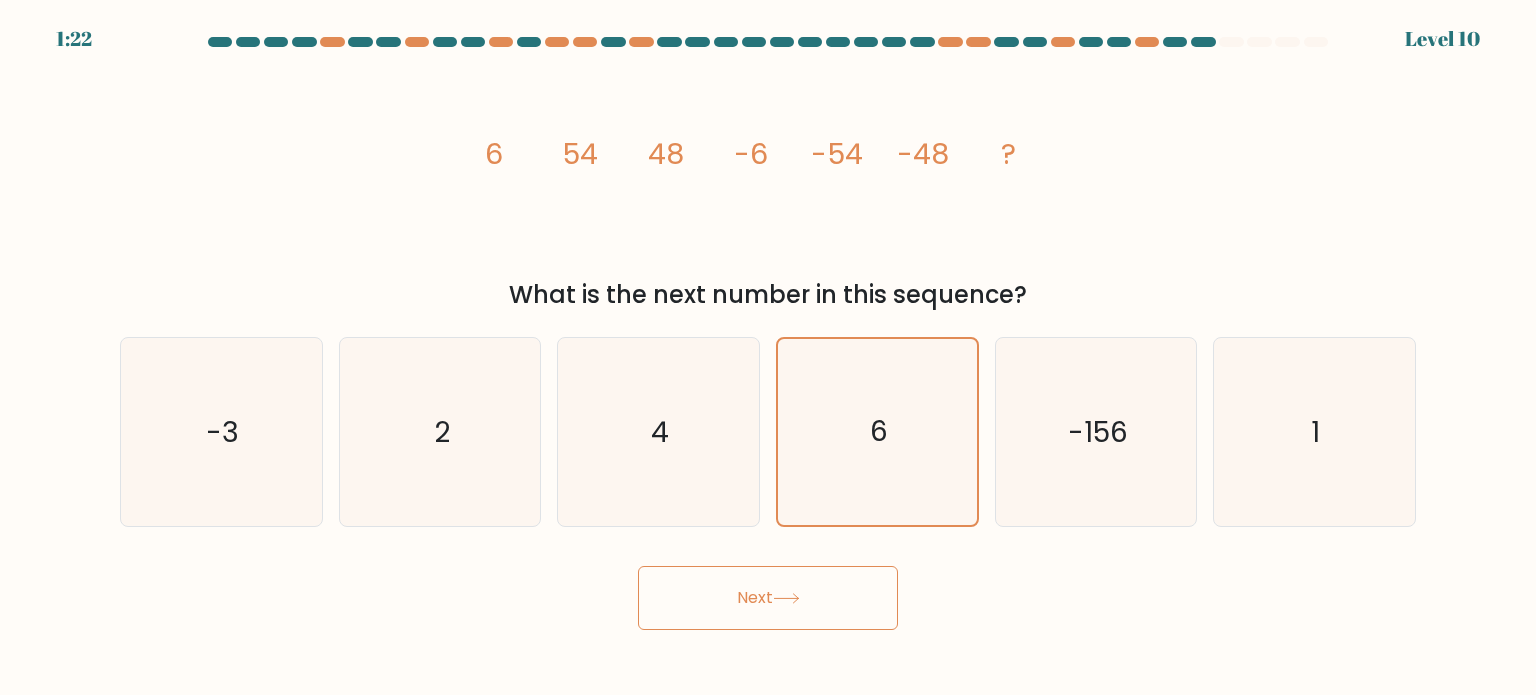 click on "Next" at bounding box center (768, 598) 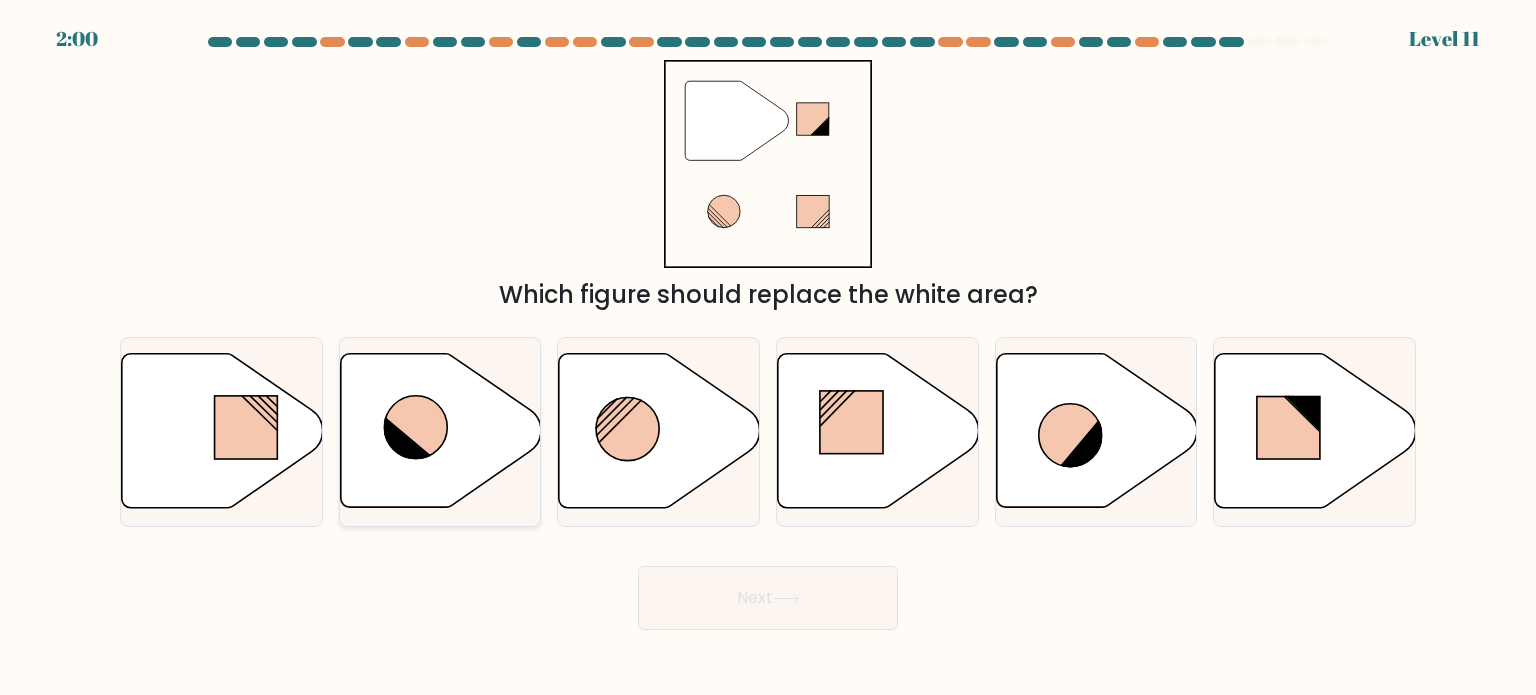 click 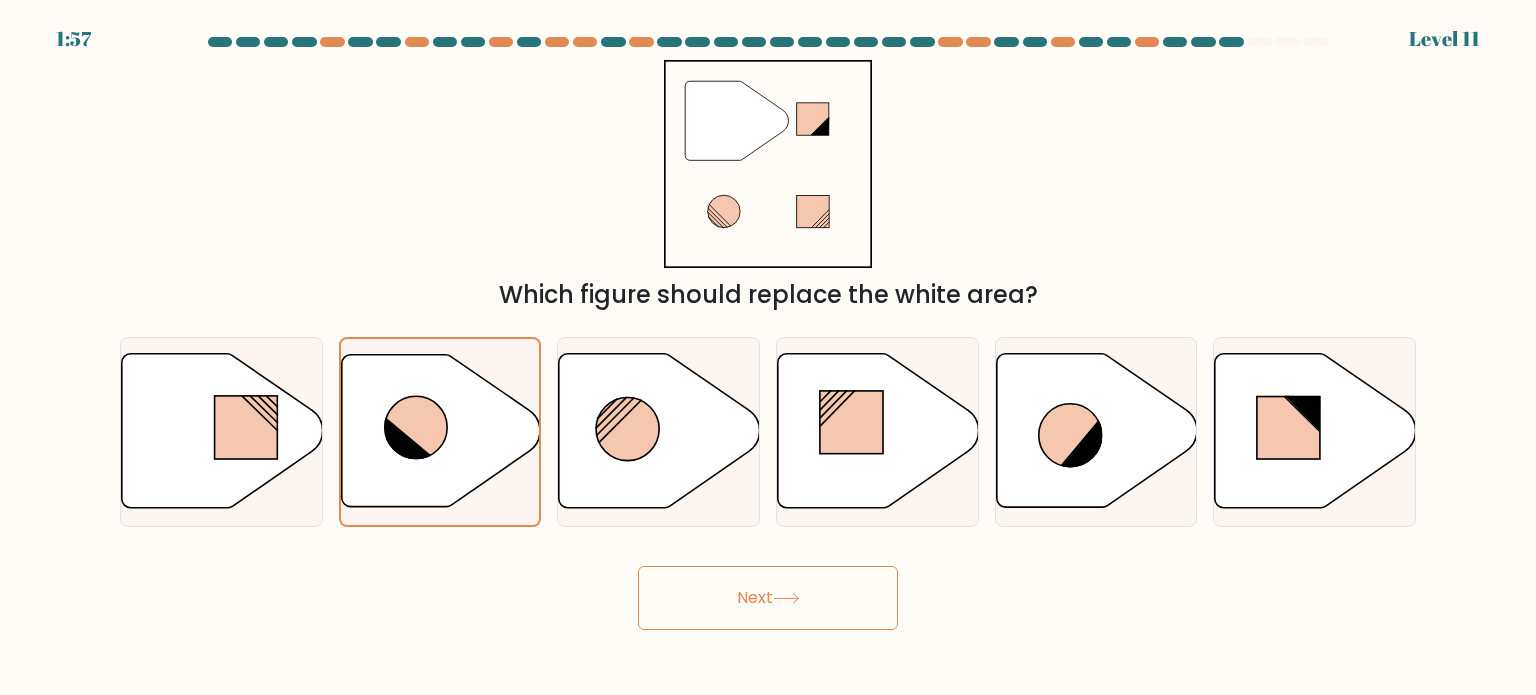 click on "Next" at bounding box center (768, 598) 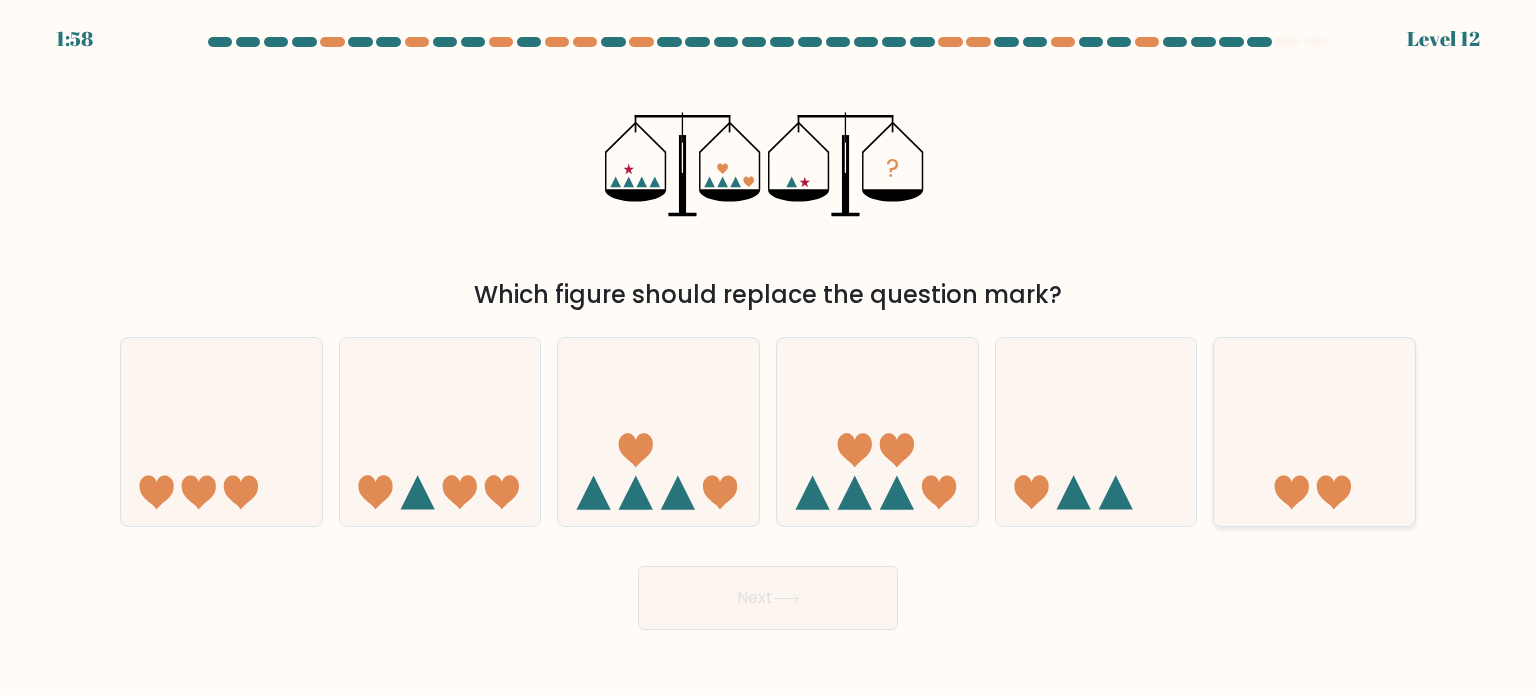 click 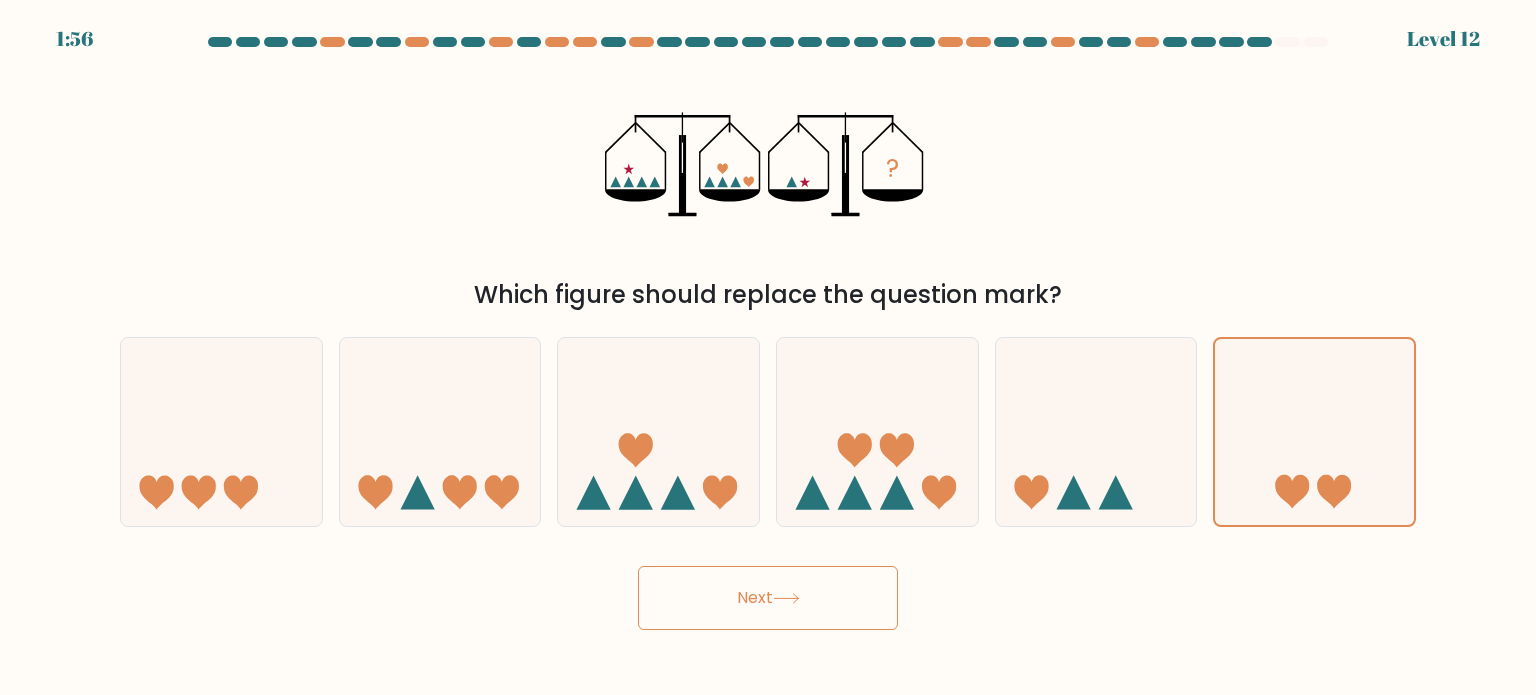 click on "Next" at bounding box center (768, 598) 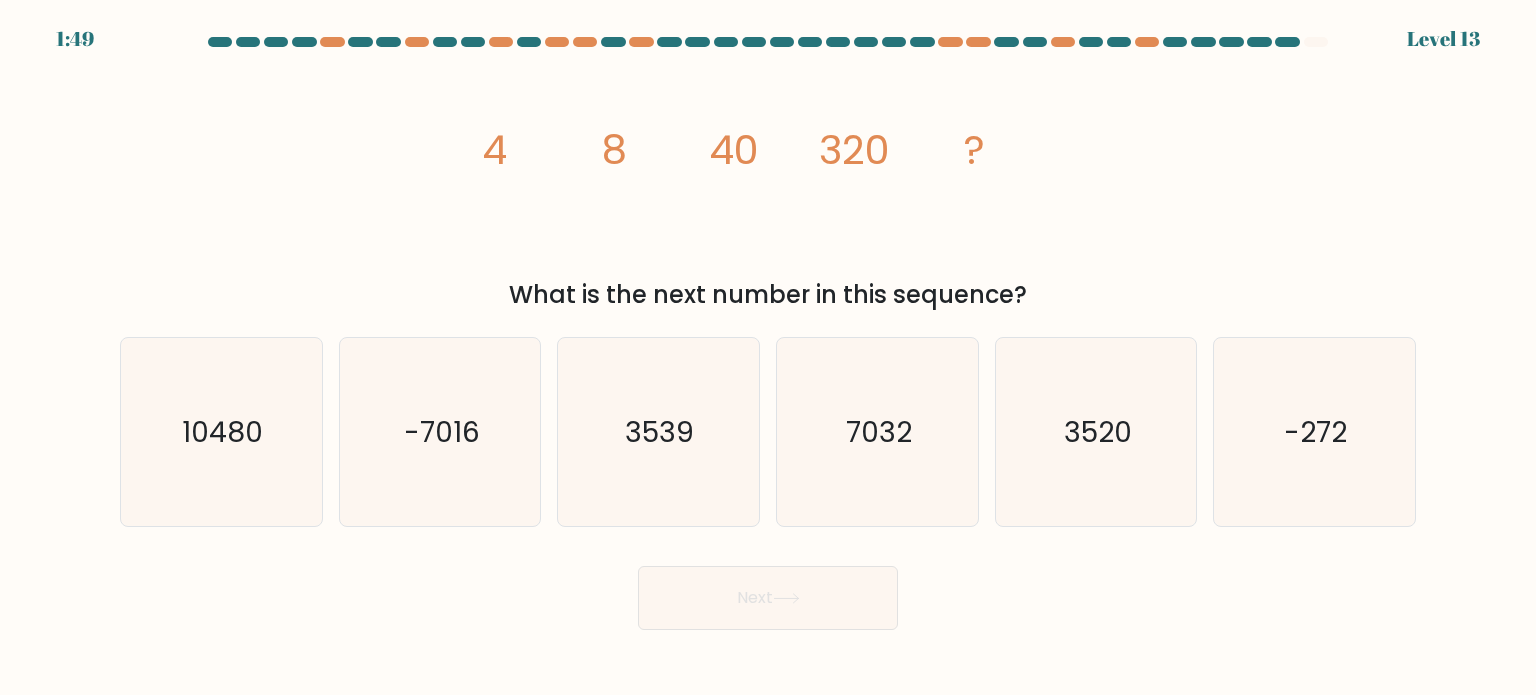 type 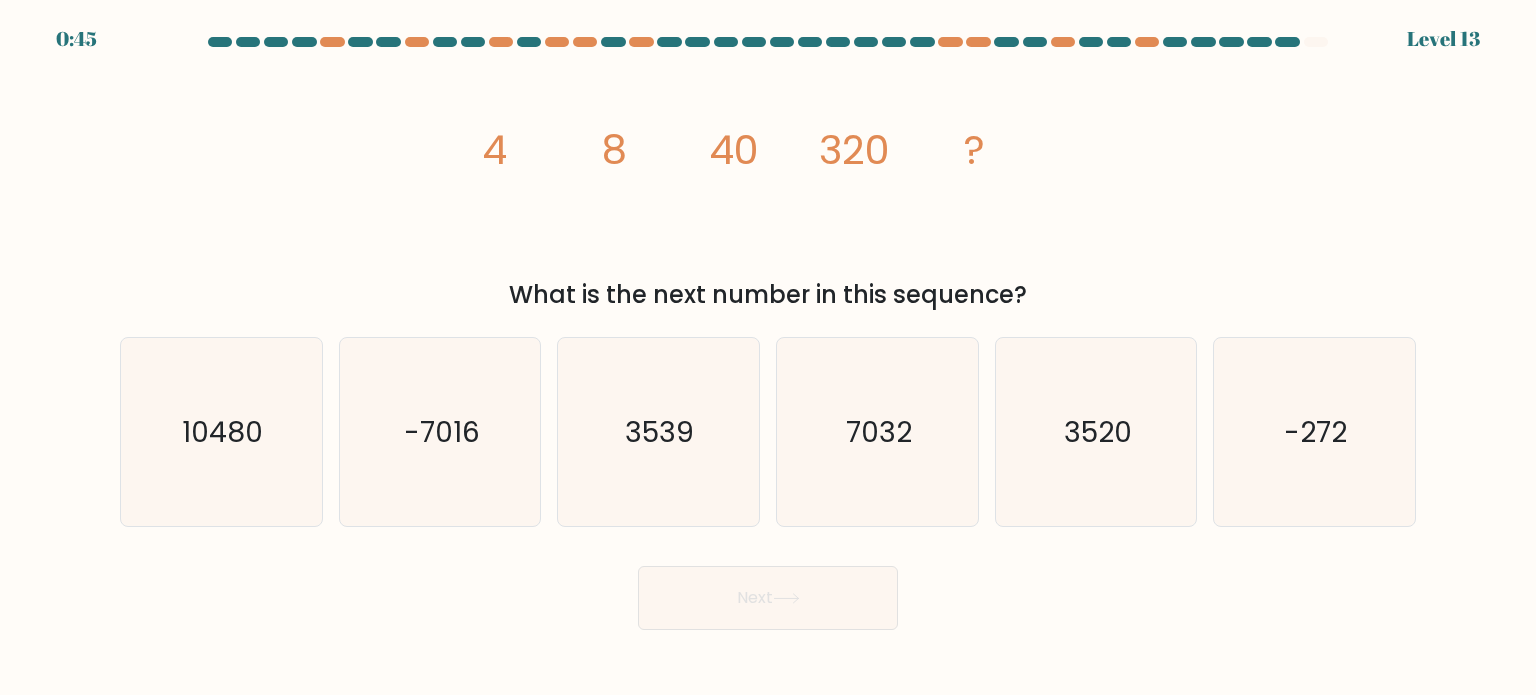 click on "image/svg+xml
4
8
40
320
?
What is the next number in this sequence?" at bounding box center (768, 186) 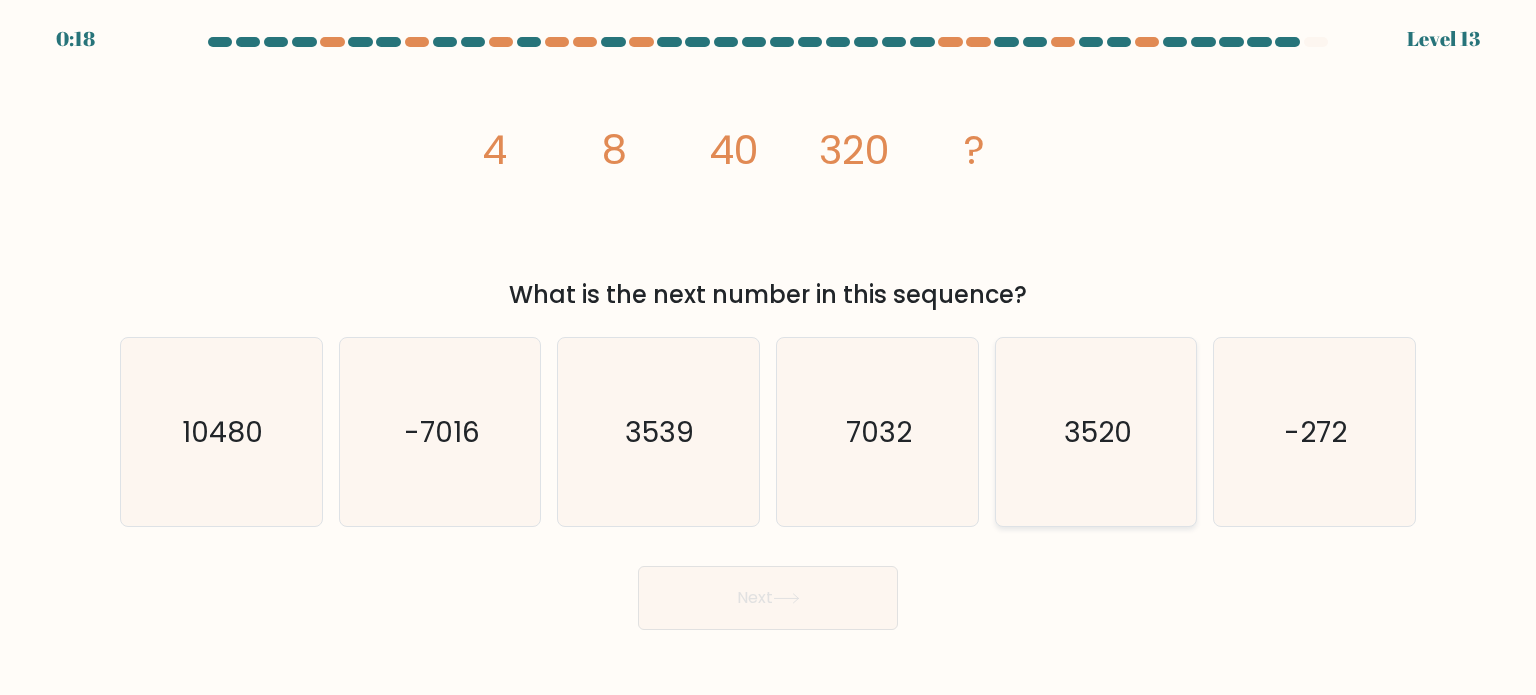 click on "3520" 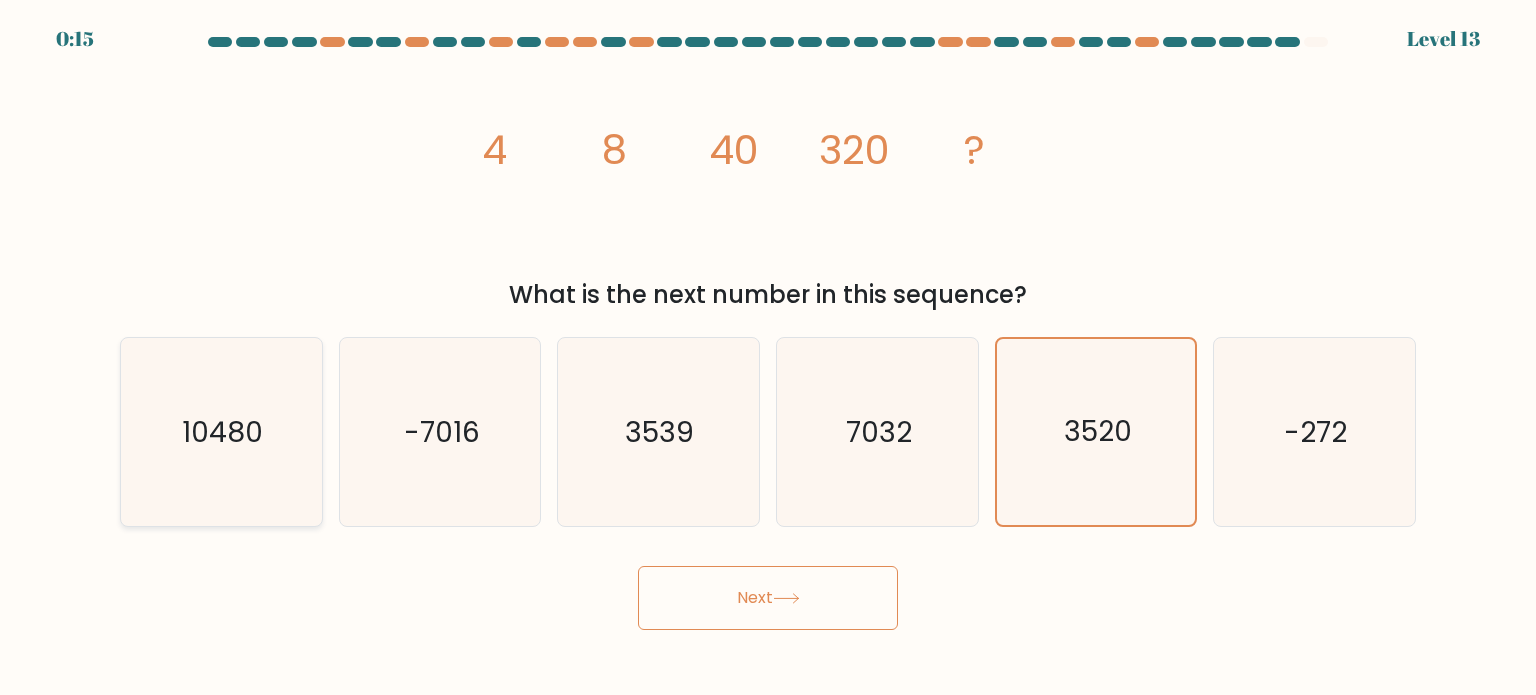 click on "10480" 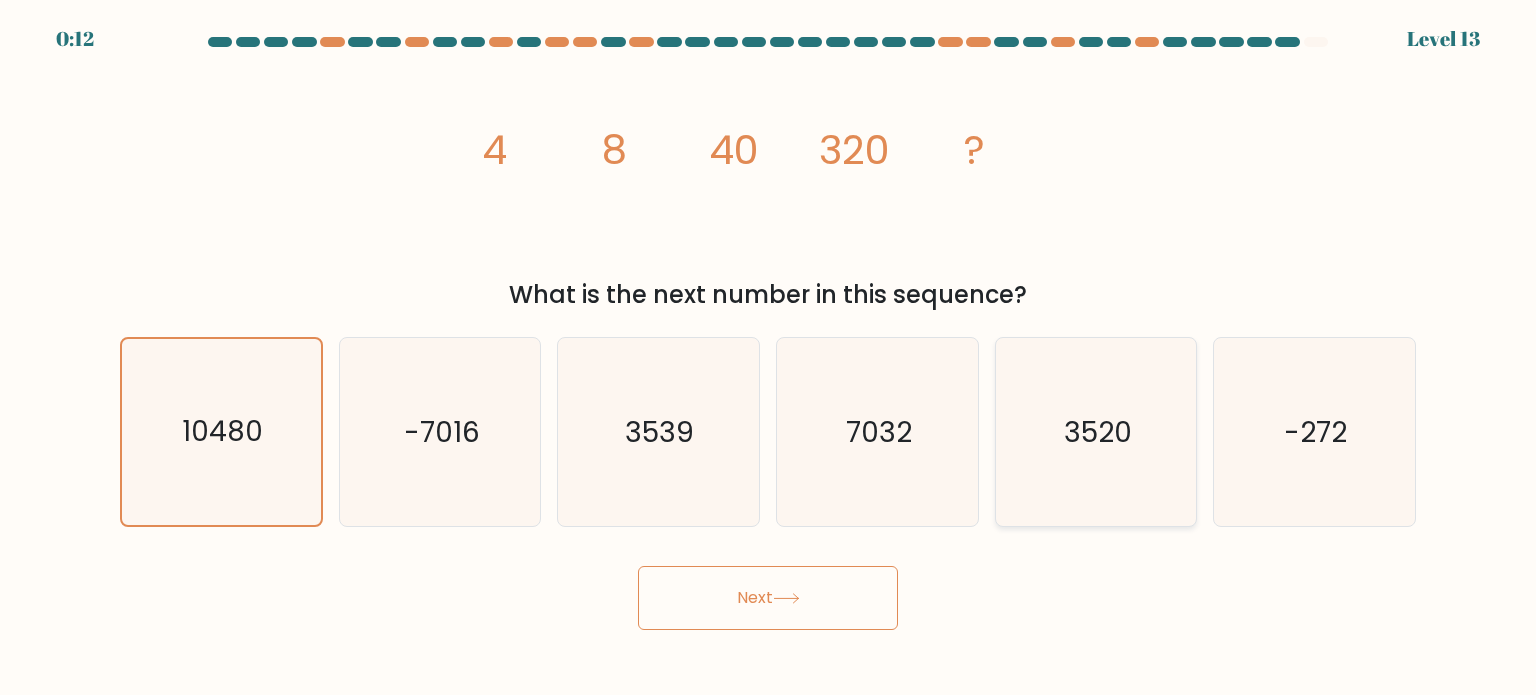 click on "3520" 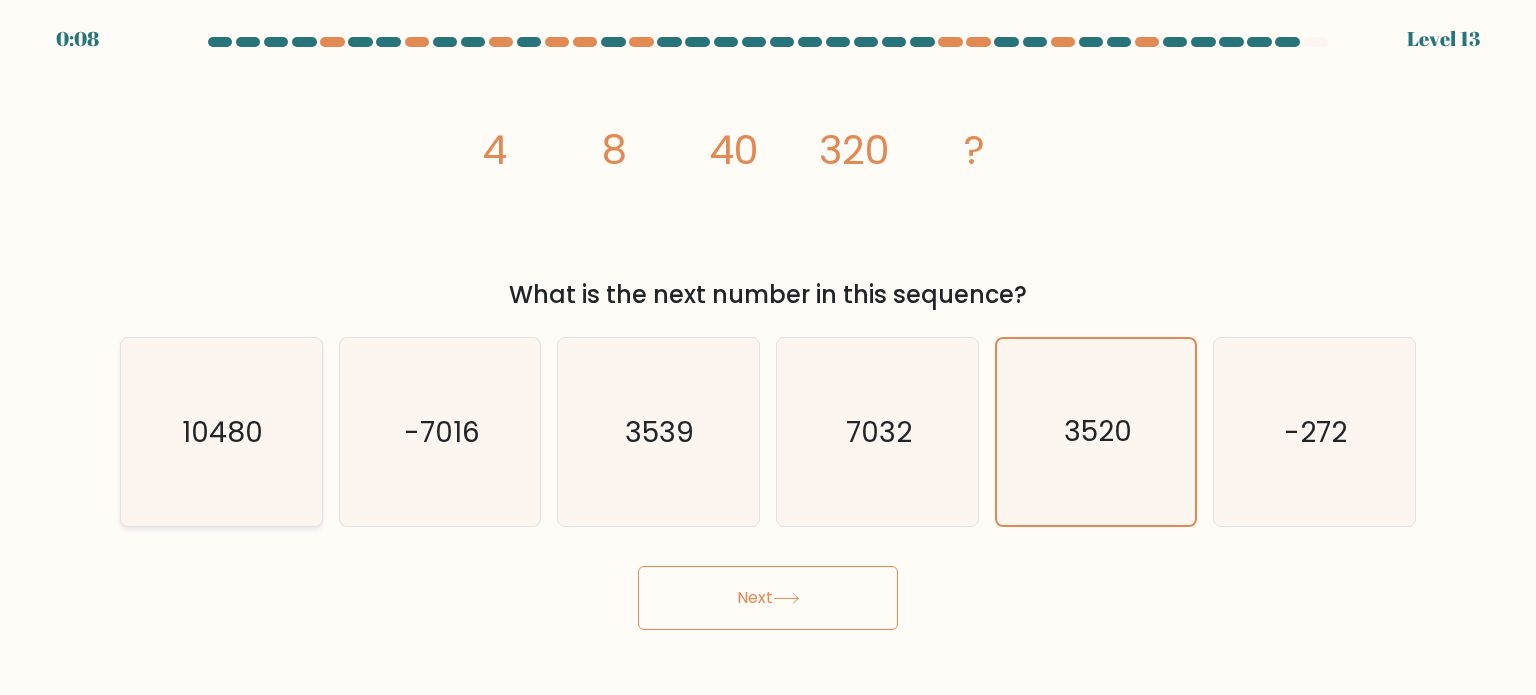 click on "10480" 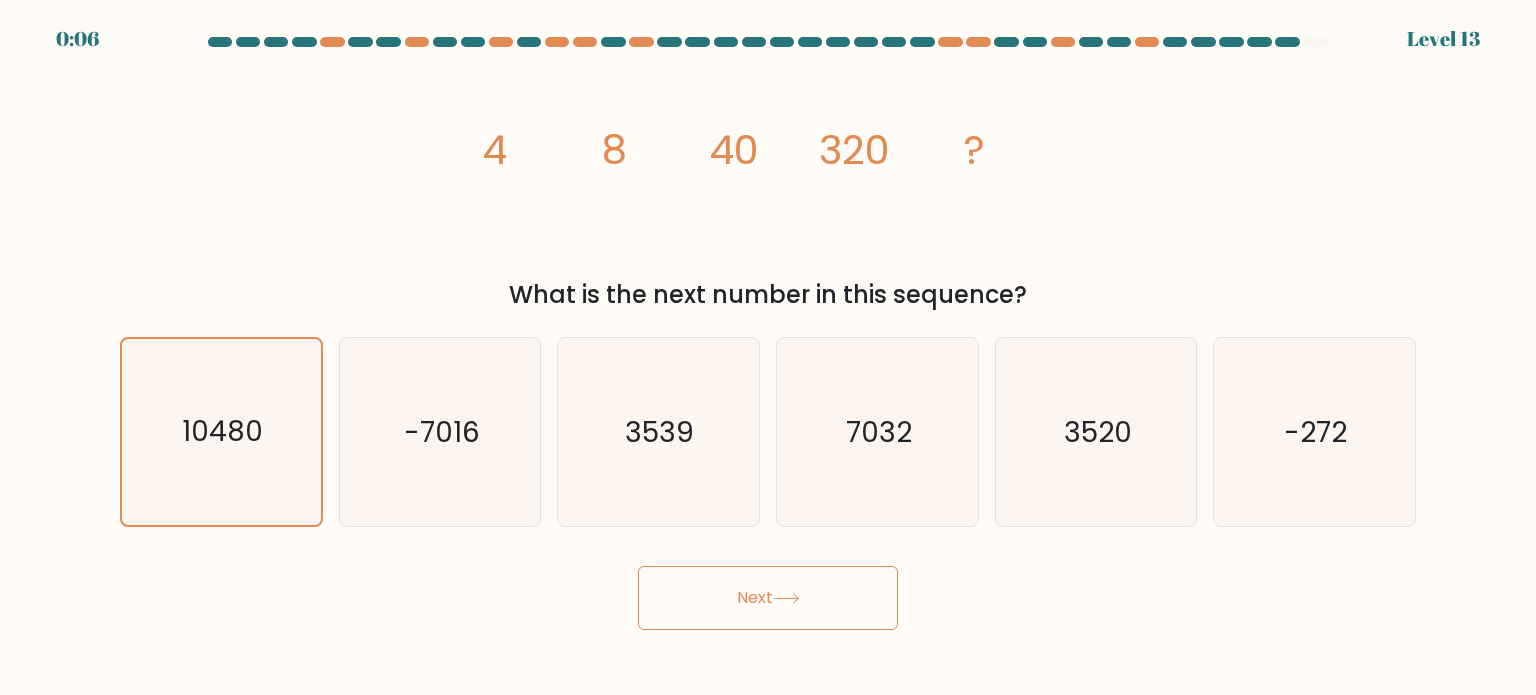 click on "Next" at bounding box center [768, 598] 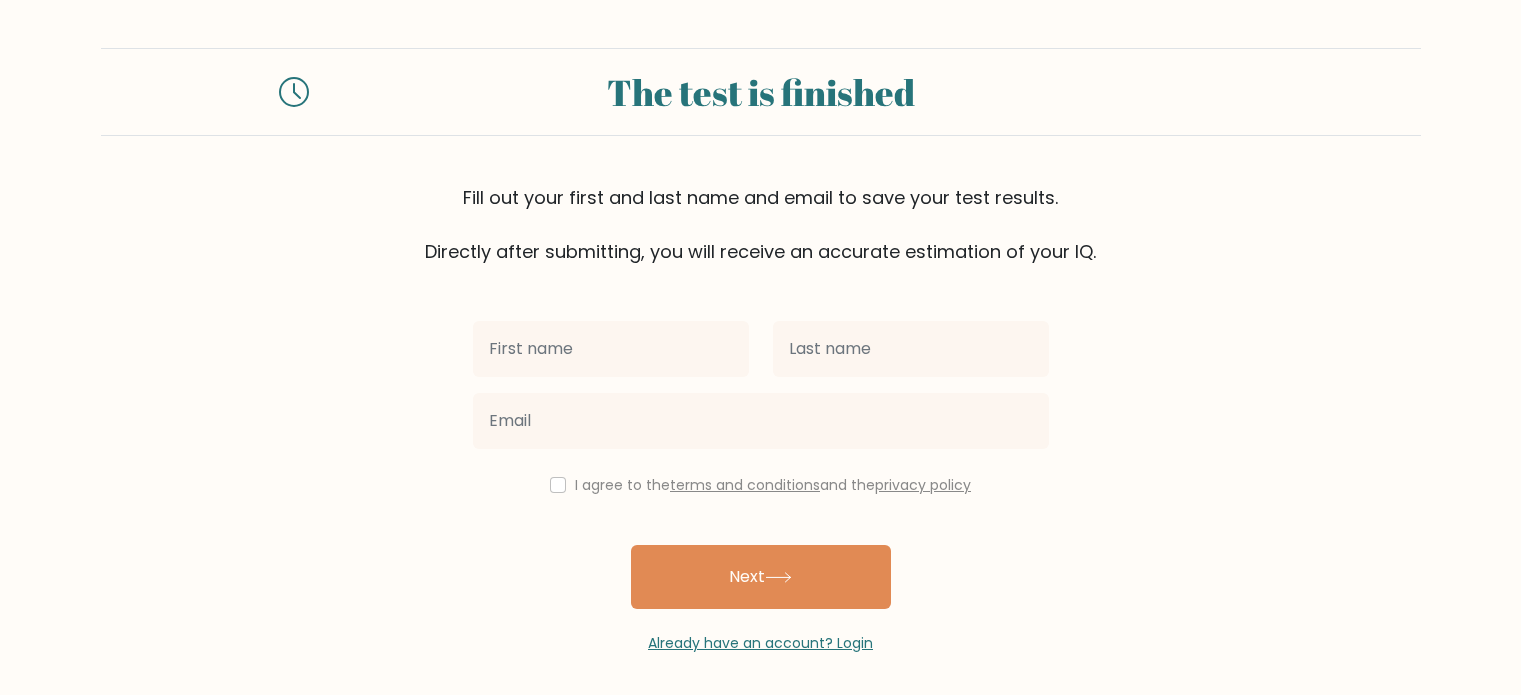 scroll, scrollTop: 0, scrollLeft: 0, axis: both 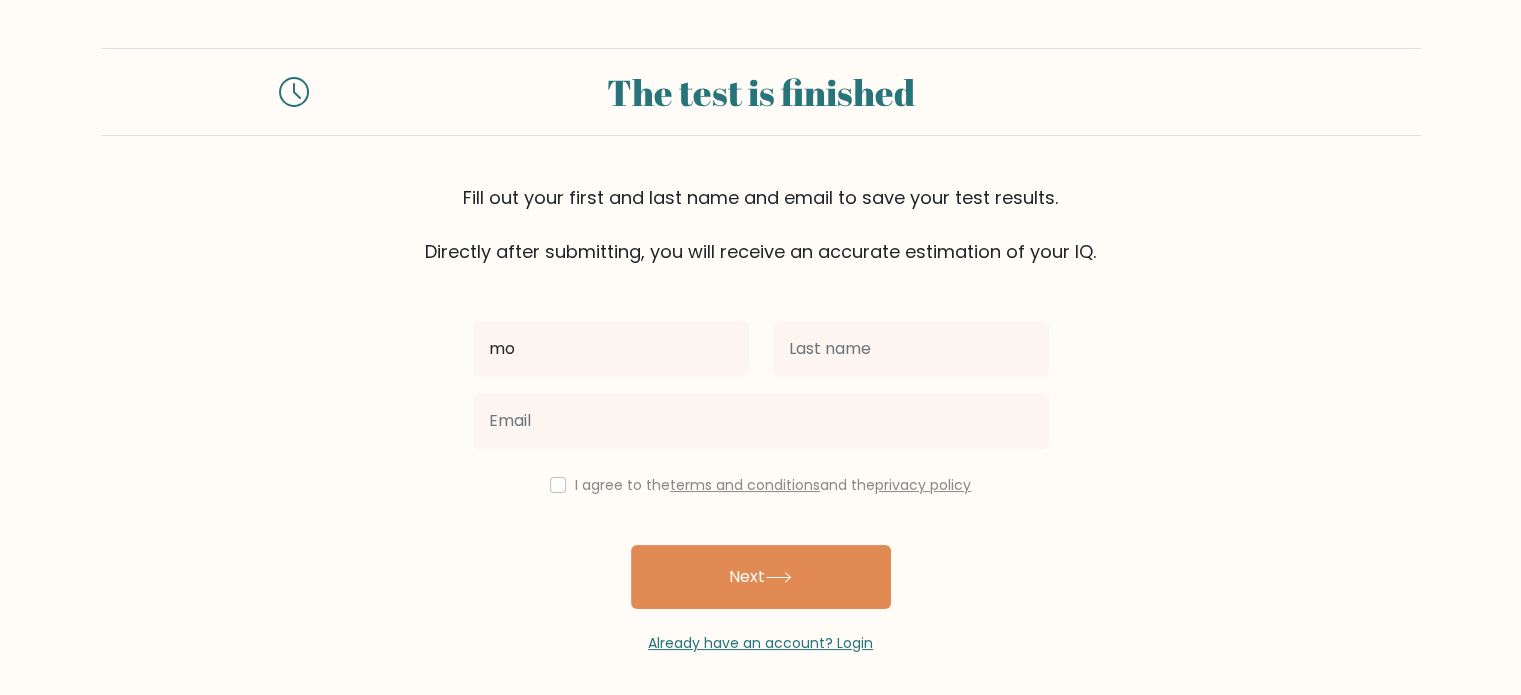 type on "mo" 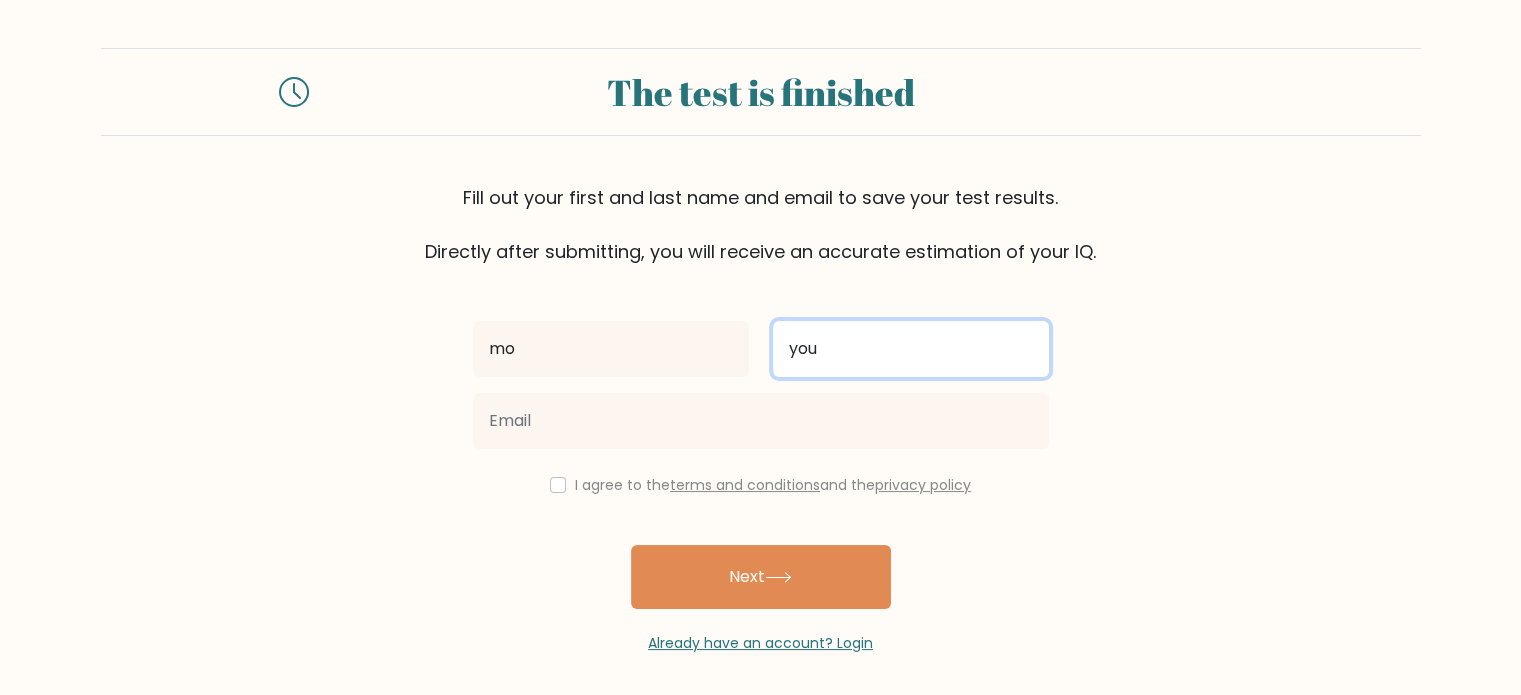 type on "you" 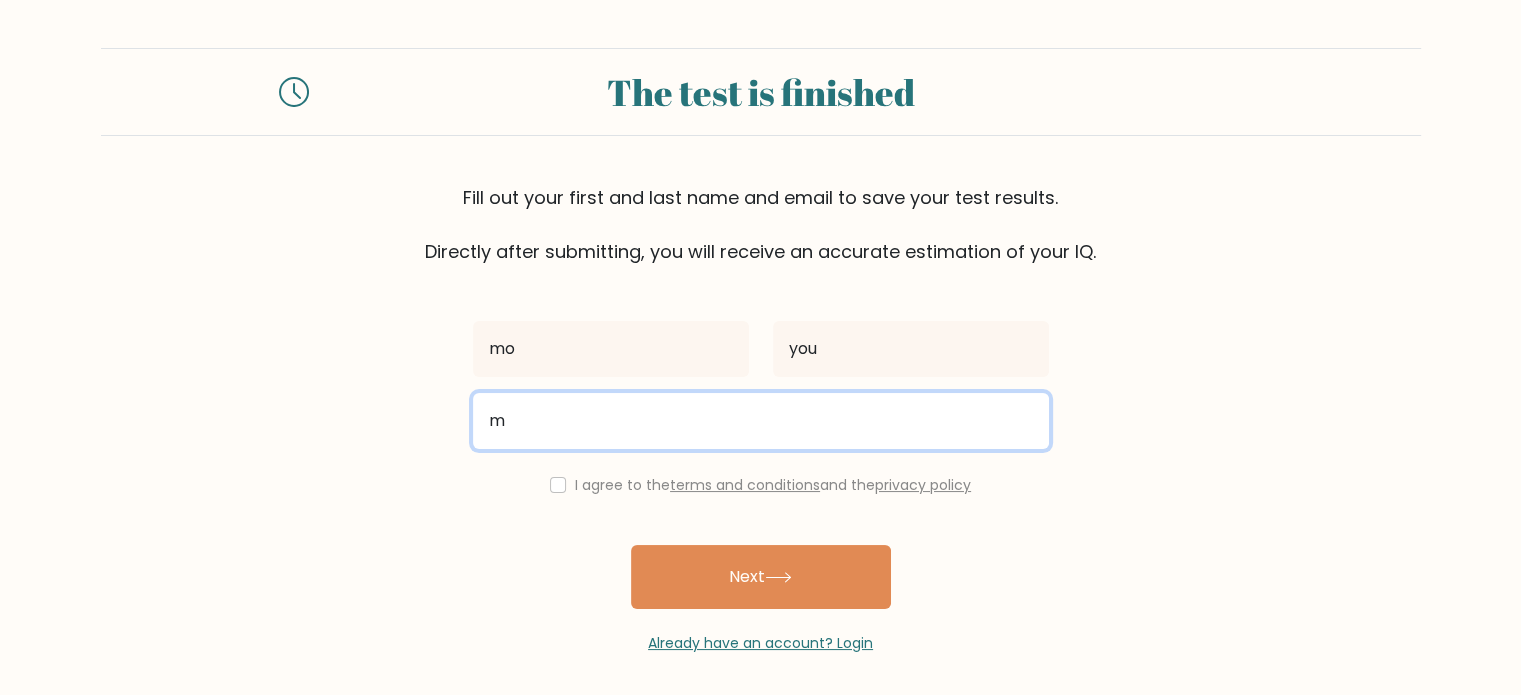 type on "[USERNAME]@[DOMAIN]" 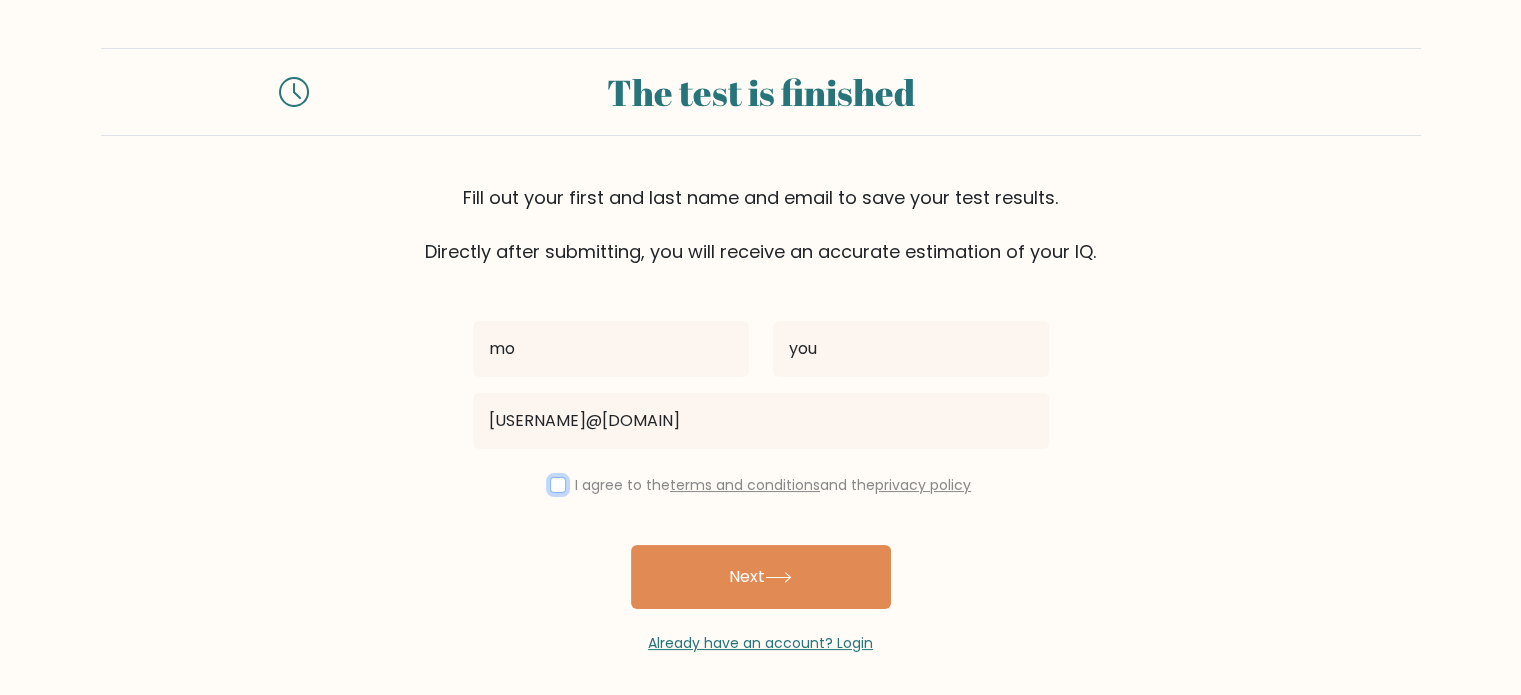 click at bounding box center [558, 485] 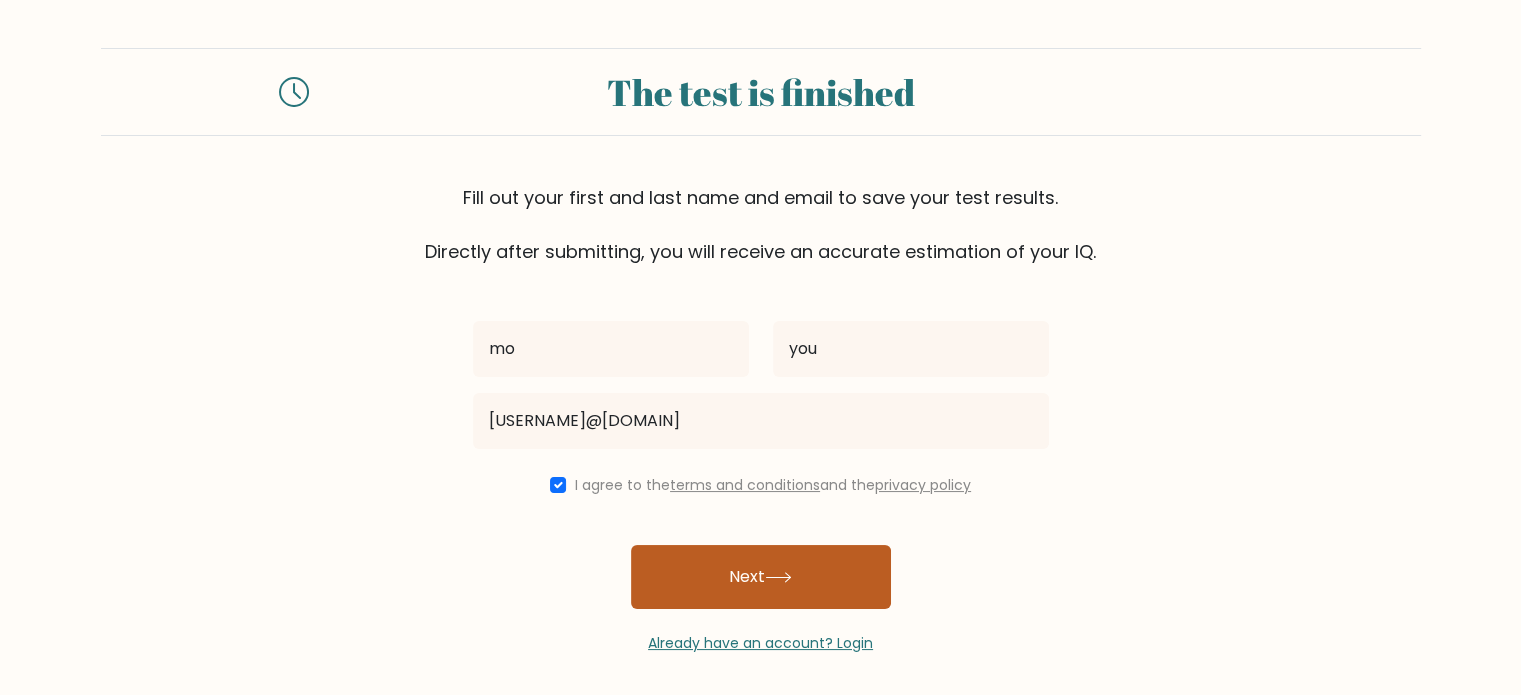 click on "Next" at bounding box center [761, 577] 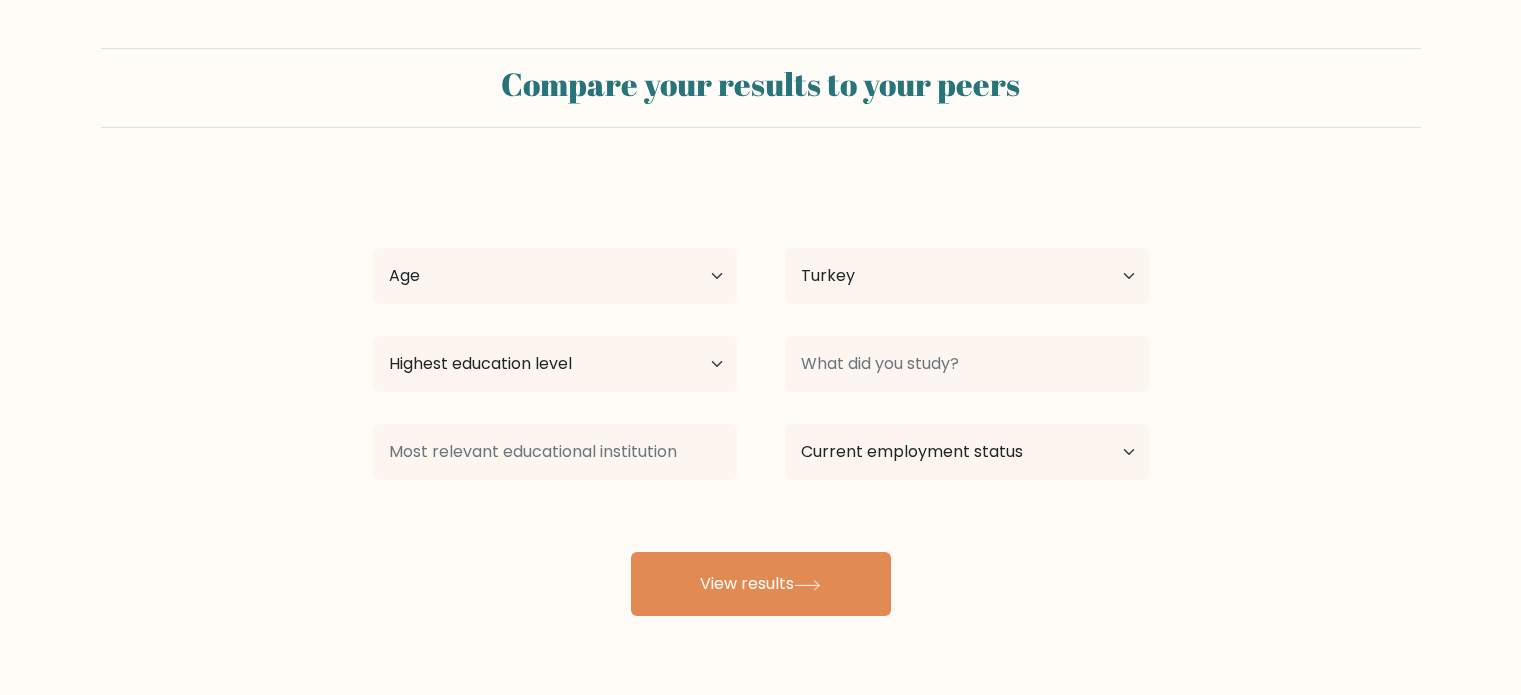 select on "TR" 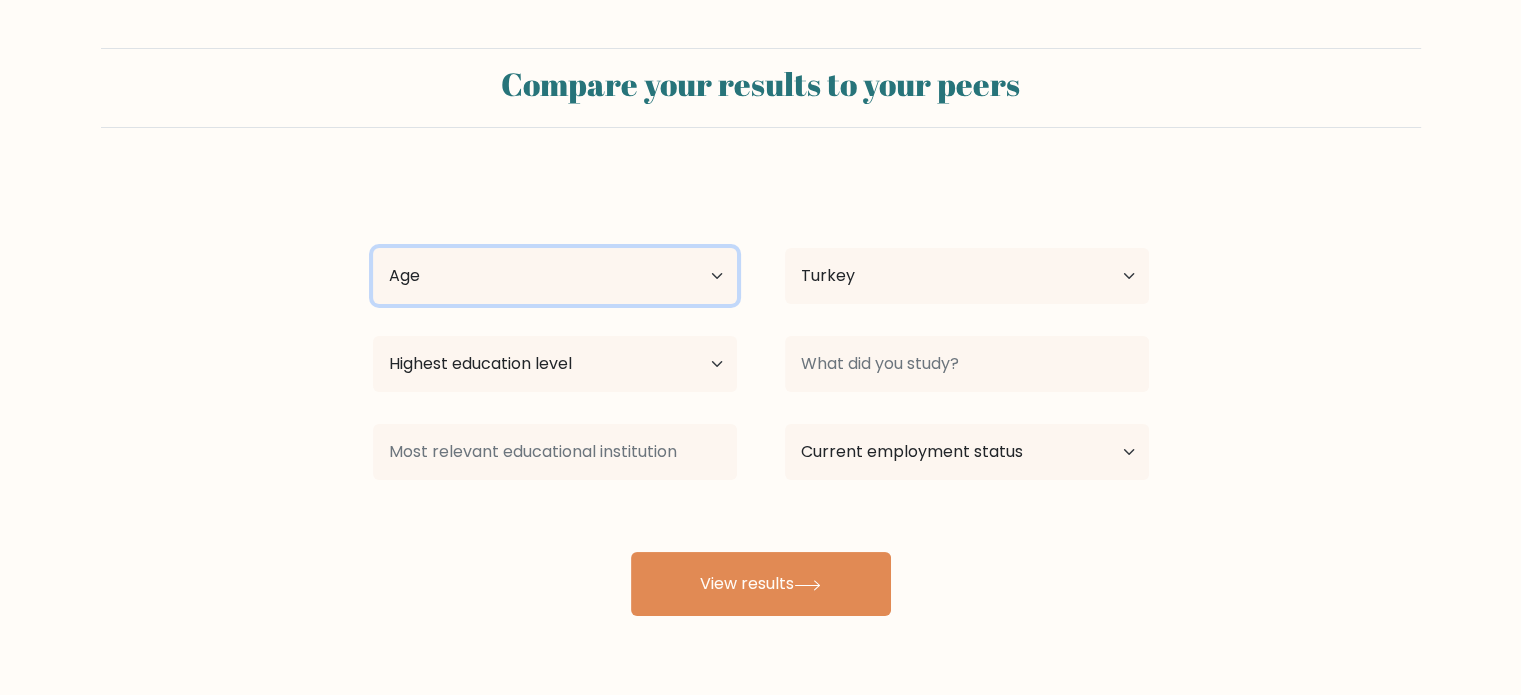 click on "Age
Under 18 years old
18-24 years old
25-34 years old
35-44 years old
45-54 years old
55-64 years old
65 years old and above" at bounding box center [555, 276] 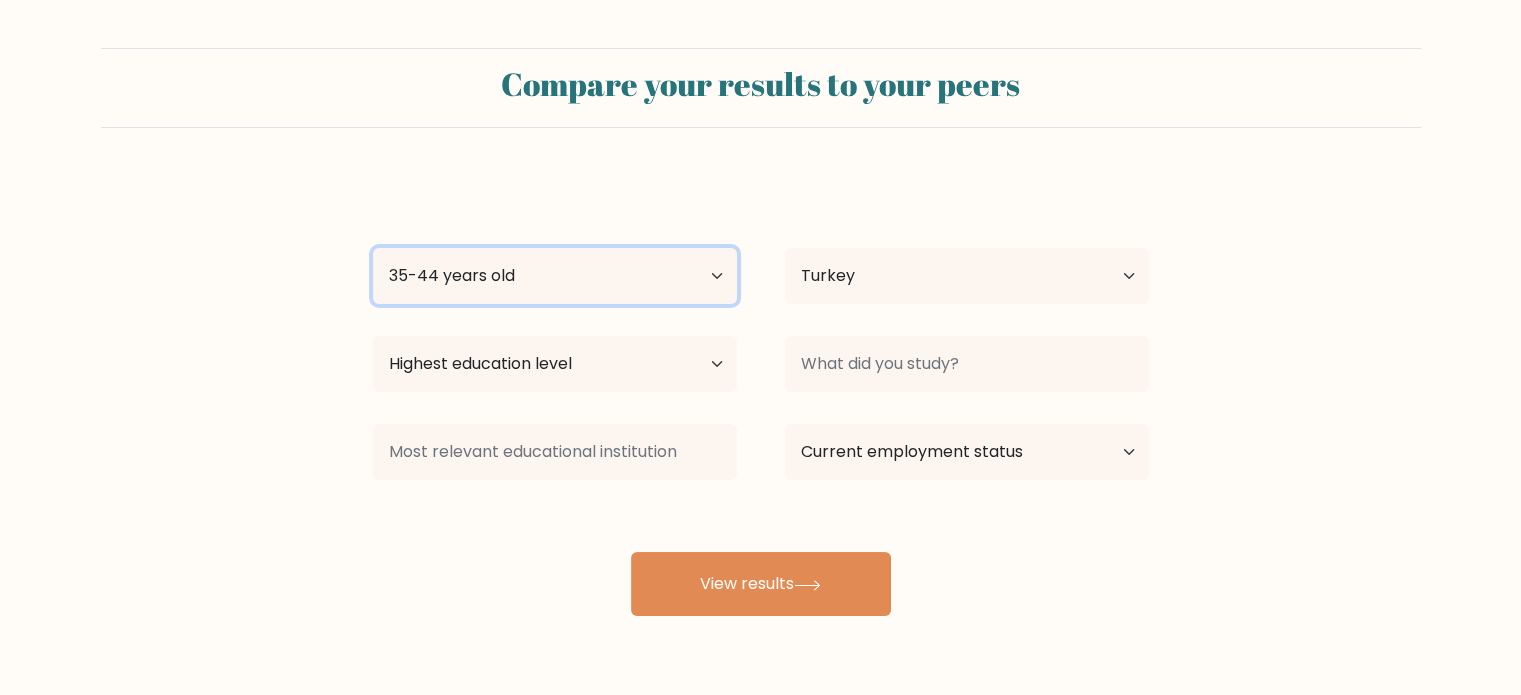 click on "Age
Under 18 years old
18-24 years old
25-34 years old
35-44 years old
45-54 years old
55-64 years old
65 years old and above" at bounding box center [555, 276] 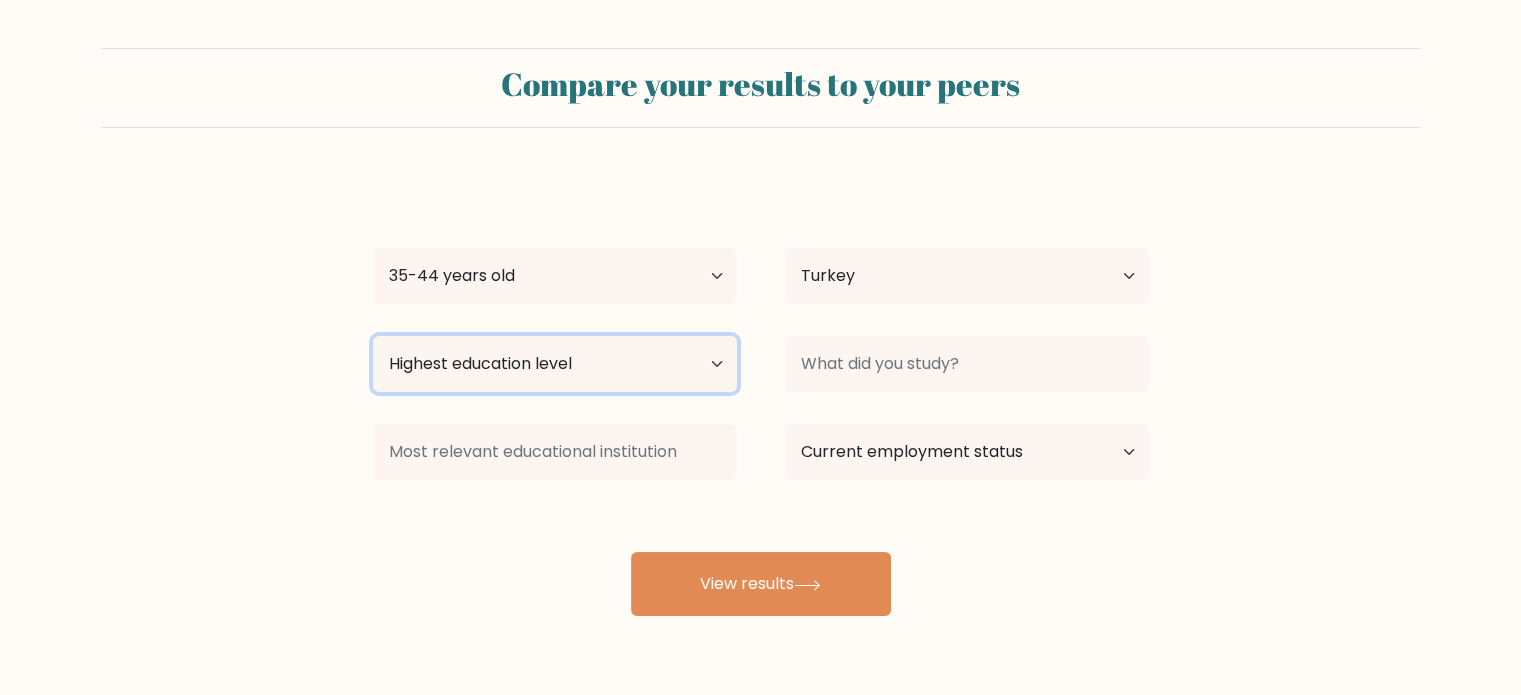 click on "Highest education level
No schooling
Primary
Lower Secondary
Upper Secondary
Occupation Specific
Bachelor's degree
Master's degree
Doctoral degree" at bounding box center (555, 364) 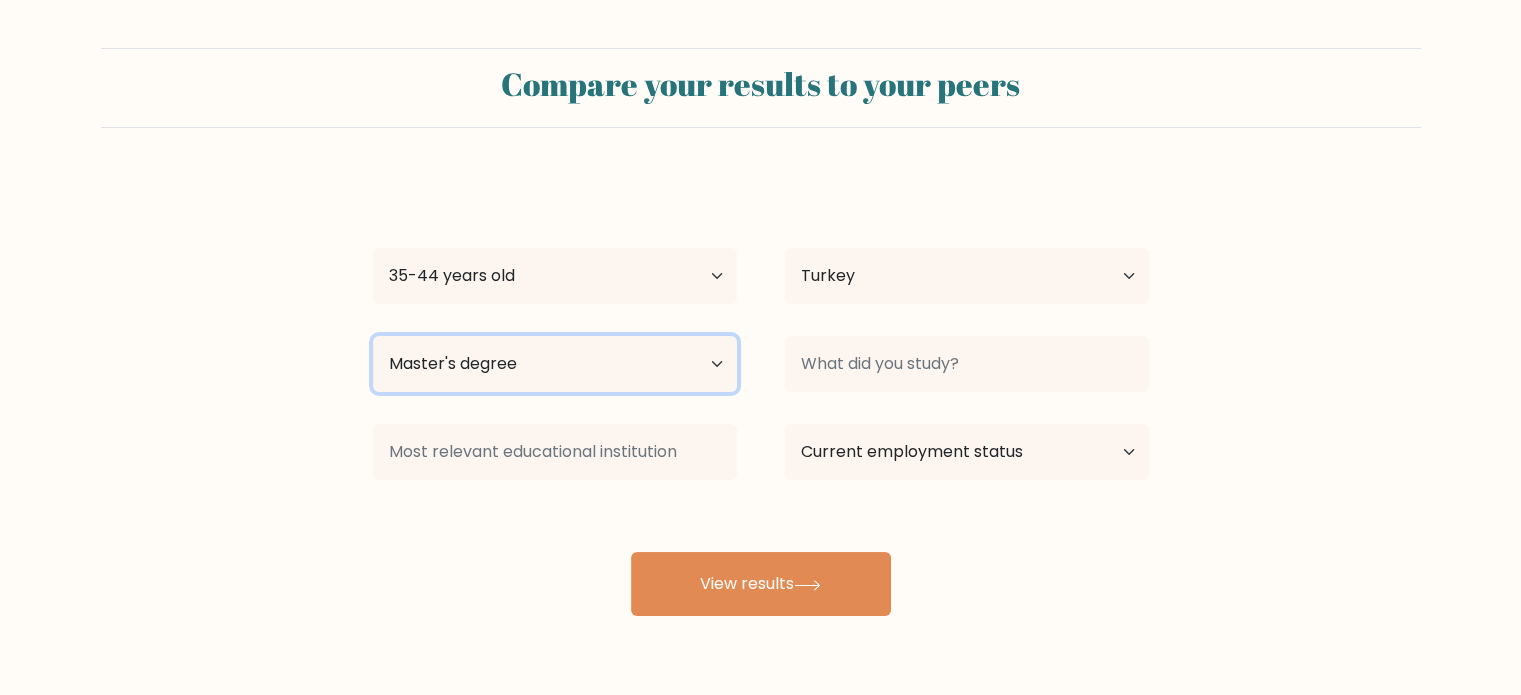 click on "Highest education level
No schooling
Primary
Lower Secondary
Upper Secondary
Occupation Specific
Bachelor's degree
Master's degree
Doctoral degree" at bounding box center [555, 364] 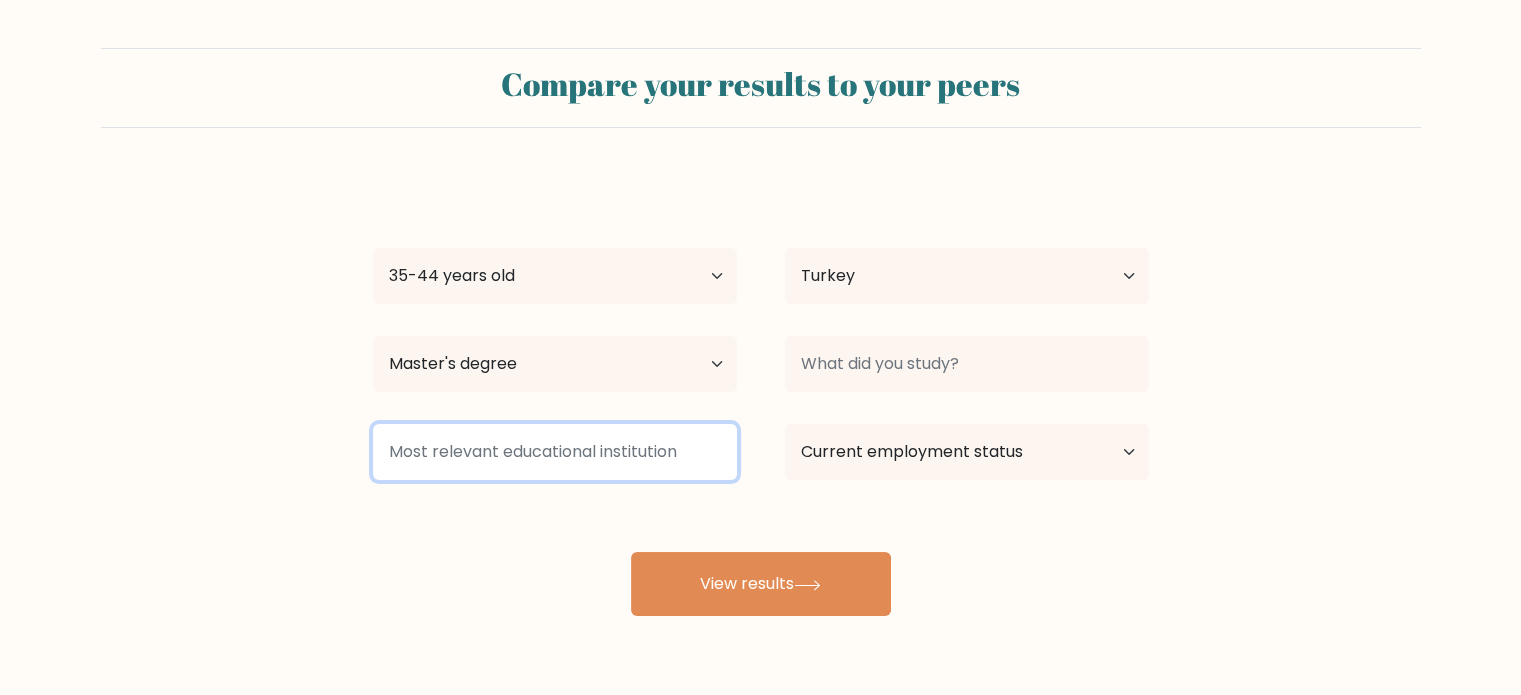 click at bounding box center (555, 452) 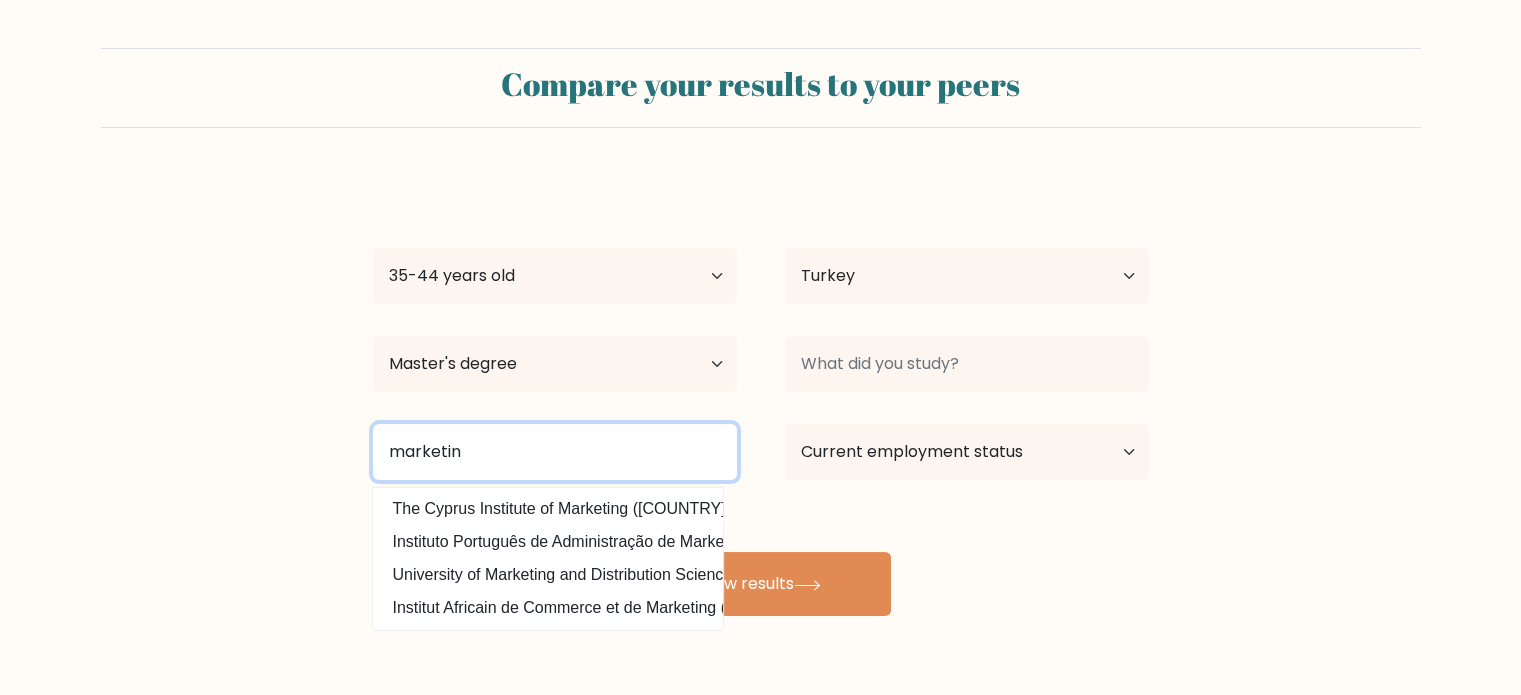 click on "marketin" at bounding box center (555, 452) 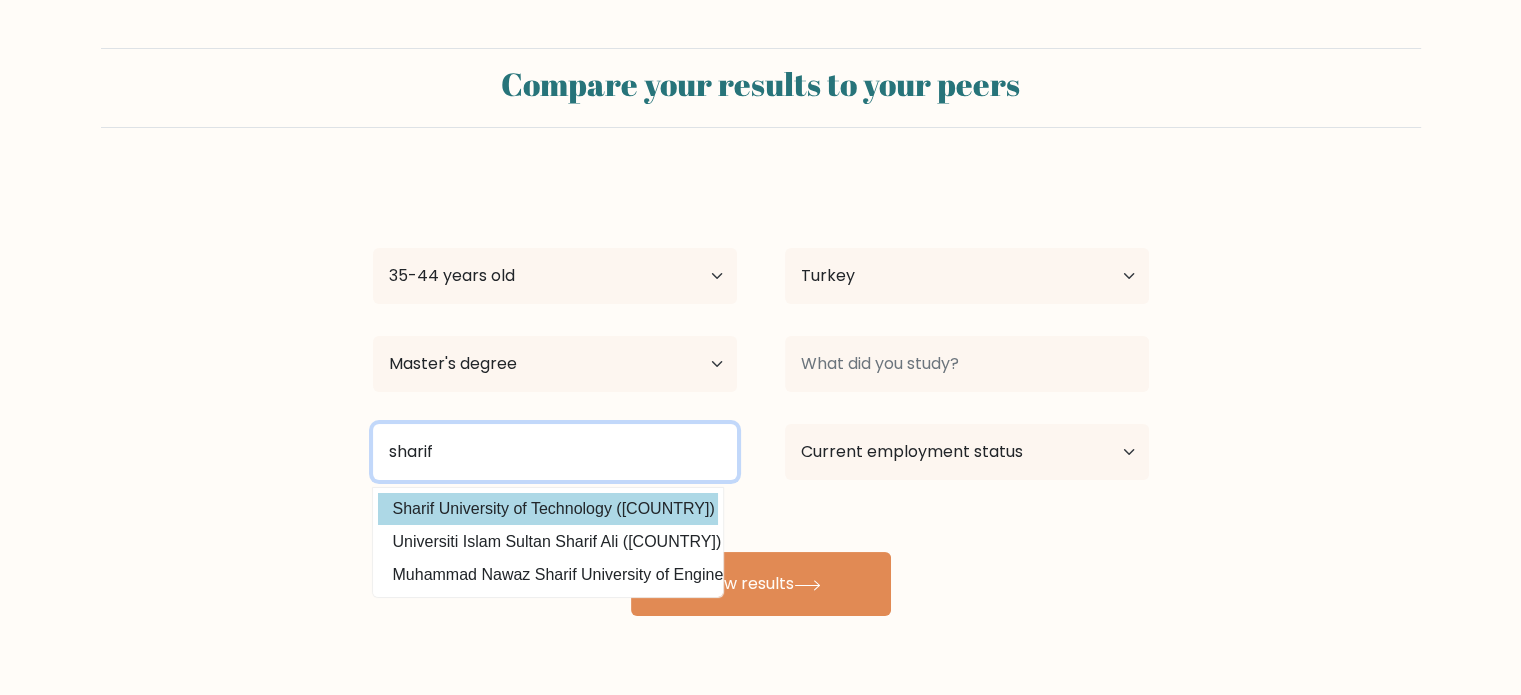 type on "sharif" 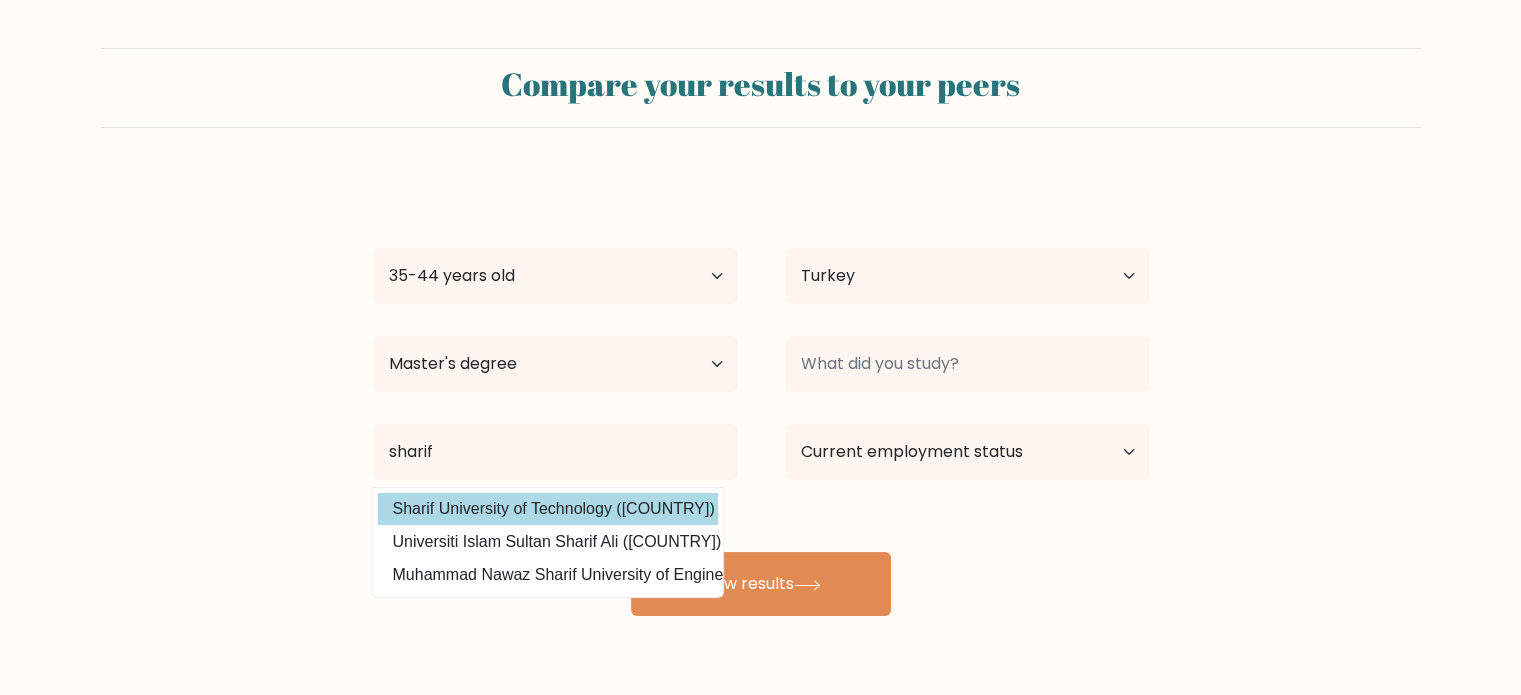 click on "mo
you
Age
Under 18 years old
18-24 years old
25-34 years old
35-44 years old
45-54 years old
55-64 years old
65 years old and above
Country
Afghanistan
Albania
Algeria
American Samoa
Andorra
Angola
Anguilla
Antarctica
Antigua and Barbuda
Argentina
Armenia
Aruba
Australia
Austria
Azerbaijan
Bahamas
Bahrain
Bangladesh
Barbados
Belarus
Belgium
Belize
Benin
Bermuda
Bhutan
Bolivia
Bonaire, Sint Eustatius and Saba
Bosnia and Herzegovina
Botswana
Bouvet Island
Brazil
Brunei
Chad" at bounding box center (761, 396) 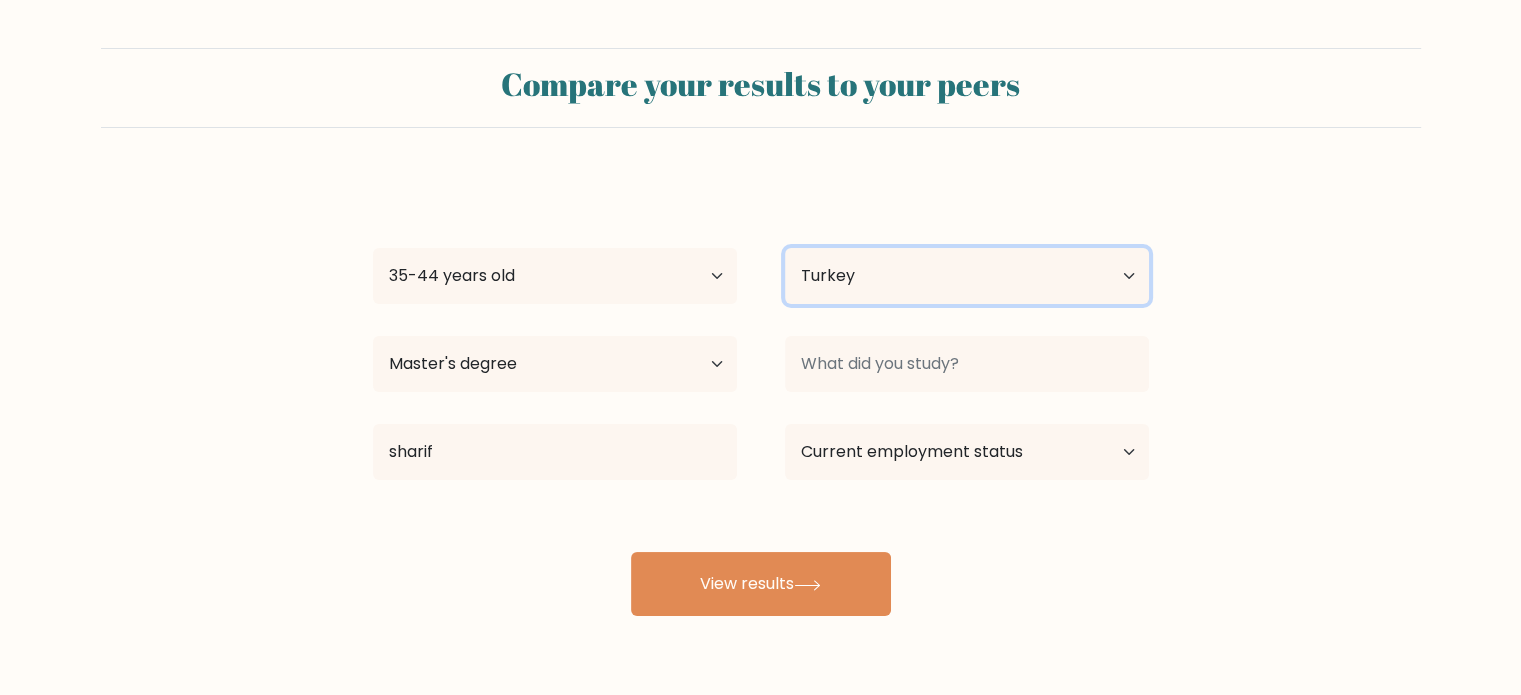 click on "Country
Afghanistan
Albania
Algeria
American Samoa
Andorra
Angola
Anguilla
Antarctica
Antigua and Barbuda
Argentina
Armenia
Aruba
Australia
Austria
Azerbaijan
Bahamas
Bahrain
Bangladesh
Barbados
Belarus
Belgium
Belize
Benin
Bermuda
Bhutan
Bolivia
Bonaire, Sint Eustatius and Saba
Bosnia and Herzegovina
Botswana
Bouvet Island
Brazil
British Indian Ocean Territory
Brunei
Bulgaria
Burkina Faso
Burundi
Cabo Verde
Cambodia
Cameroon
Canada
Cayman Islands
Central African Republic
Chad
Chile
China
Christmas Island
Cocos (Keeling) Islands
Colombia
Comoros
Congo
Congo (the Democratic Republic of the)
Cook Islands
Costa Rica
Côte d'Ivoire
Croatia
Cuba" at bounding box center (967, 276) 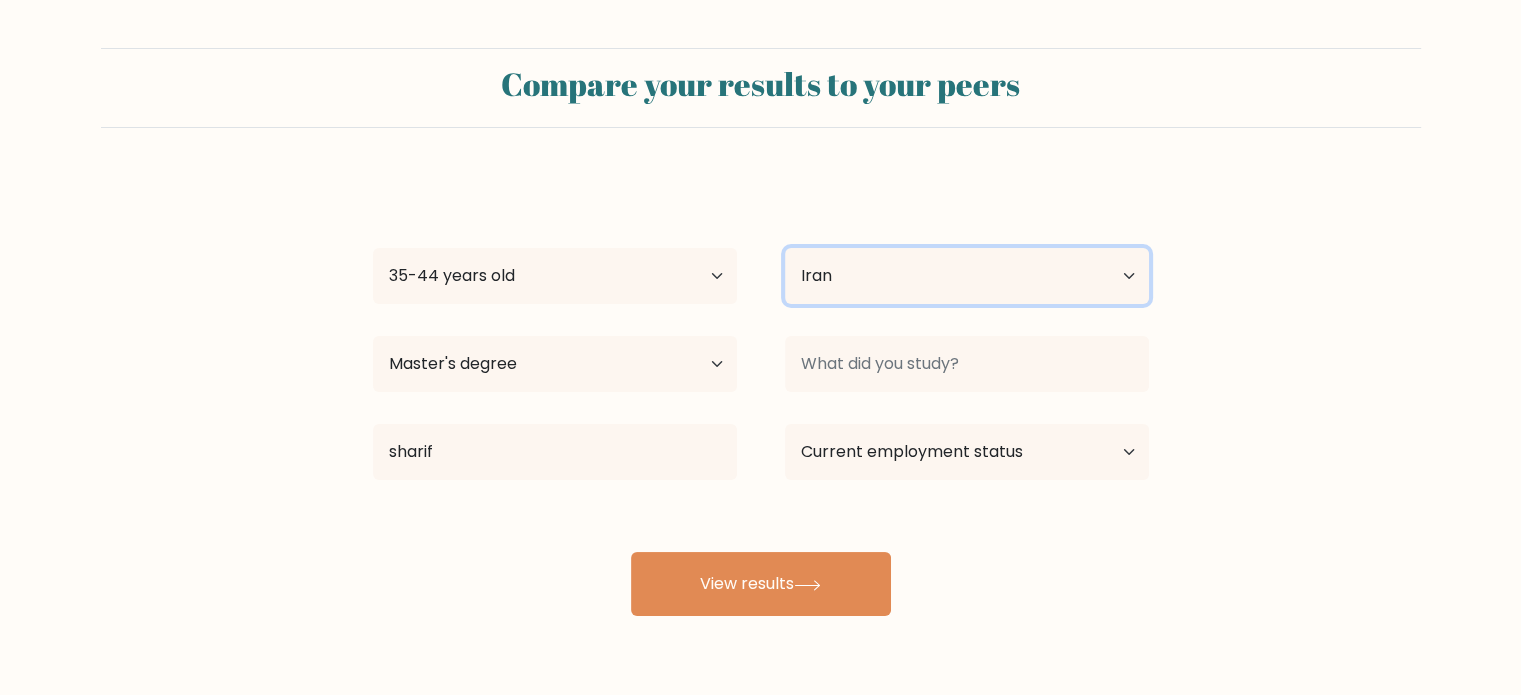 click on "Country
Afghanistan
Albania
Algeria
American Samoa
Andorra
Angola
Anguilla
Antarctica
Antigua and Barbuda
Argentina
Armenia
Aruba
Australia
Austria
Azerbaijan
Bahamas
Bahrain
Bangladesh
Barbados
Belarus
Belgium
Belize
Benin
Bermuda
Bhutan
Bolivia
Bonaire, Sint Eustatius and Saba
Bosnia and Herzegovina
Botswana
Bouvet Island
Brazil
British Indian Ocean Territory
Brunei
Bulgaria
Burkina Faso
Burundi
Cabo Verde
Cambodia
Cameroon
Canada
Cayman Islands
Central African Republic
Chad
Chile
China
Christmas Island
Cocos (Keeling) Islands
Colombia
Comoros
Congo
Congo (the Democratic Republic of the)
Cook Islands
Costa Rica
Côte d'Ivoire
Croatia
Cuba" at bounding box center [967, 276] 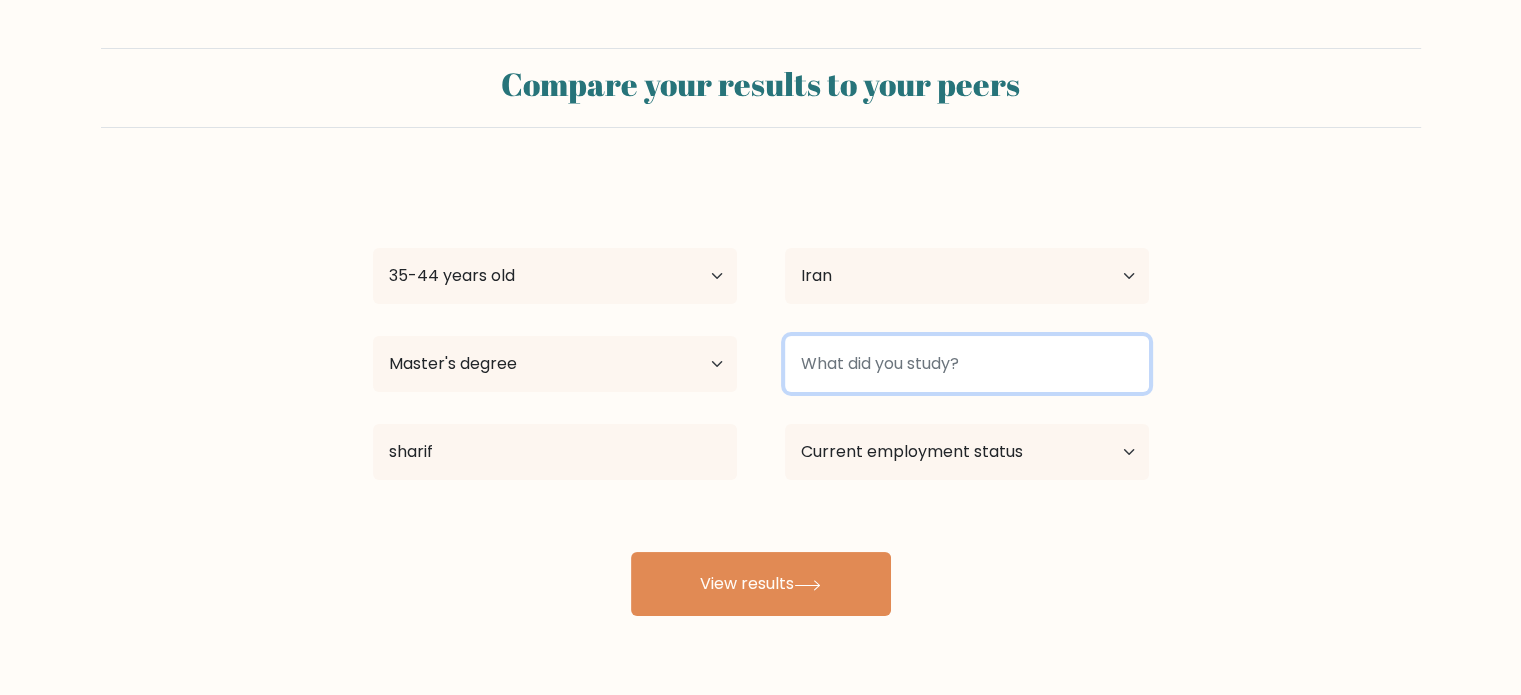 click at bounding box center (967, 364) 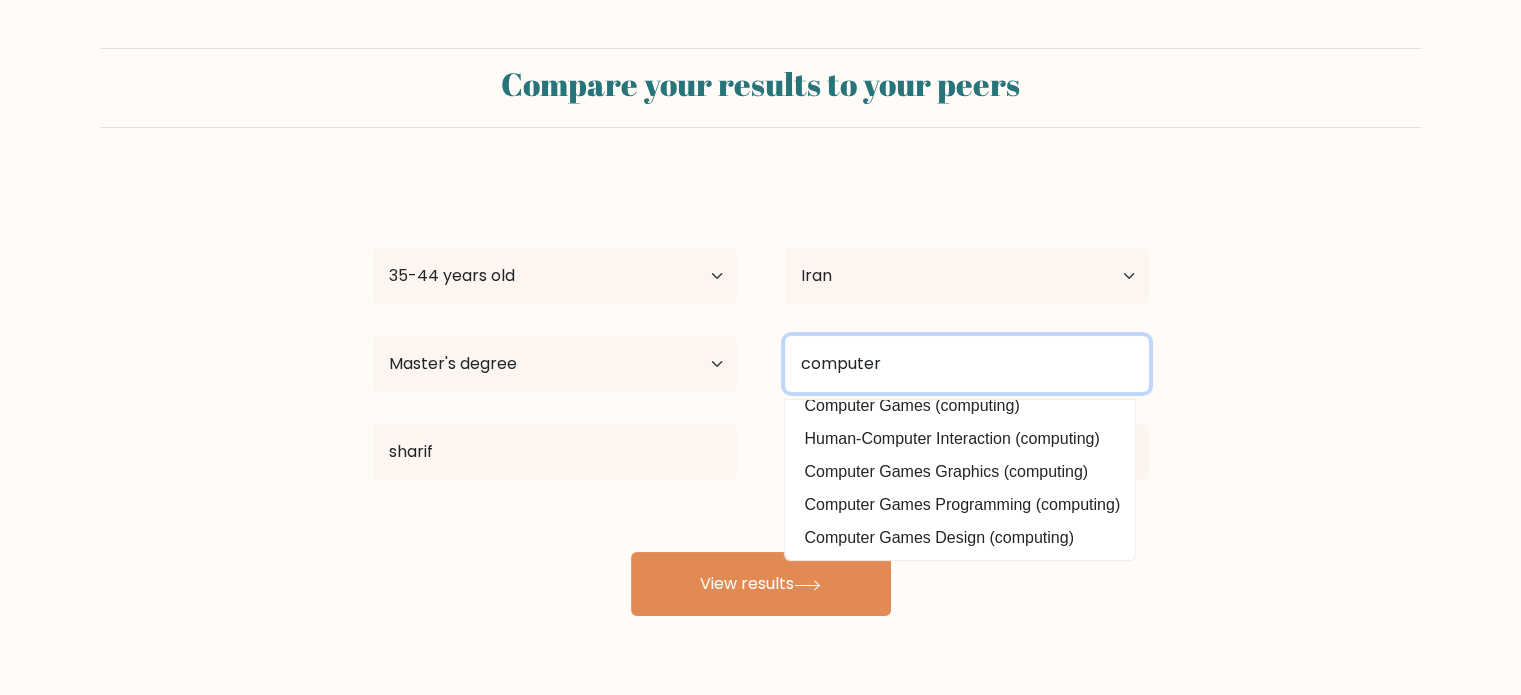 scroll, scrollTop: 194, scrollLeft: 0, axis: vertical 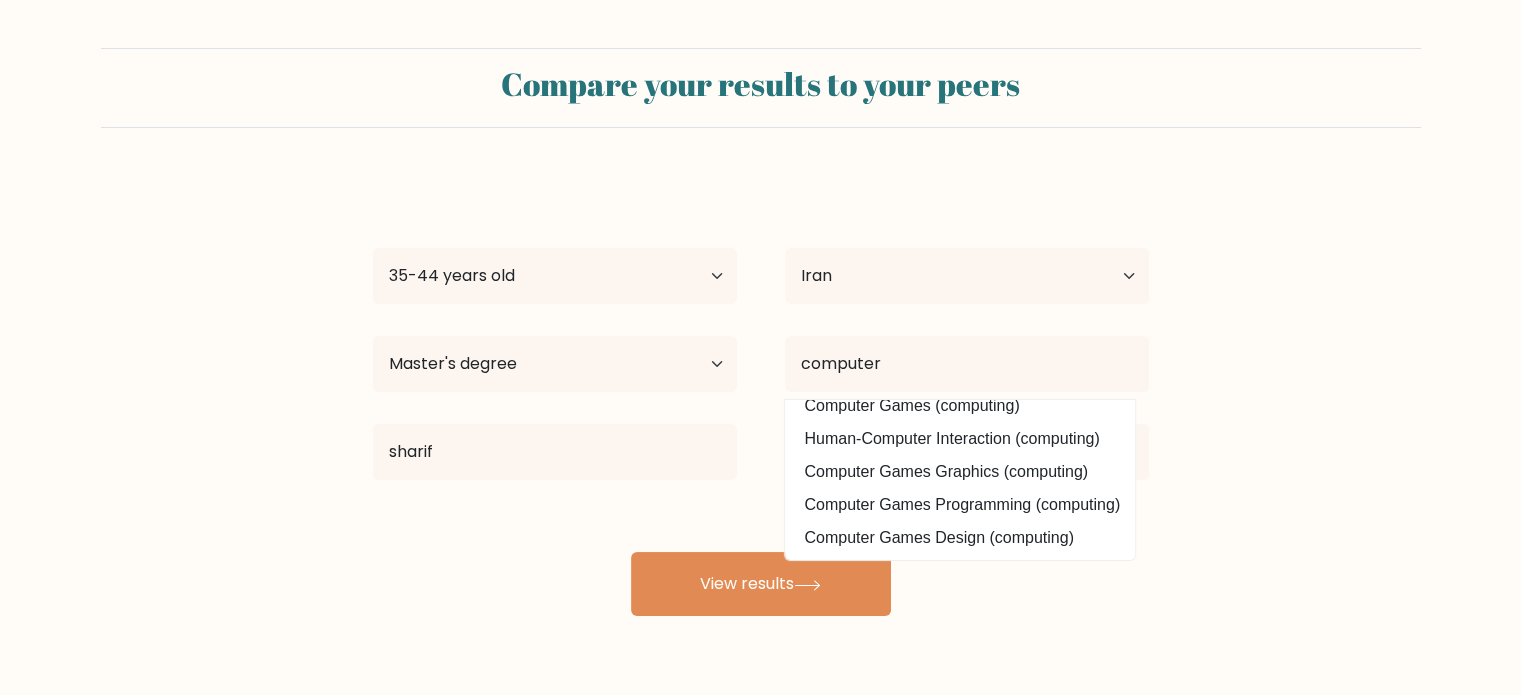 click on "Compare your results to your peers
mo
you
Age
Under 18 years old
18-24 years old
25-34 years old
35-44 years old
45-54 years old
55-64 years old
65 years old and above
Country
Afghanistan
Albania
Algeria
American Samoa
Andorra
Angola
Anguilla
Antarctica
Antigua and Barbuda
Argentina
Armenia
Aruba
Australia
Austria" at bounding box center (760, 332) 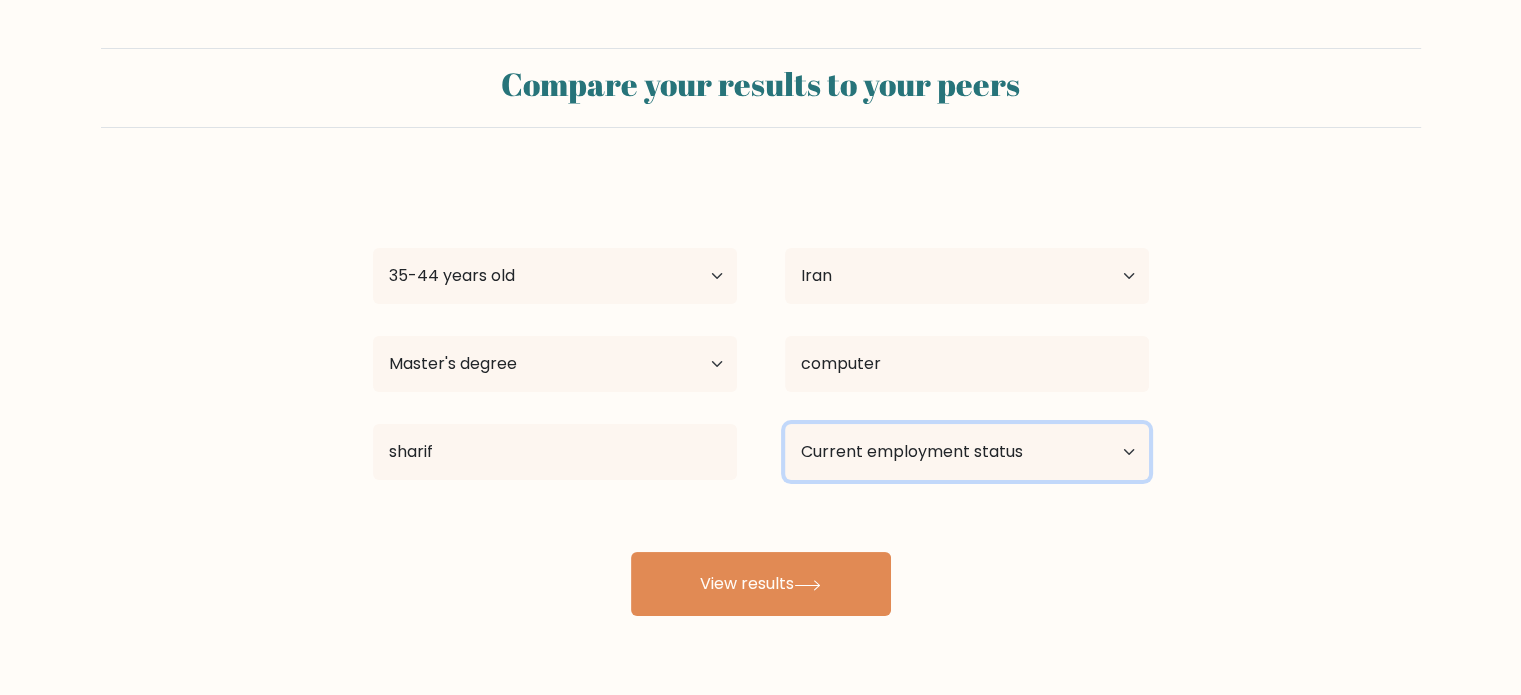 click on "Current employment status
Employed
Student
Retired
Other / prefer not to answer" at bounding box center (967, 452) 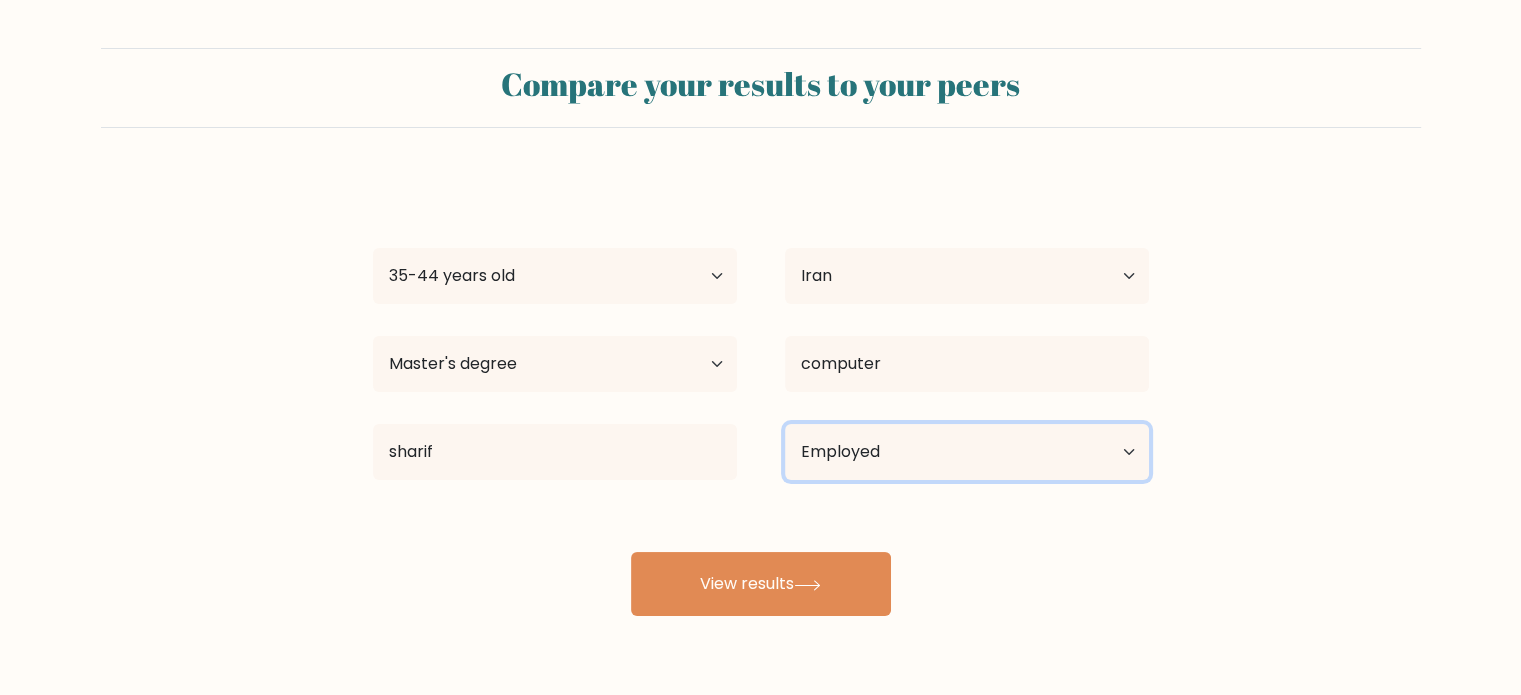 click on "Current employment status
Employed
Student
Retired
Other / prefer not to answer" at bounding box center [967, 452] 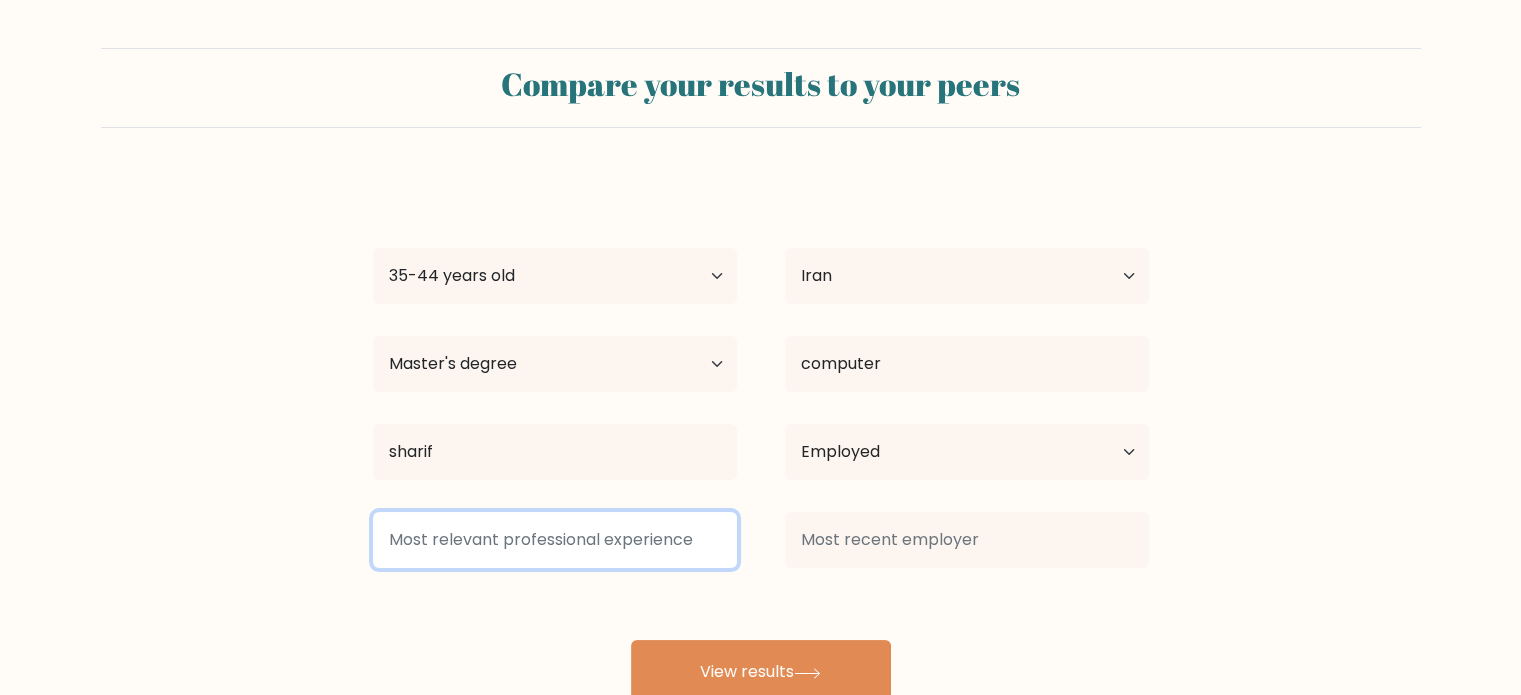 click at bounding box center (555, 540) 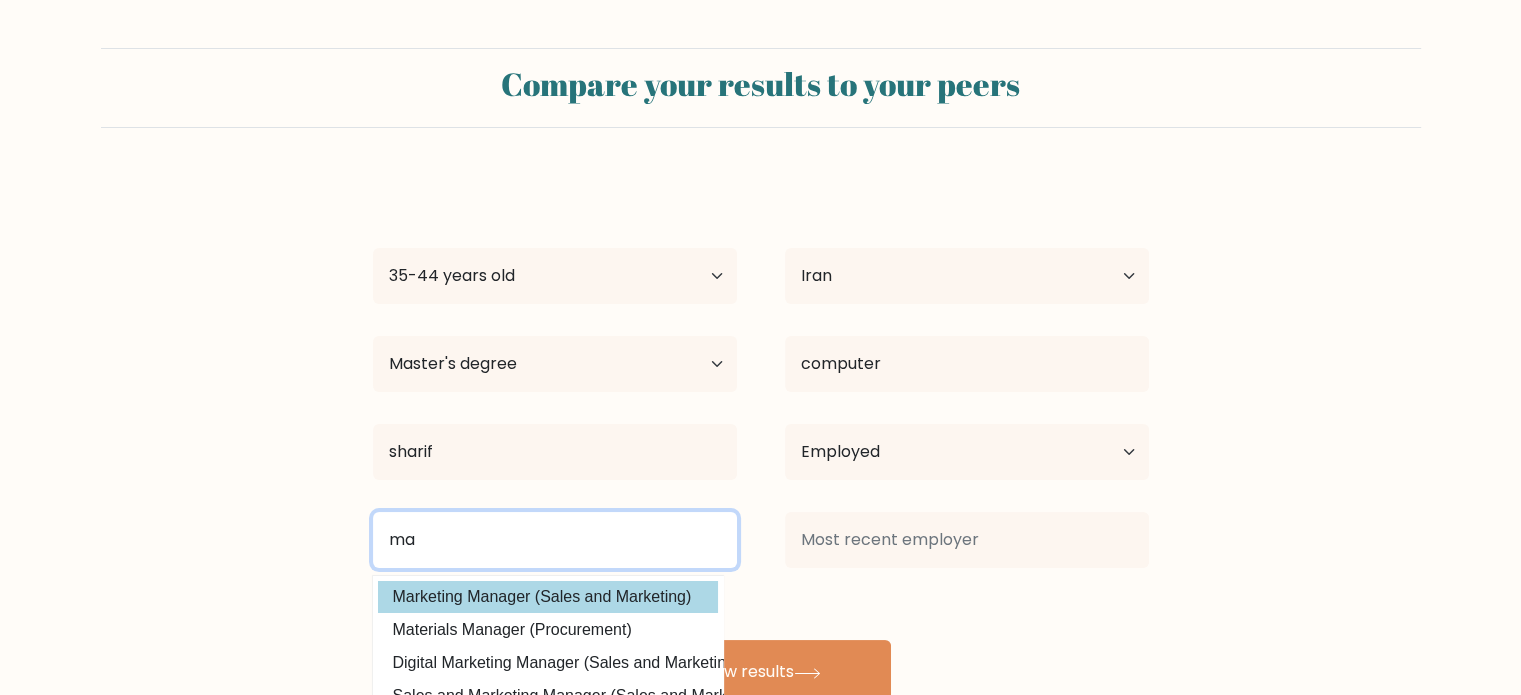 type on "ma" 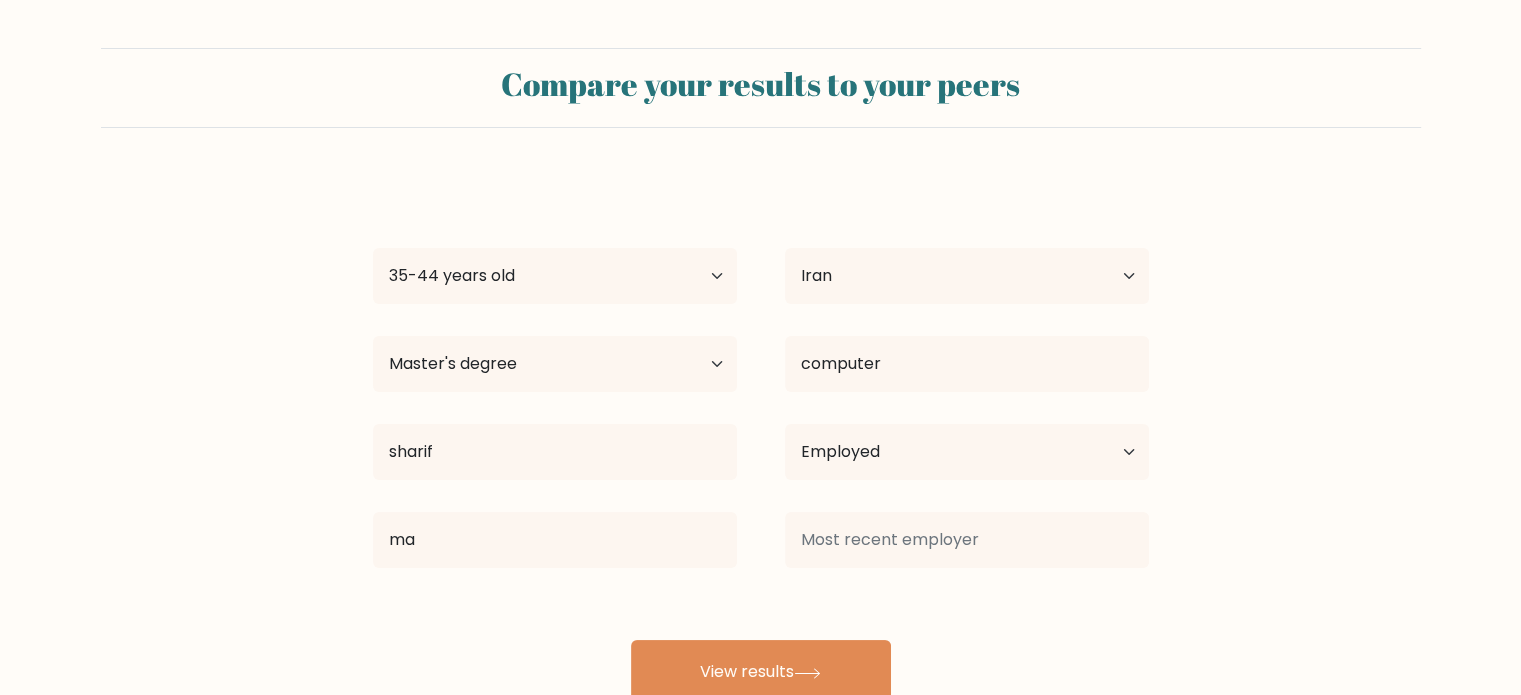 click on "mo
you
Age
Under 18 years old
18-24 years old
25-34 years old
35-44 years old
45-54 years old
55-64 years old
65 years old and above
Country
Afghanistan
Albania
Algeria
American Samoa
Andorra
Angola
Anguilla
Antarctica
Antigua and Barbuda
Argentina
Armenia
Aruba
Australia
Austria
Azerbaijan
Bahamas
Bahrain
Bangladesh
Barbados
Belarus
Belgium
Belize
Benin
Bermuda
Bhutan
Bolivia
Bonaire, Sint Eustatius and Saba
Bosnia and Herzegovina
Botswana
Bouvet Island
Brazil
Brunei
Chad" at bounding box center [761, 440] 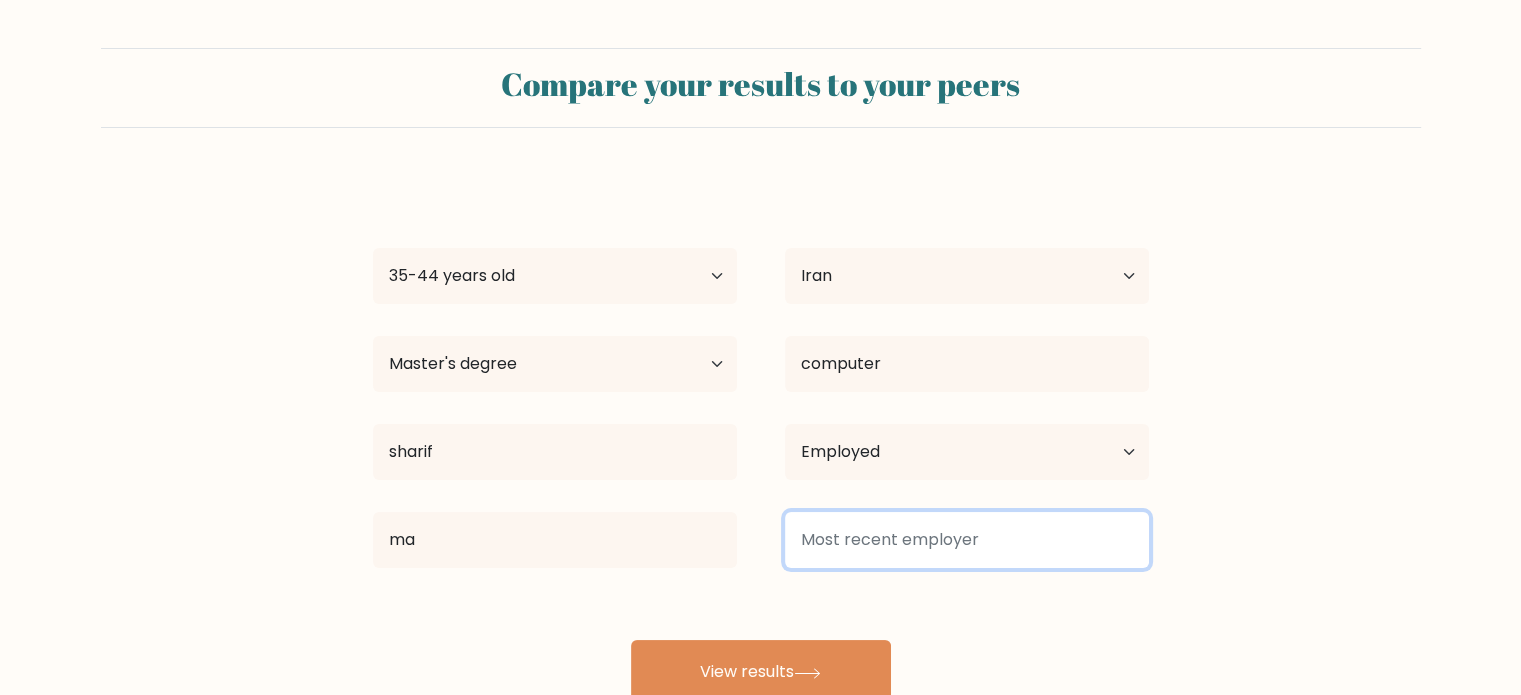 click at bounding box center [967, 540] 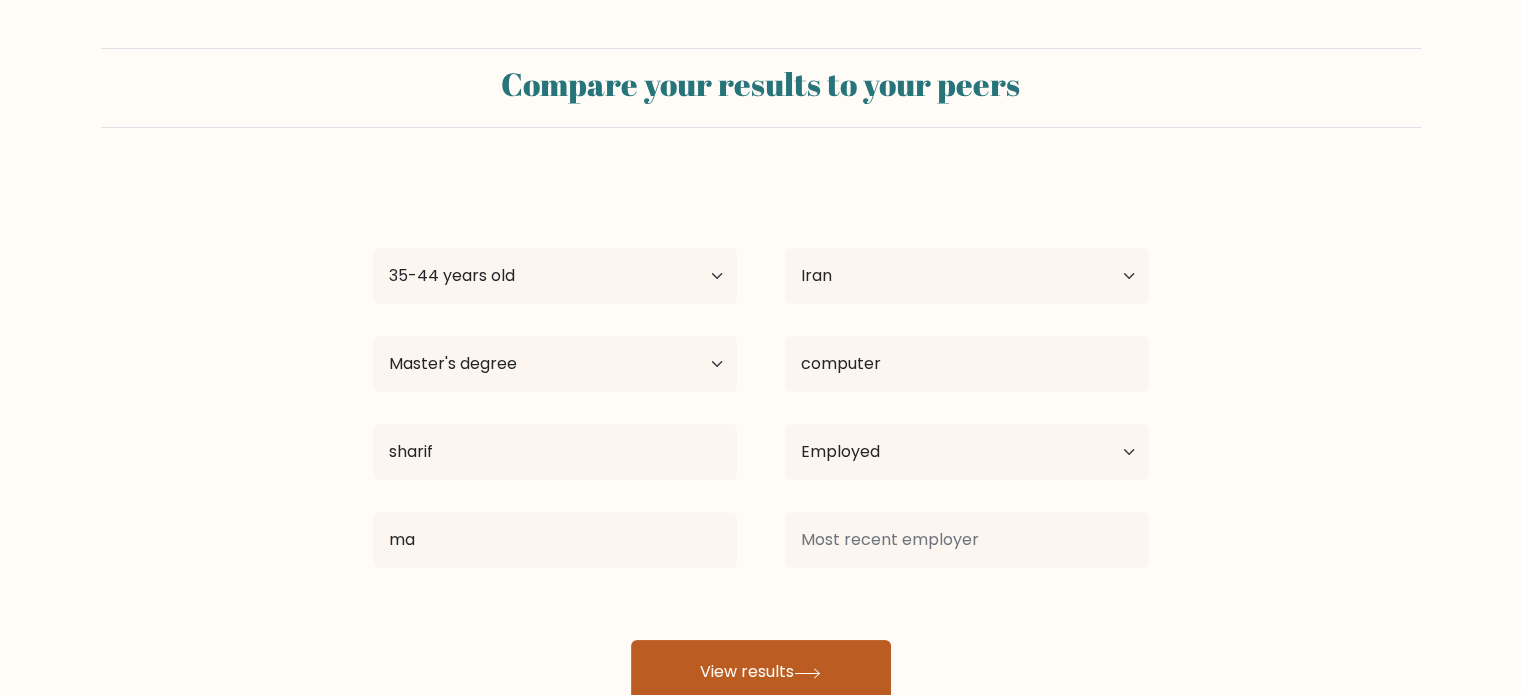 click on "View results" at bounding box center [761, 672] 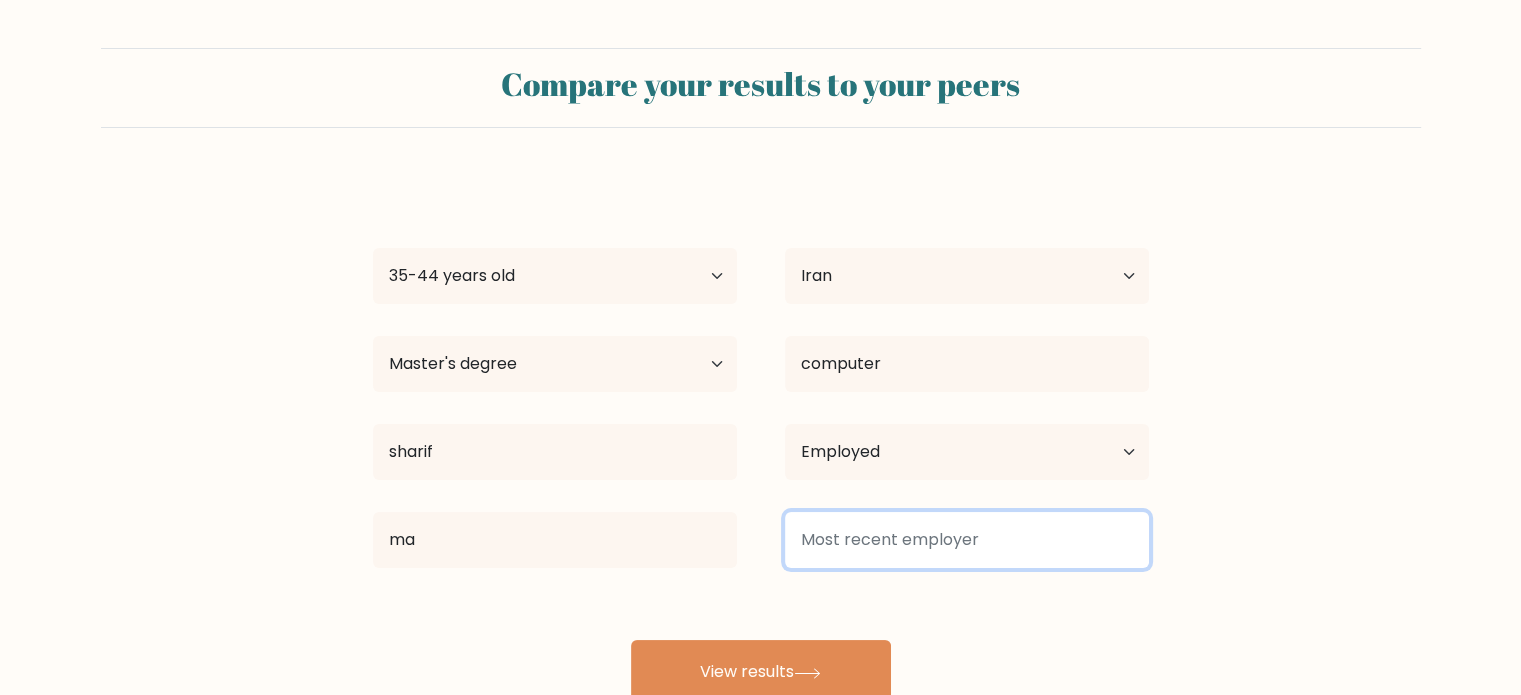 click at bounding box center [967, 540] 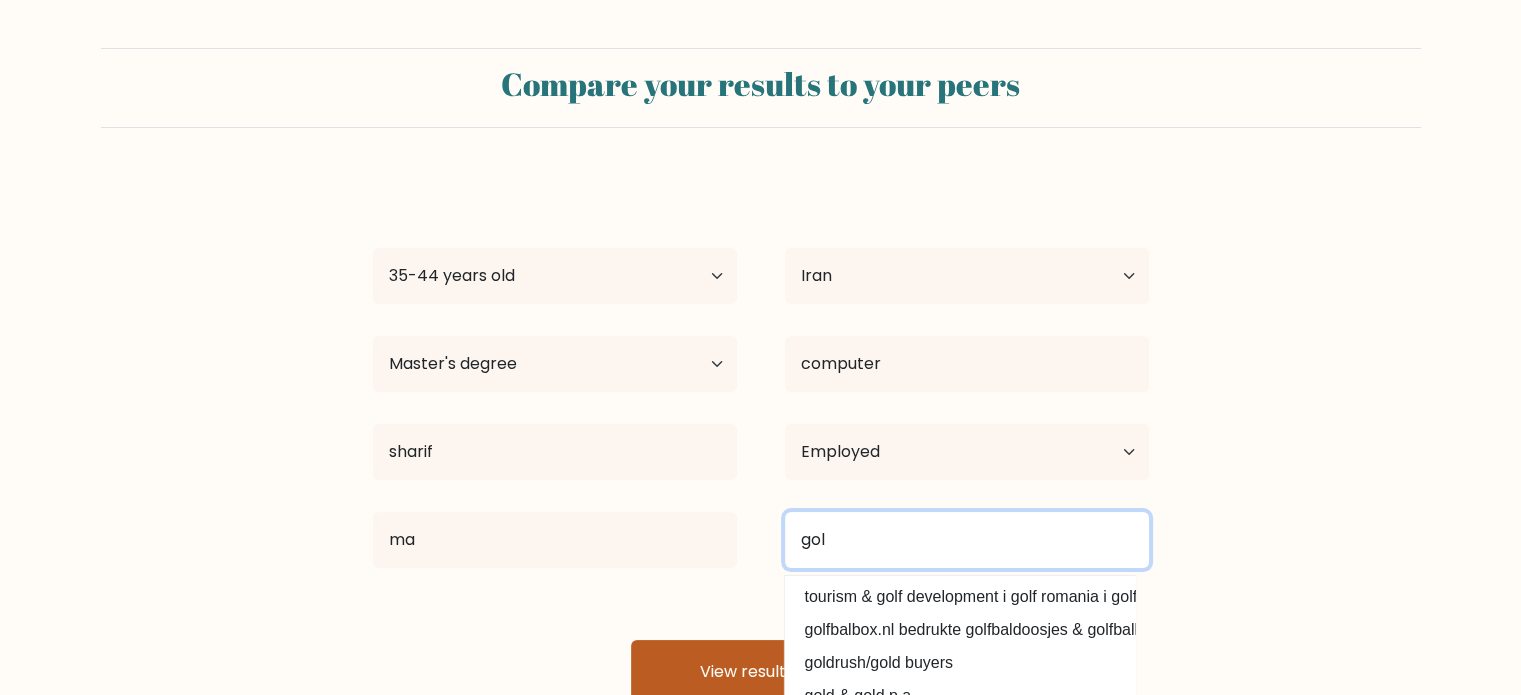 type on "gol" 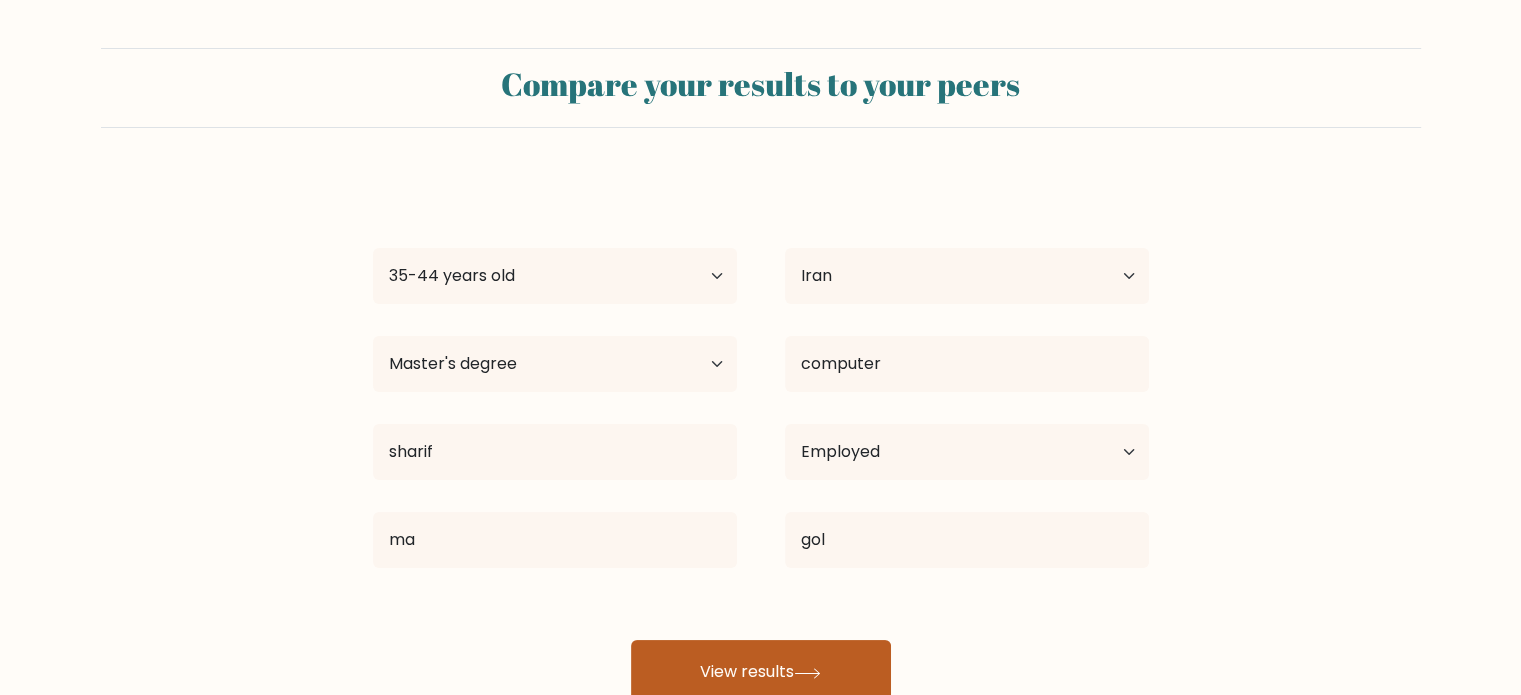 click on "View results" at bounding box center [761, 672] 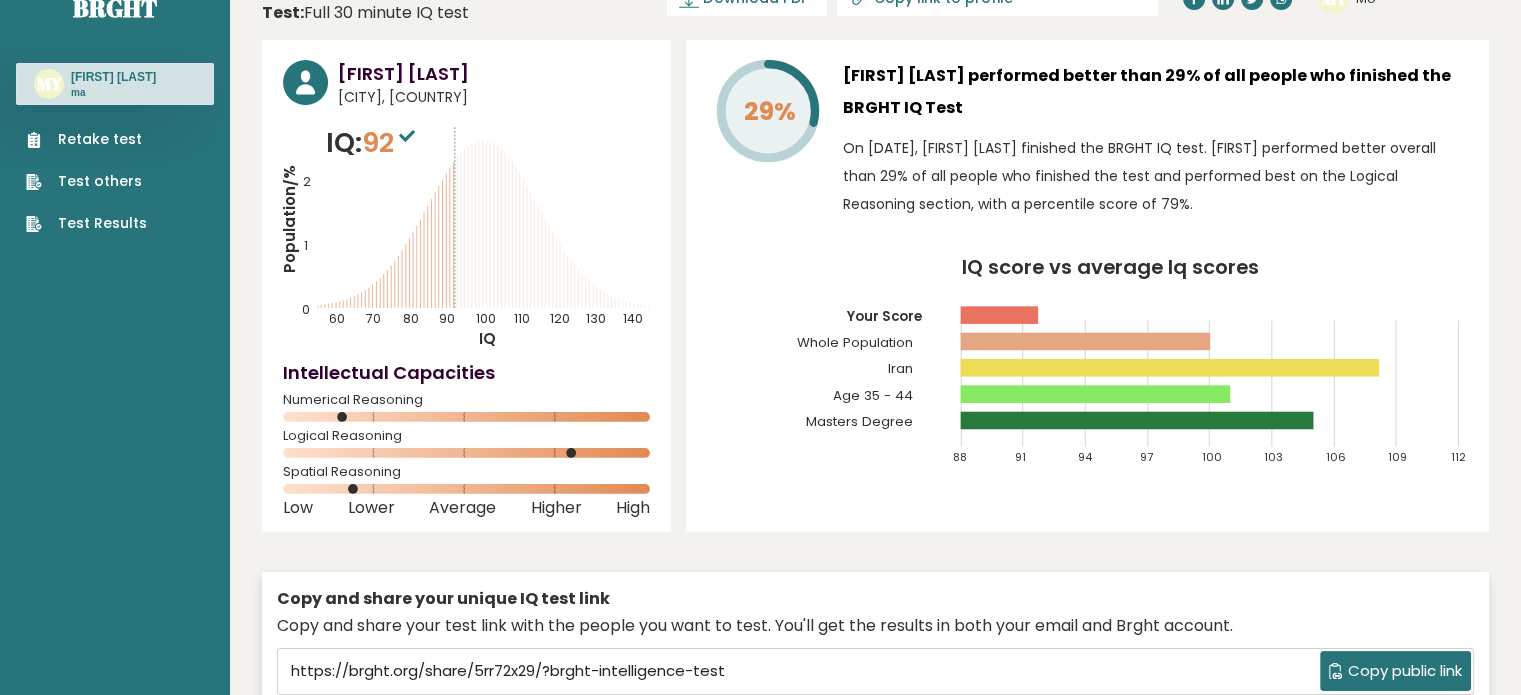 scroll, scrollTop: 44, scrollLeft: 0, axis: vertical 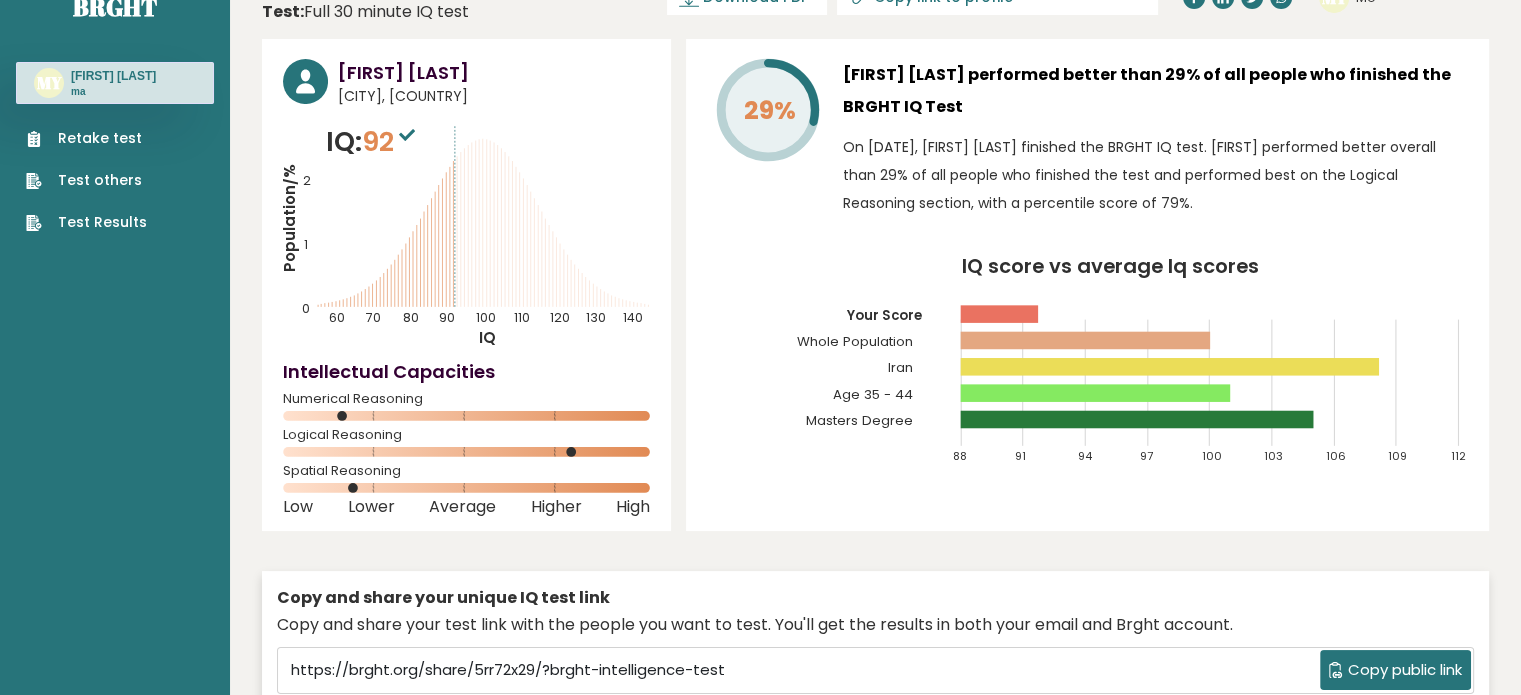 click on "Retake test" at bounding box center [86, 138] 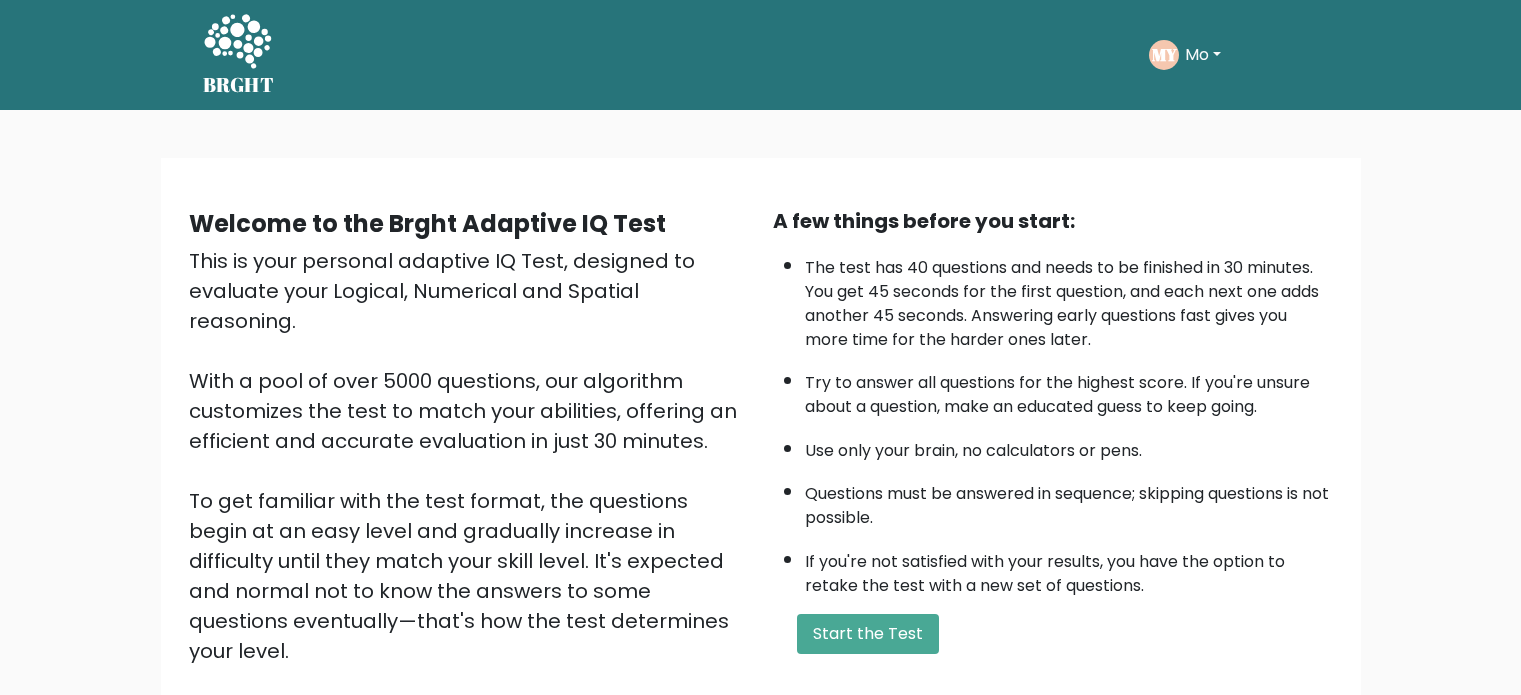 scroll, scrollTop: 0, scrollLeft: 0, axis: both 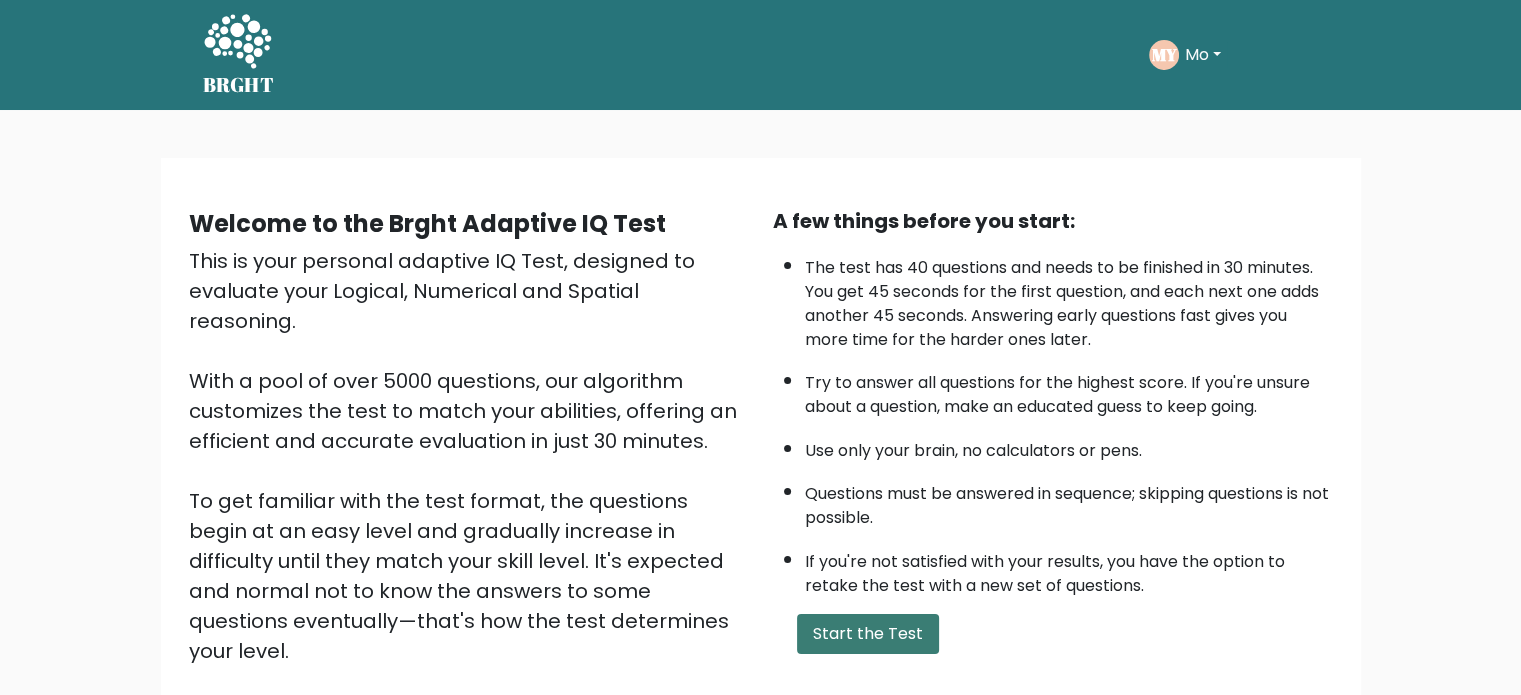 click on "Start the Test" at bounding box center [868, 634] 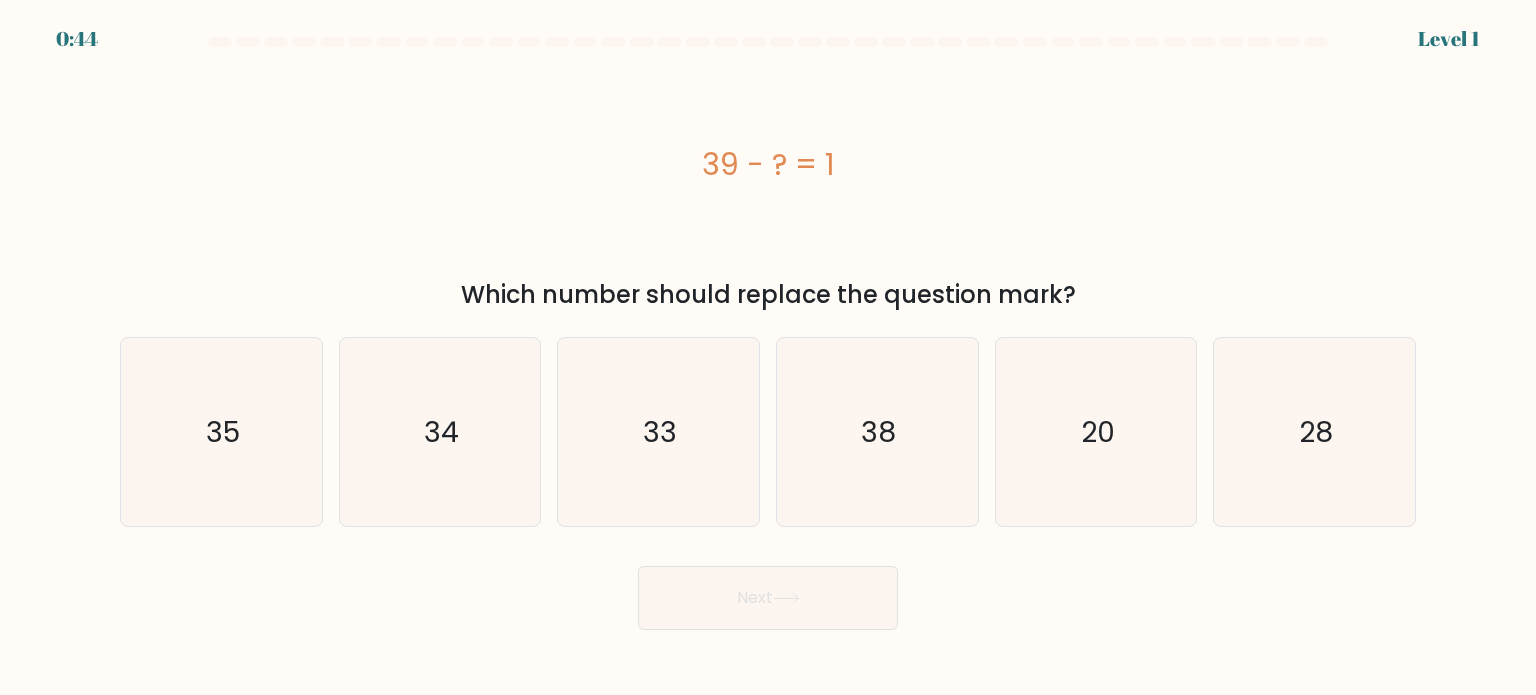 scroll, scrollTop: 0, scrollLeft: 0, axis: both 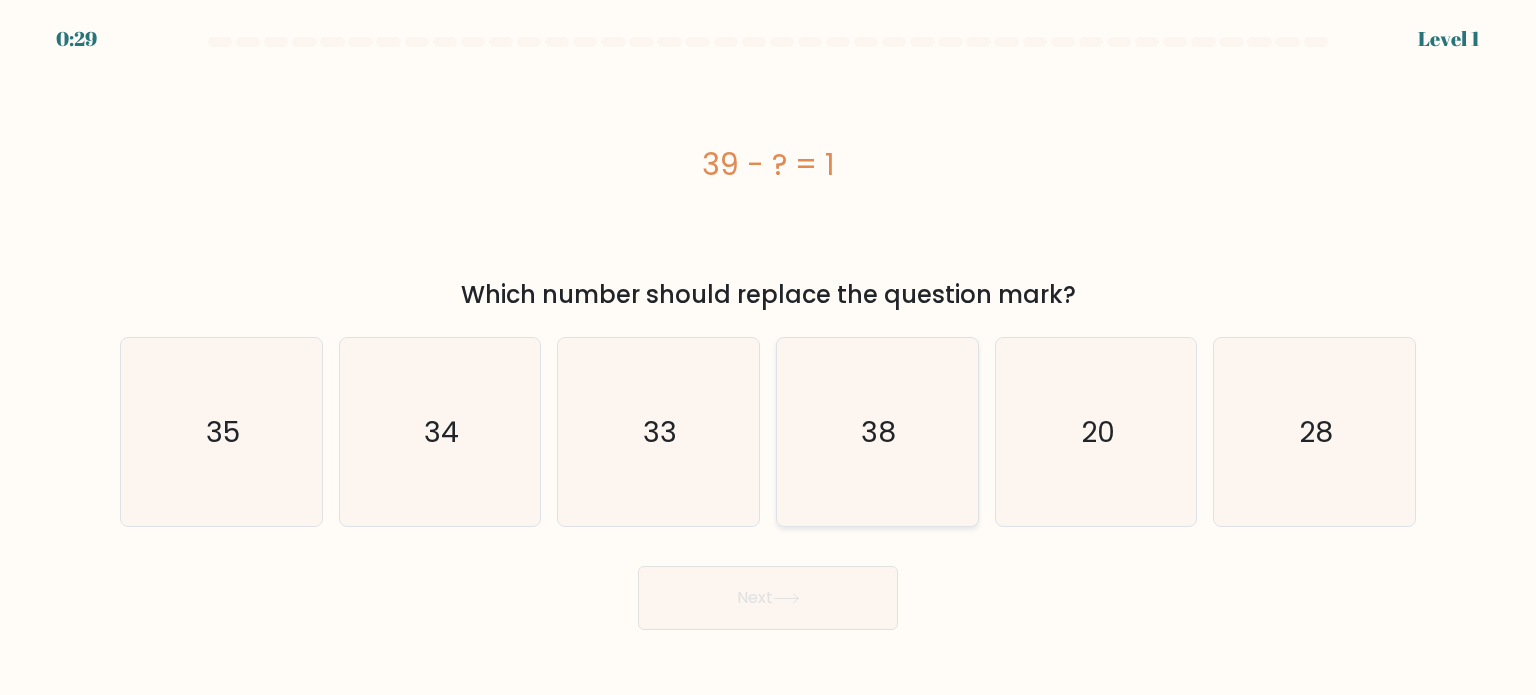 click on "38" 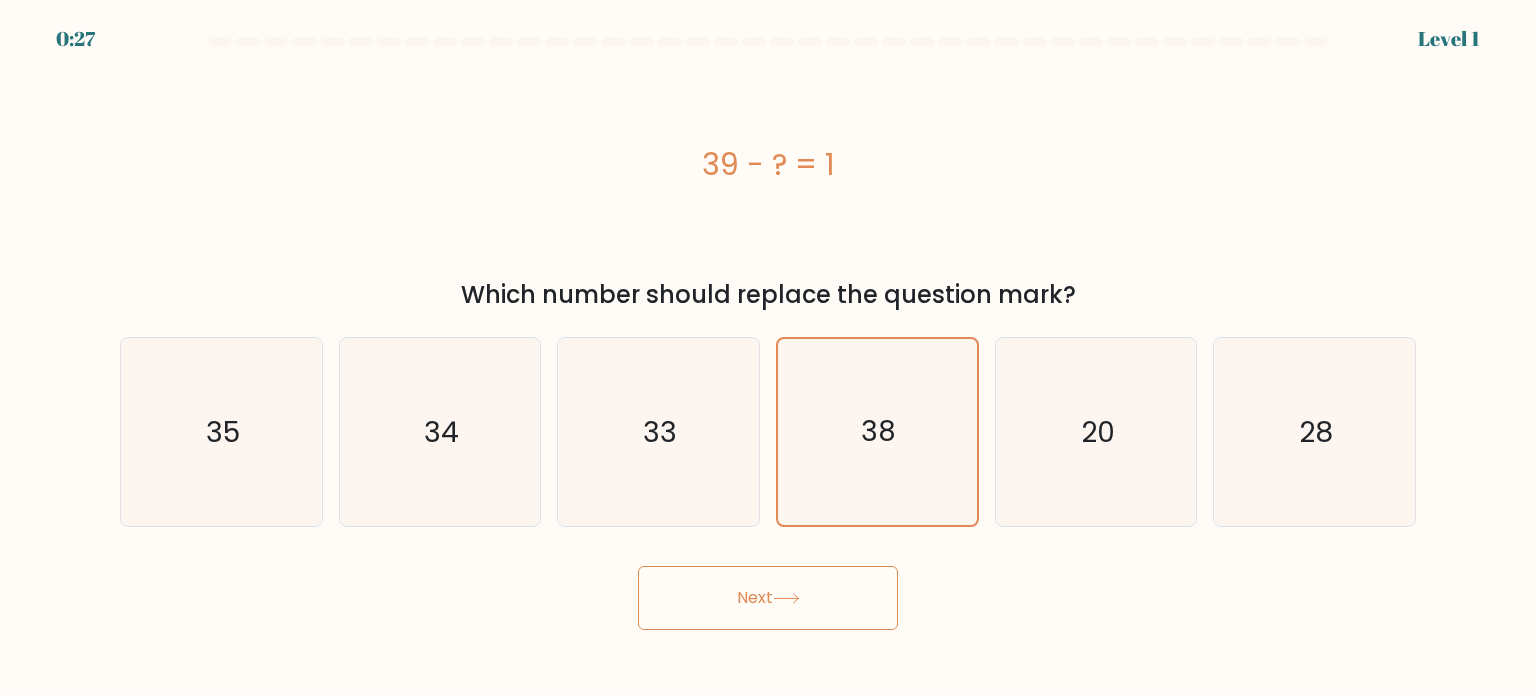 click on "Next" at bounding box center [768, 598] 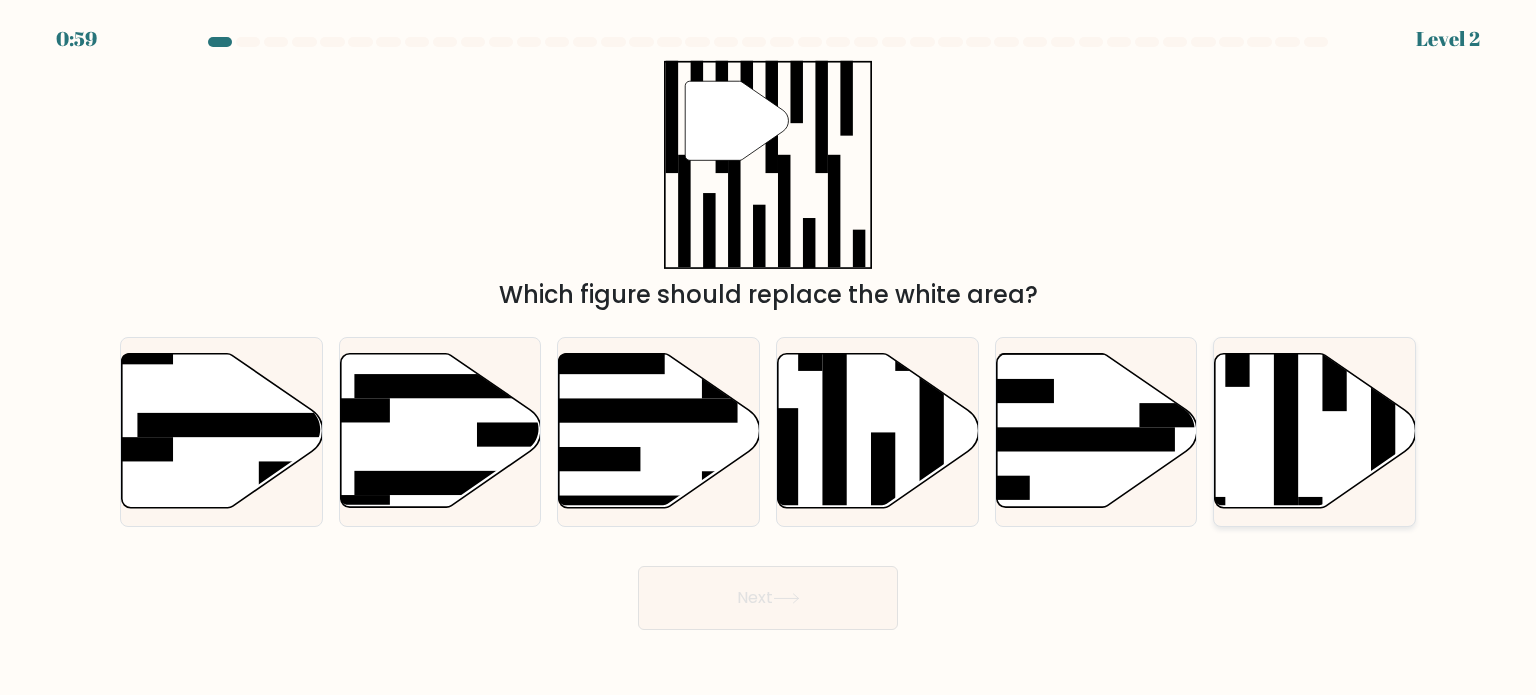click 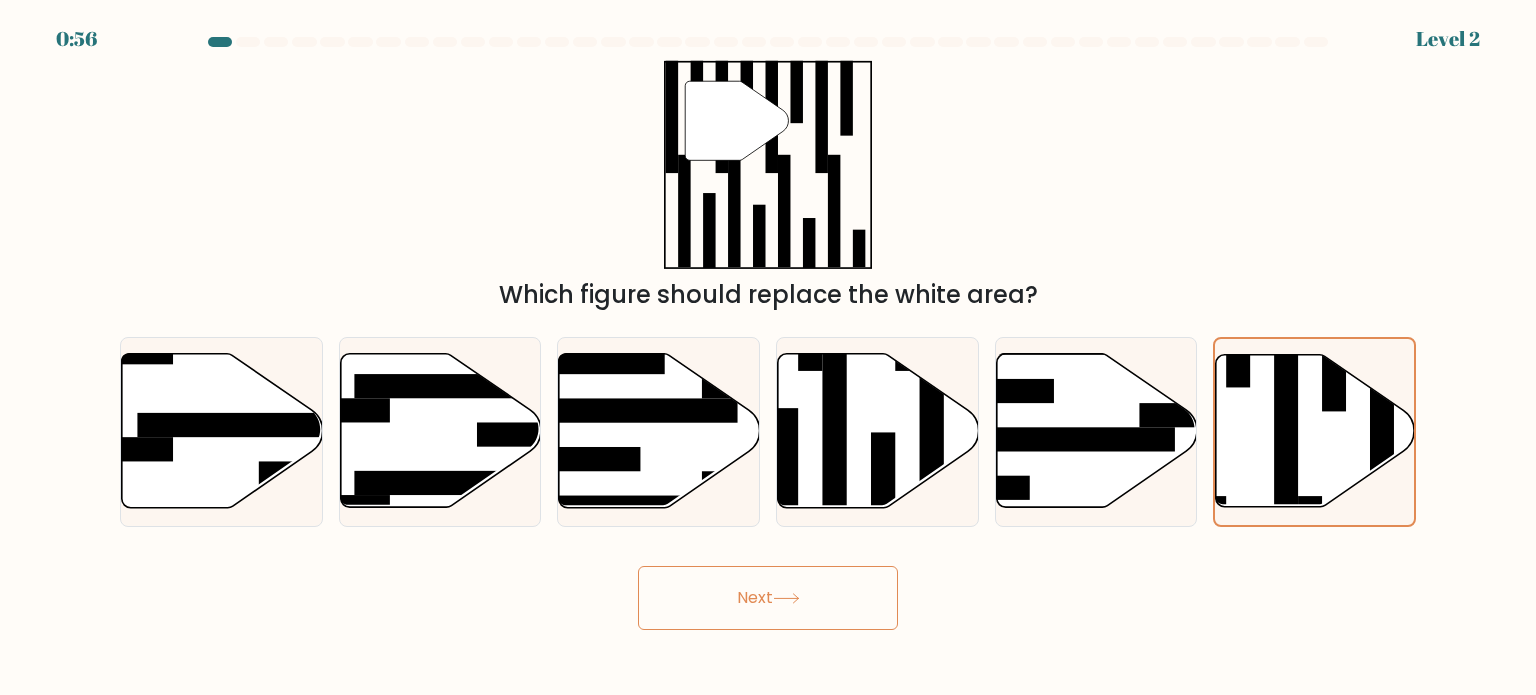 click on "Next" at bounding box center (768, 598) 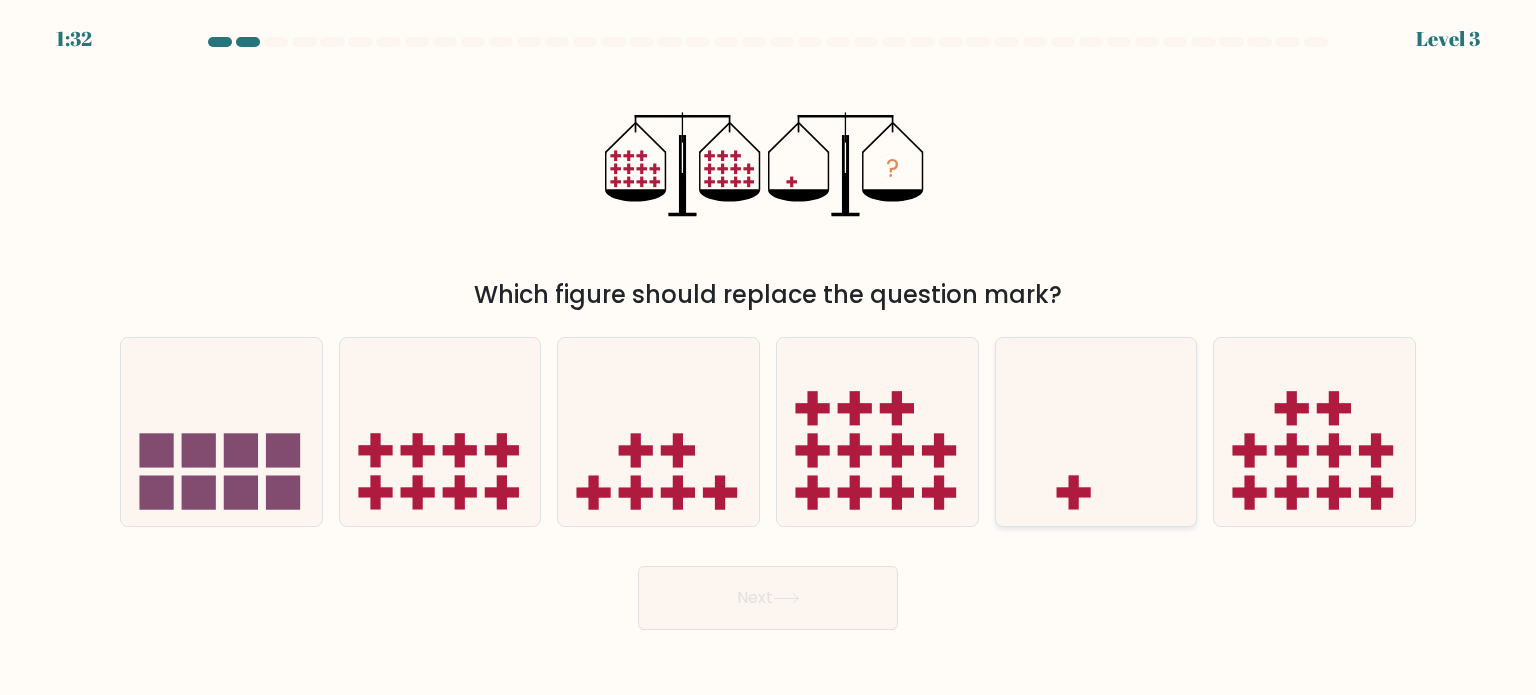 click 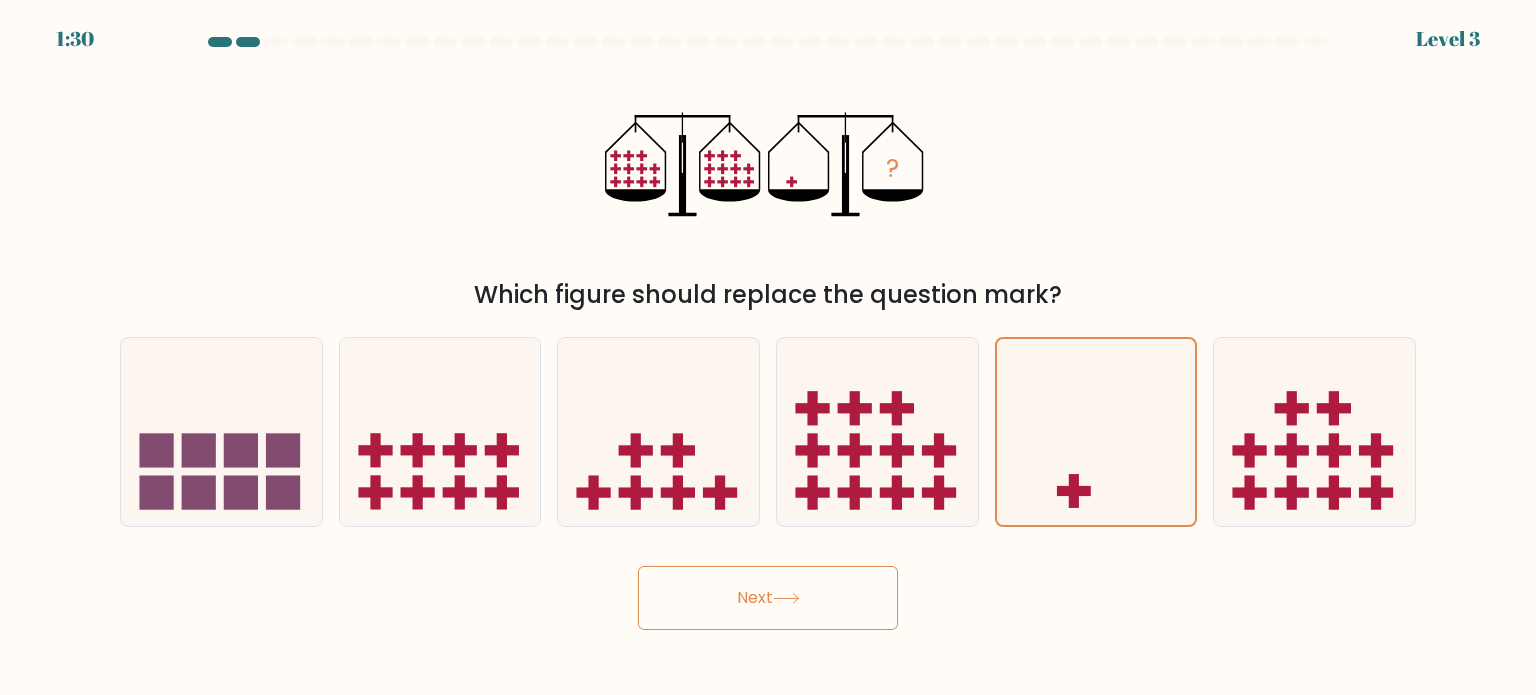 click on "Next" at bounding box center (768, 598) 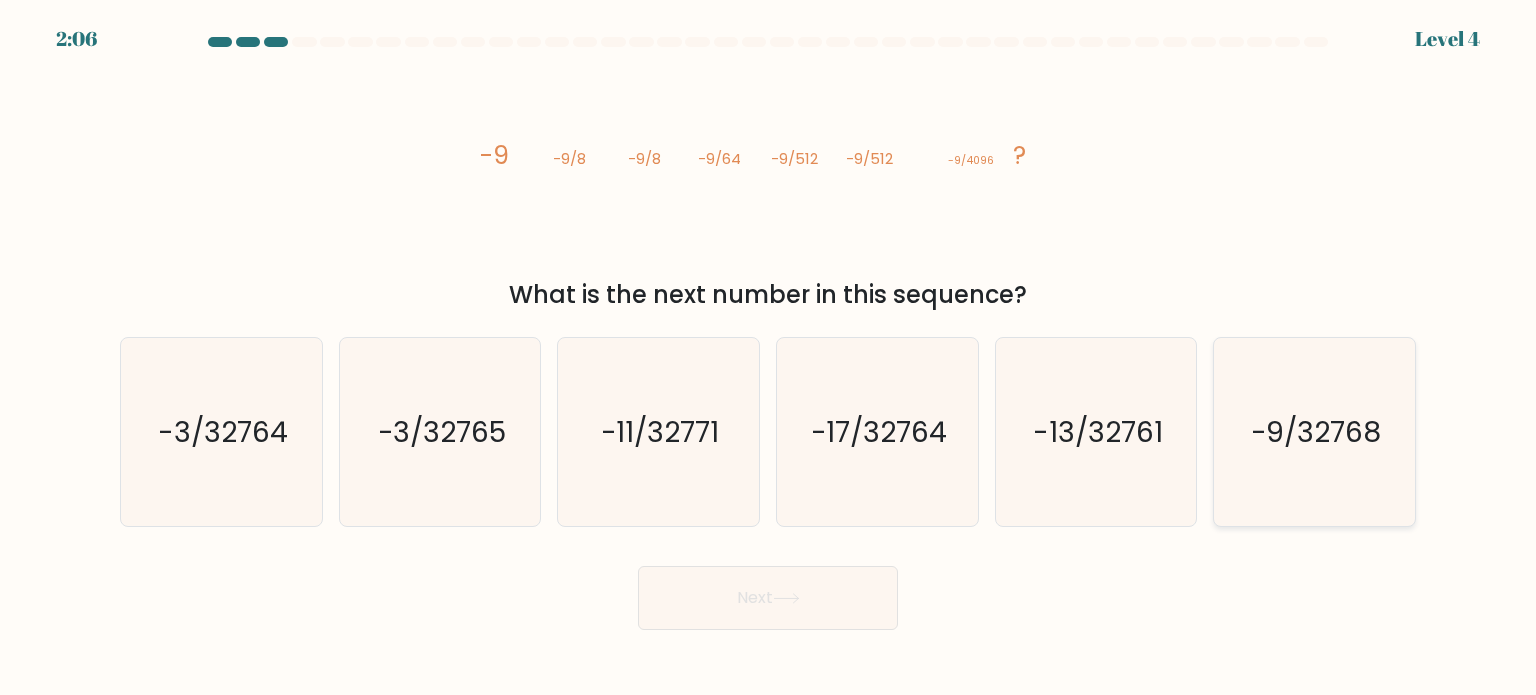 click on "-9/32768" 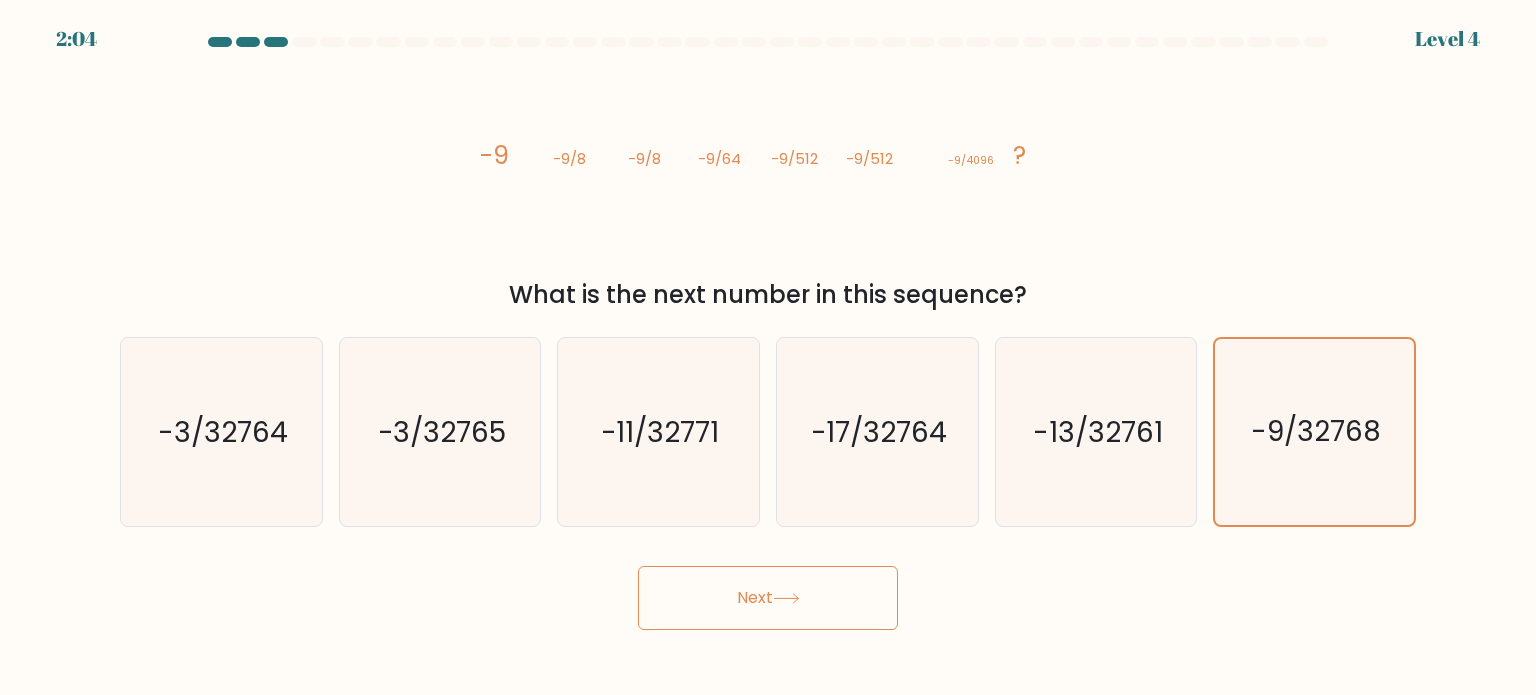 click on "Next" at bounding box center (768, 598) 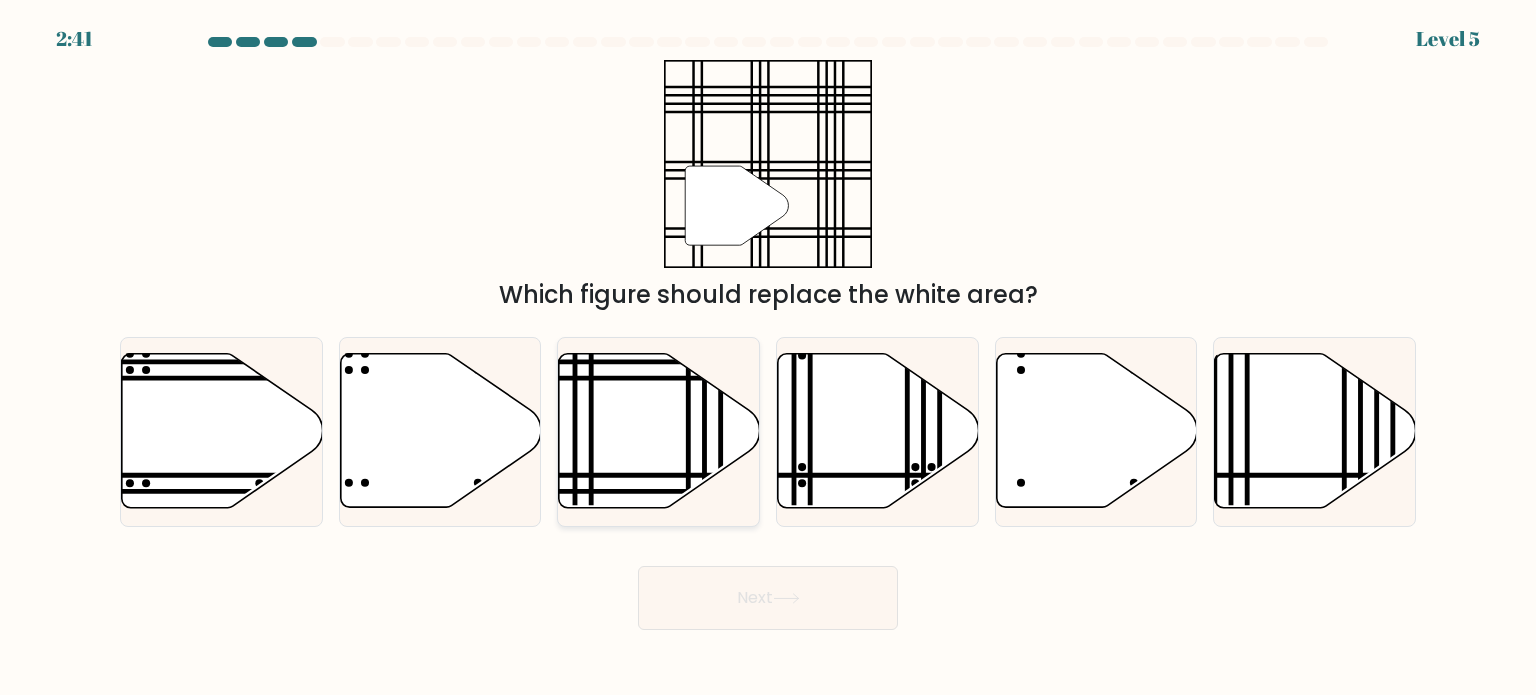 click 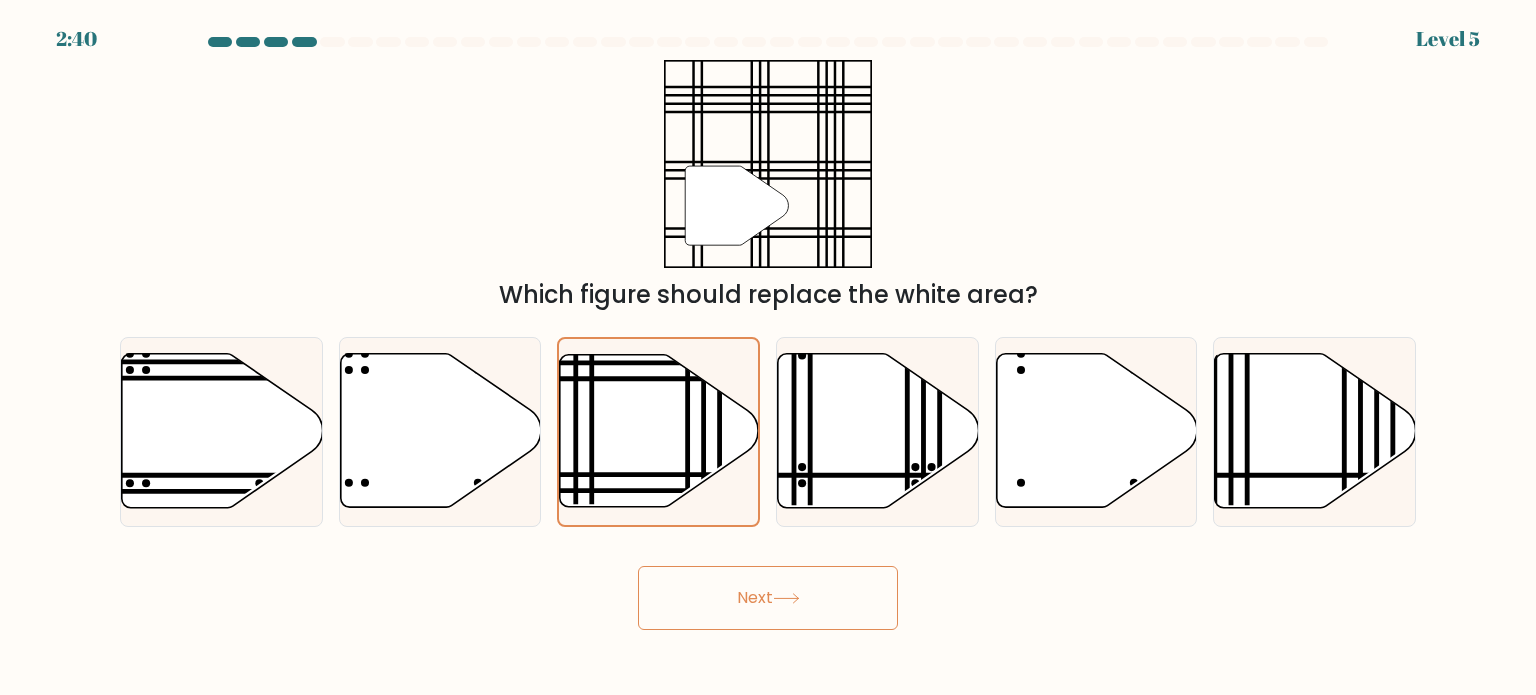click on "Next" at bounding box center [768, 598] 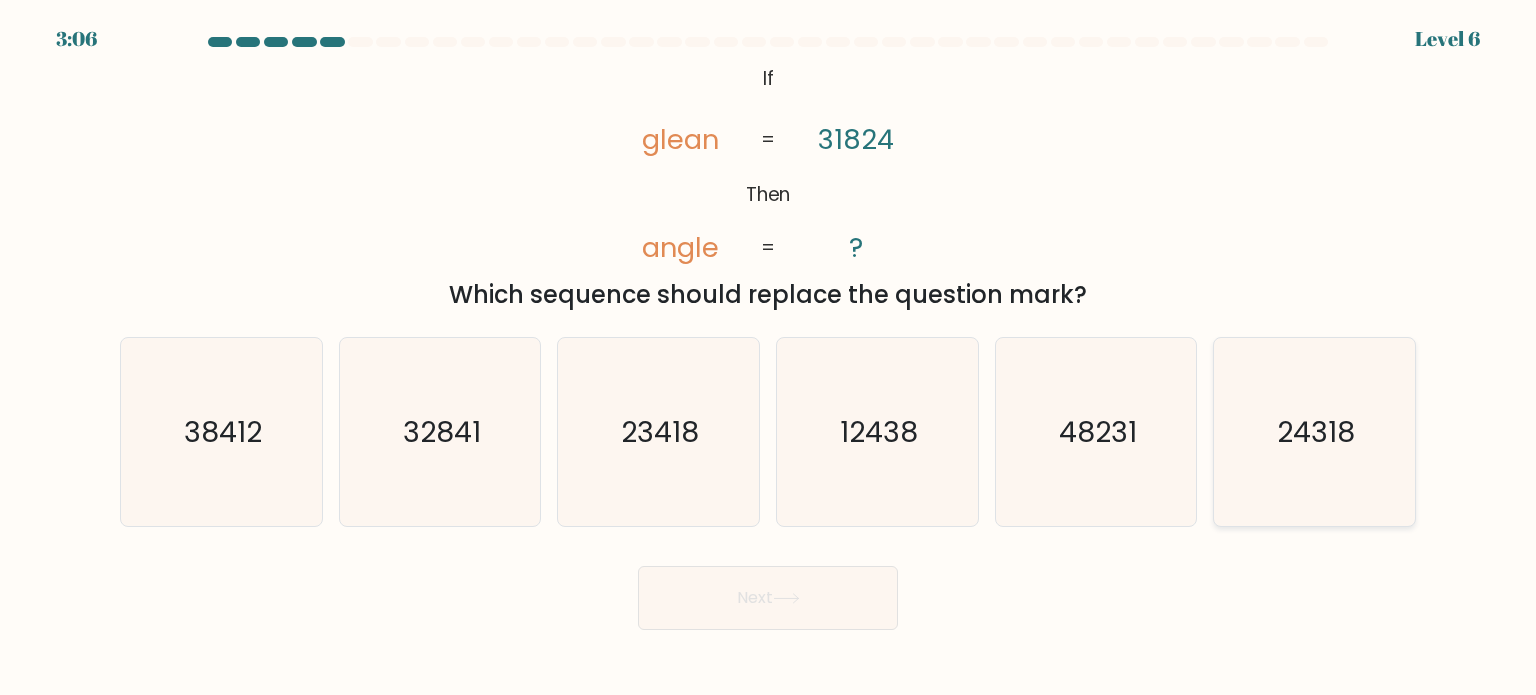 click on "24318" 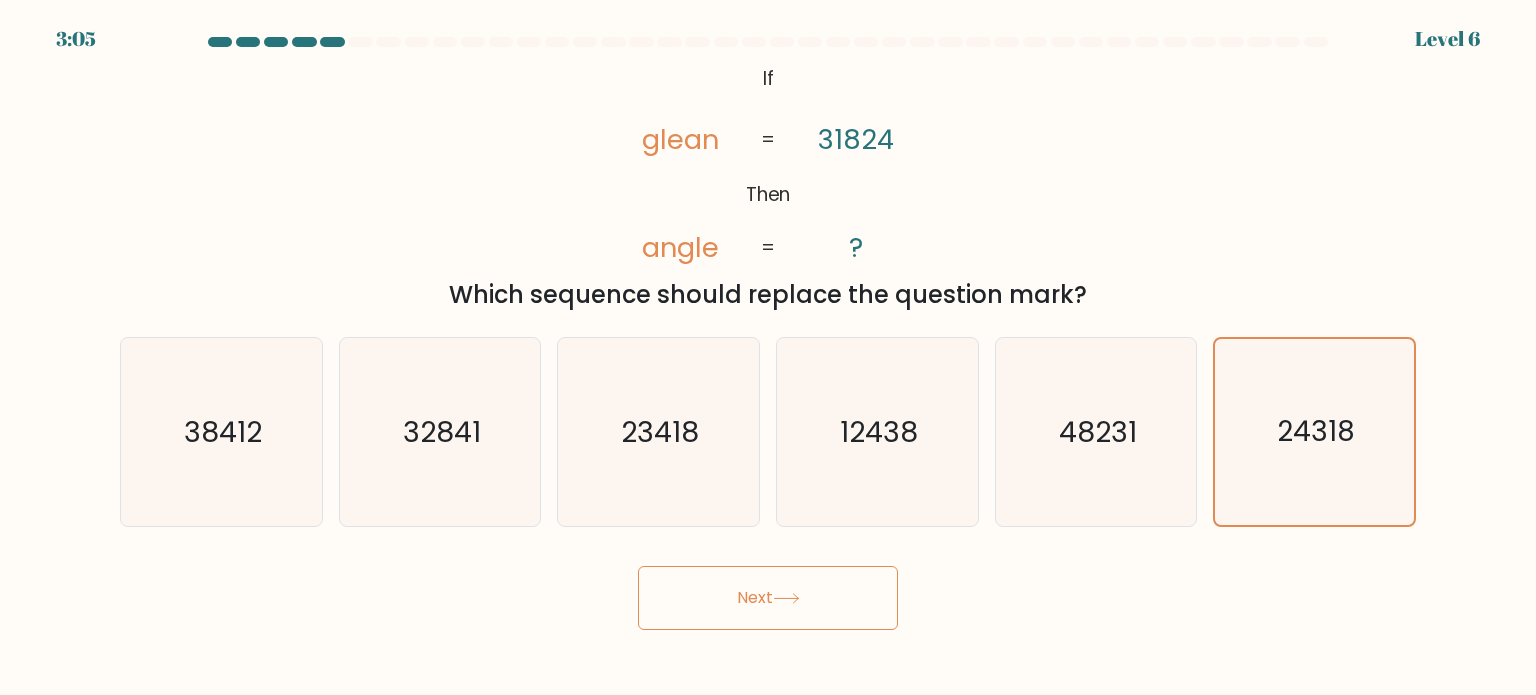 click 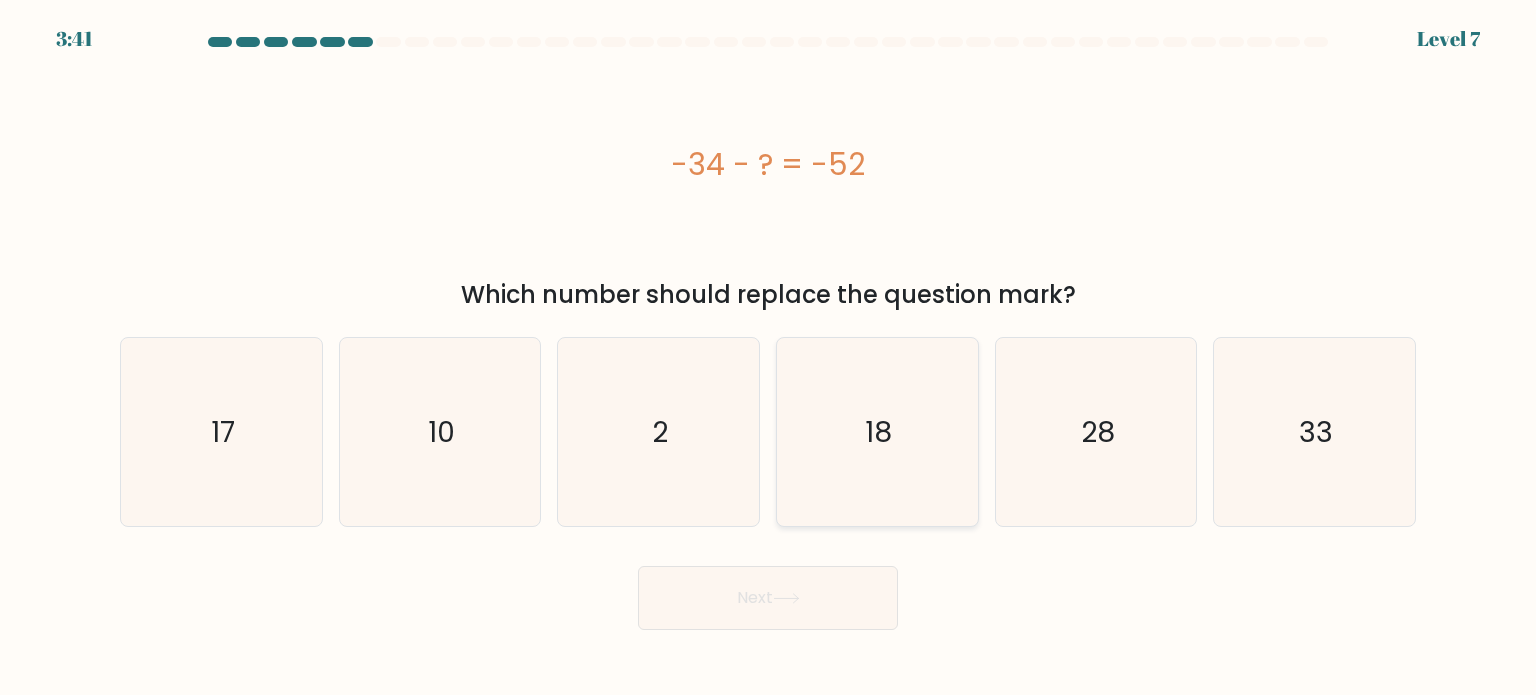 click on "18" 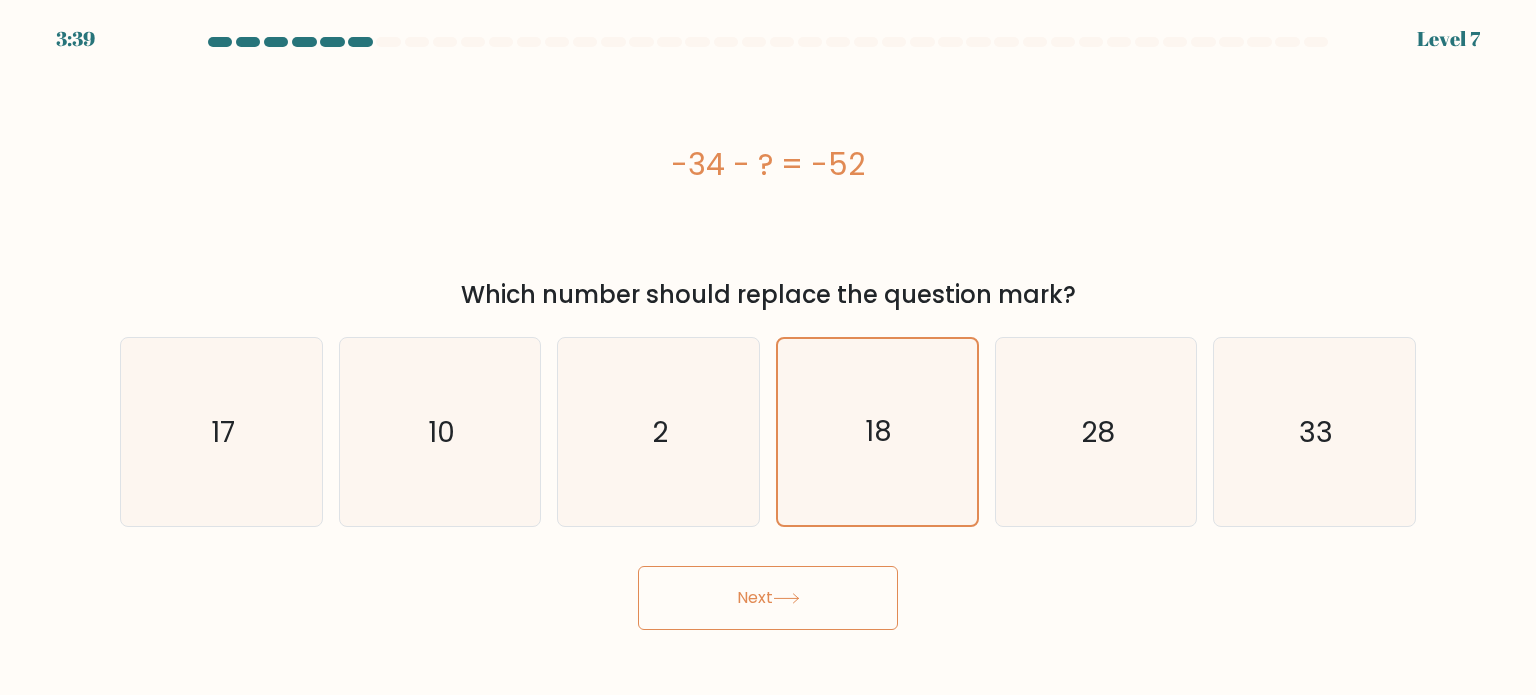 click on "Next" at bounding box center [768, 590] 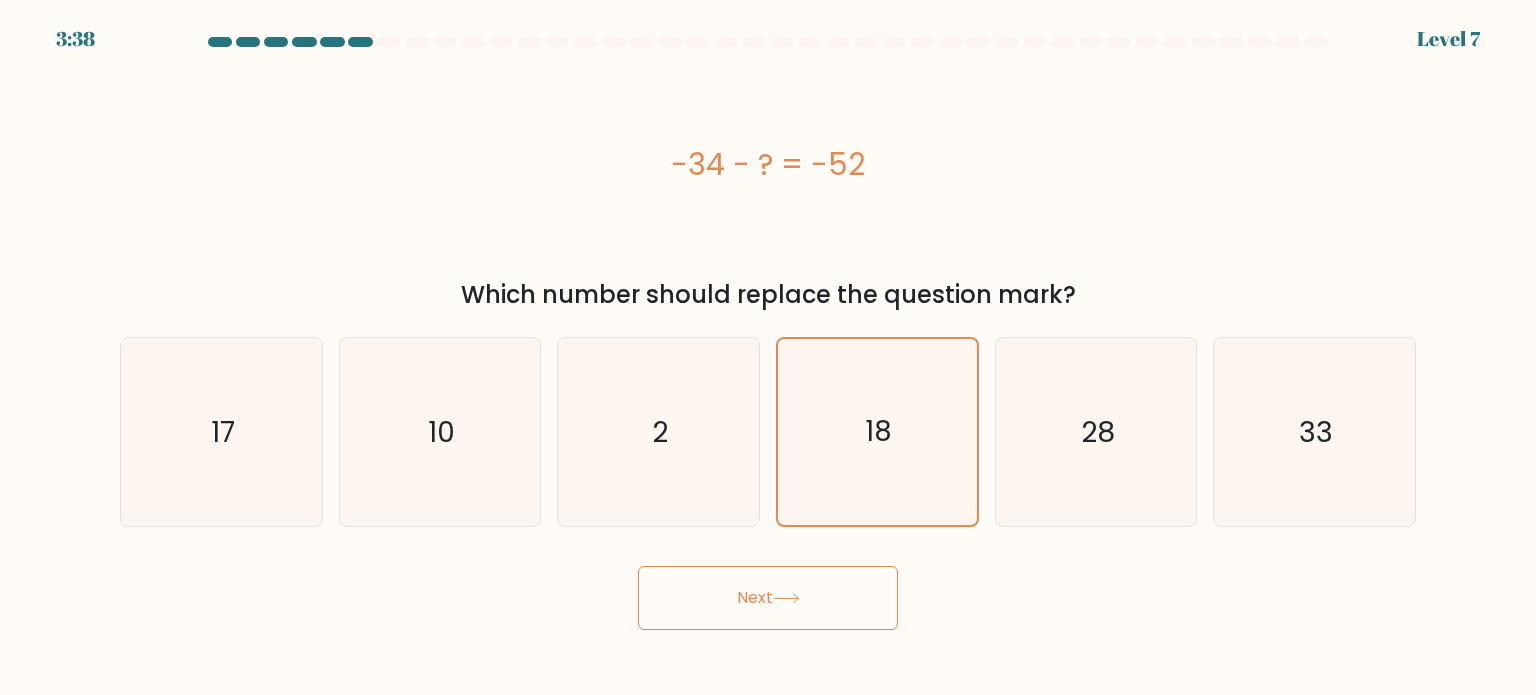 click on "Next" at bounding box center [768, 598] 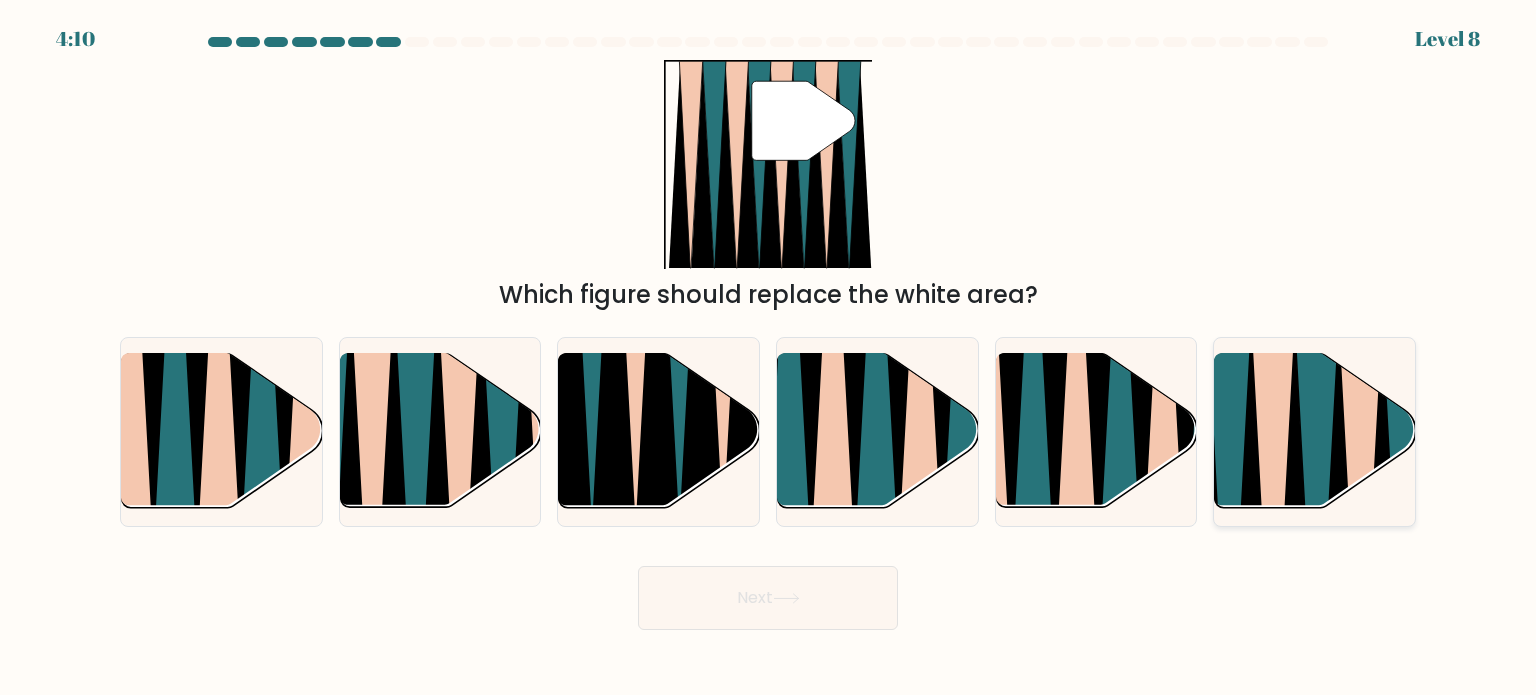 click 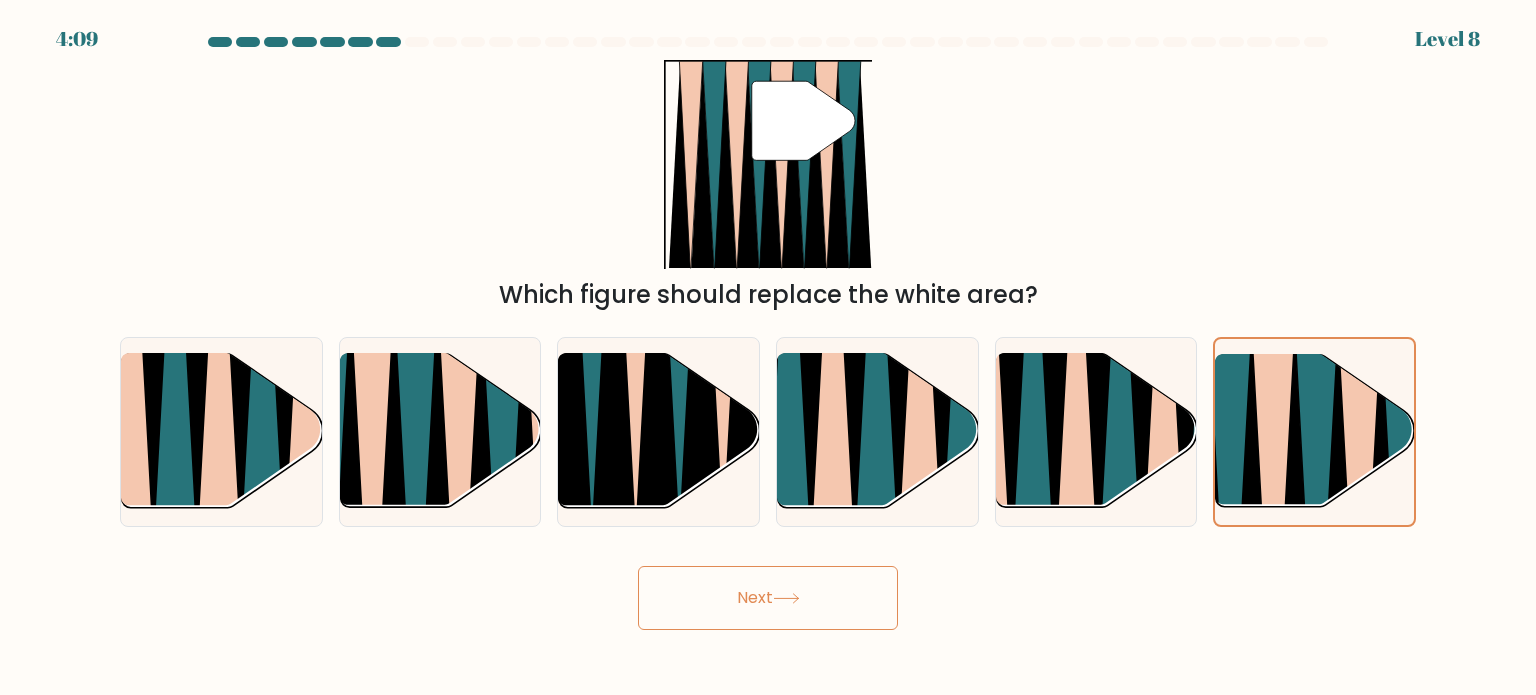 click on "Next" at bounding box center [768, 598] 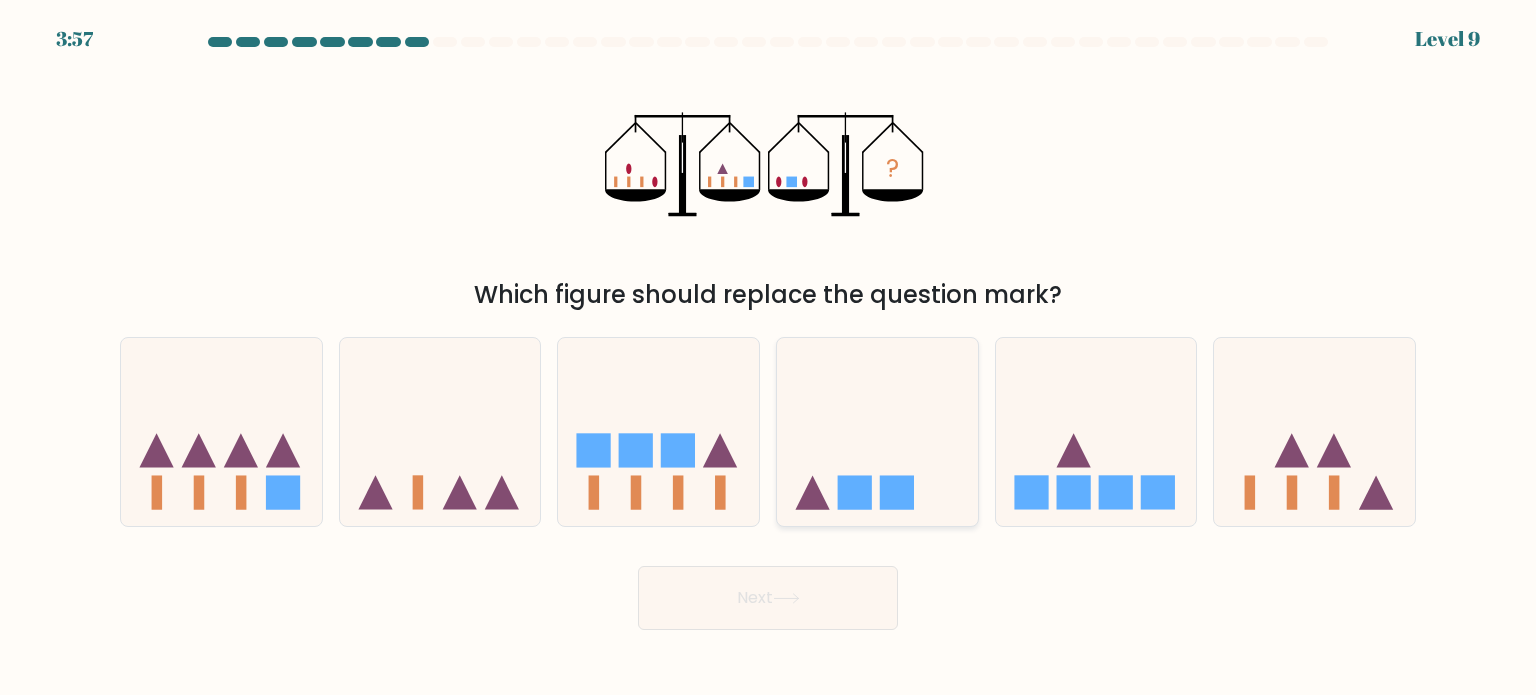 click 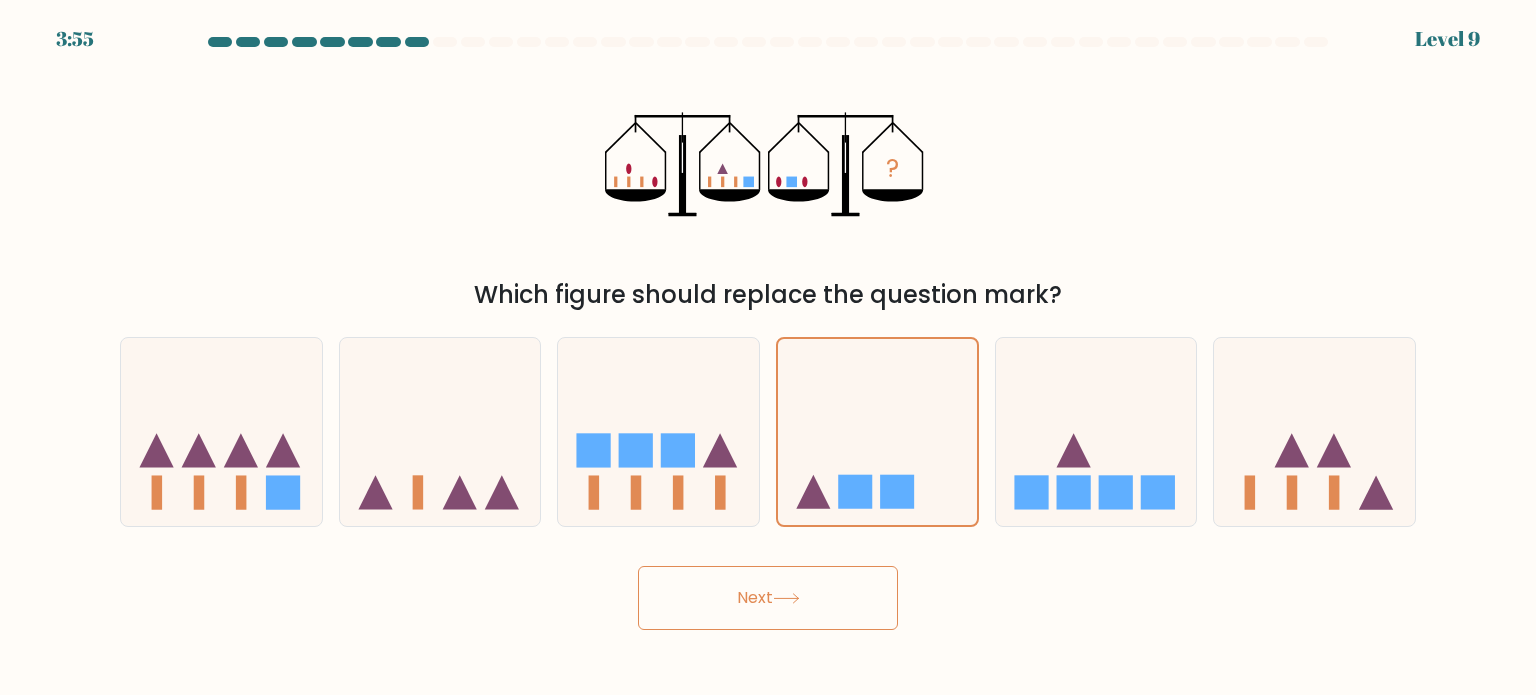click on "Next" at bounding box center (768, 598) 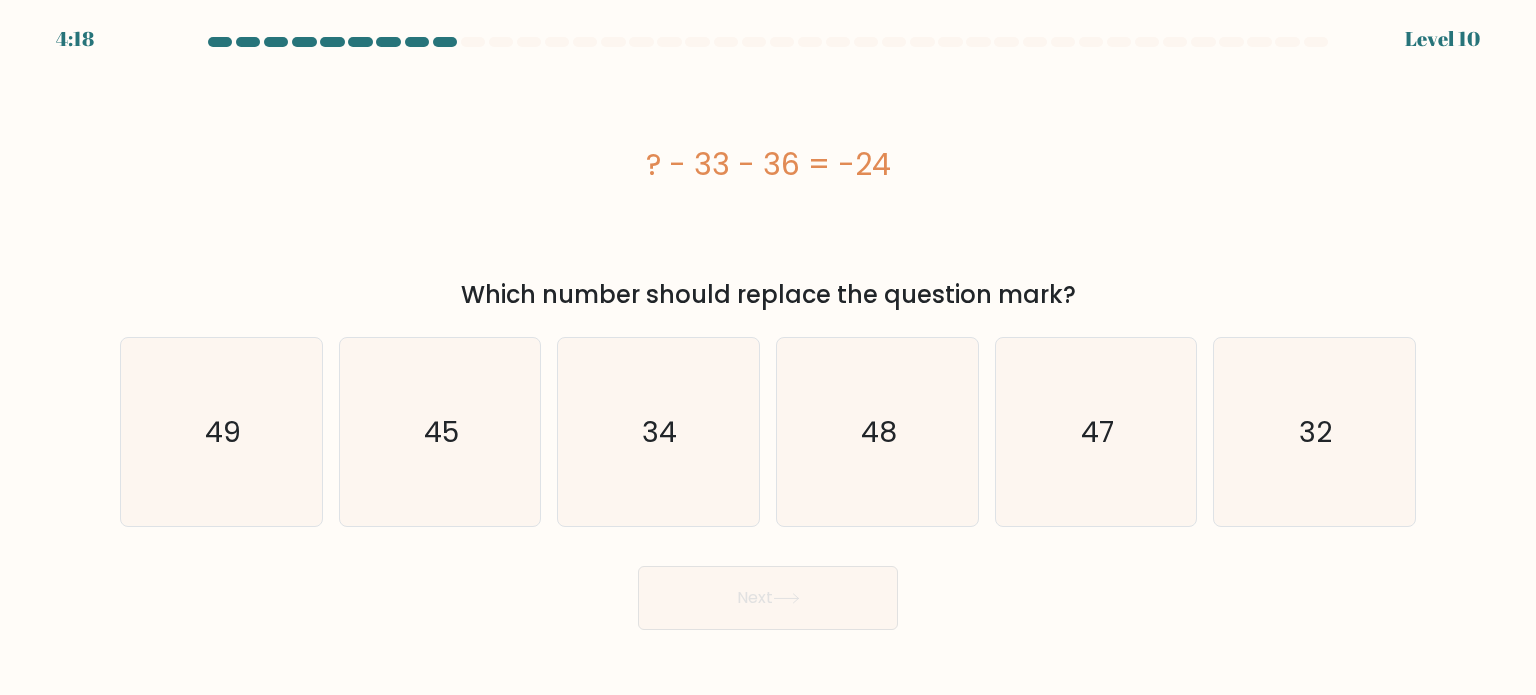 type 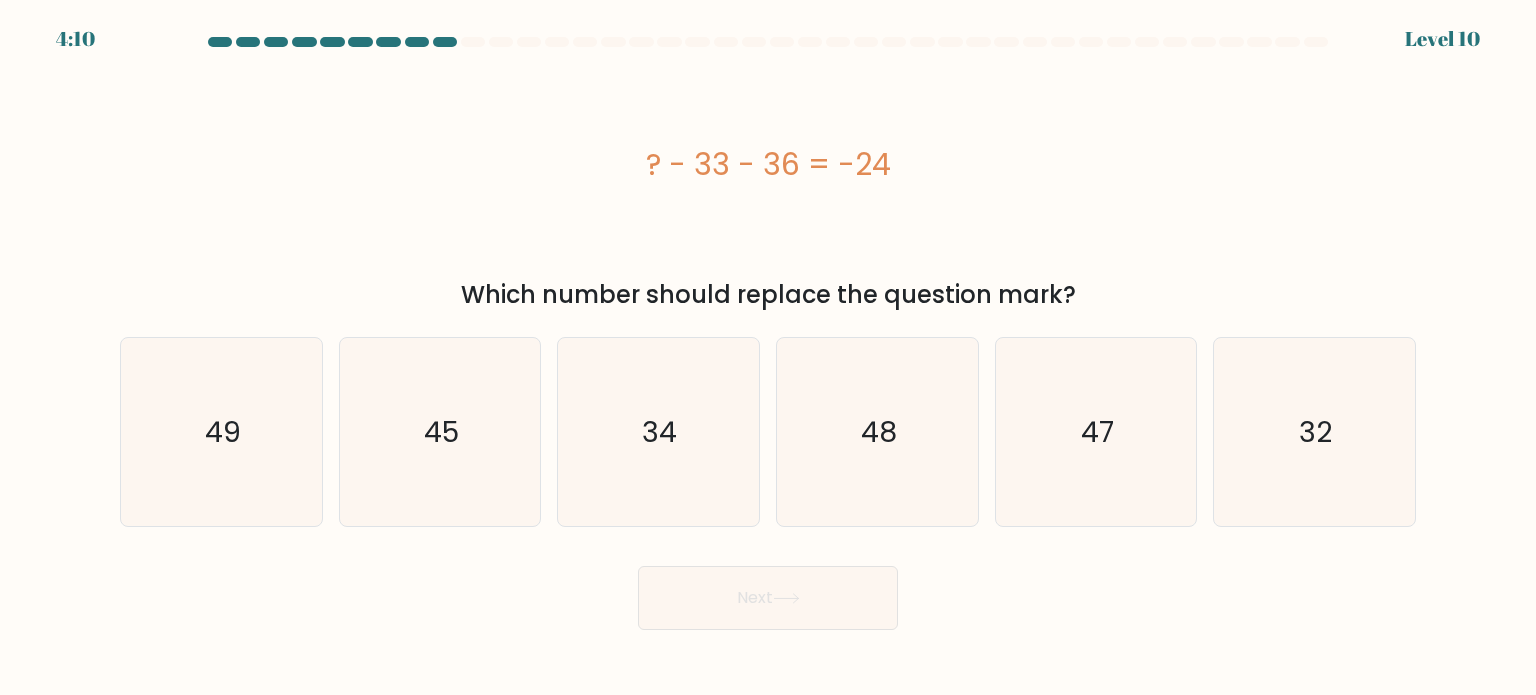 click on "? - 33 - 36 = -24" at bounding box center [768, 164] 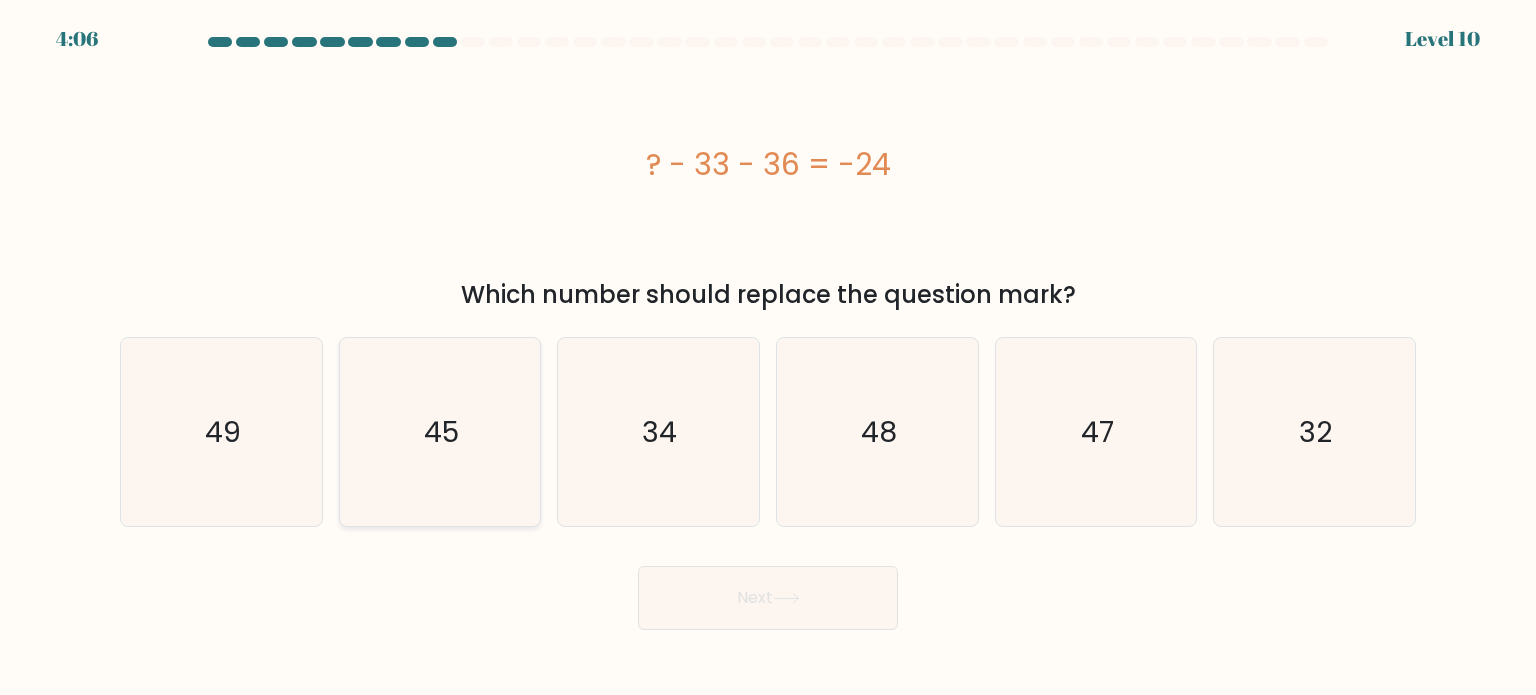 click on "45" 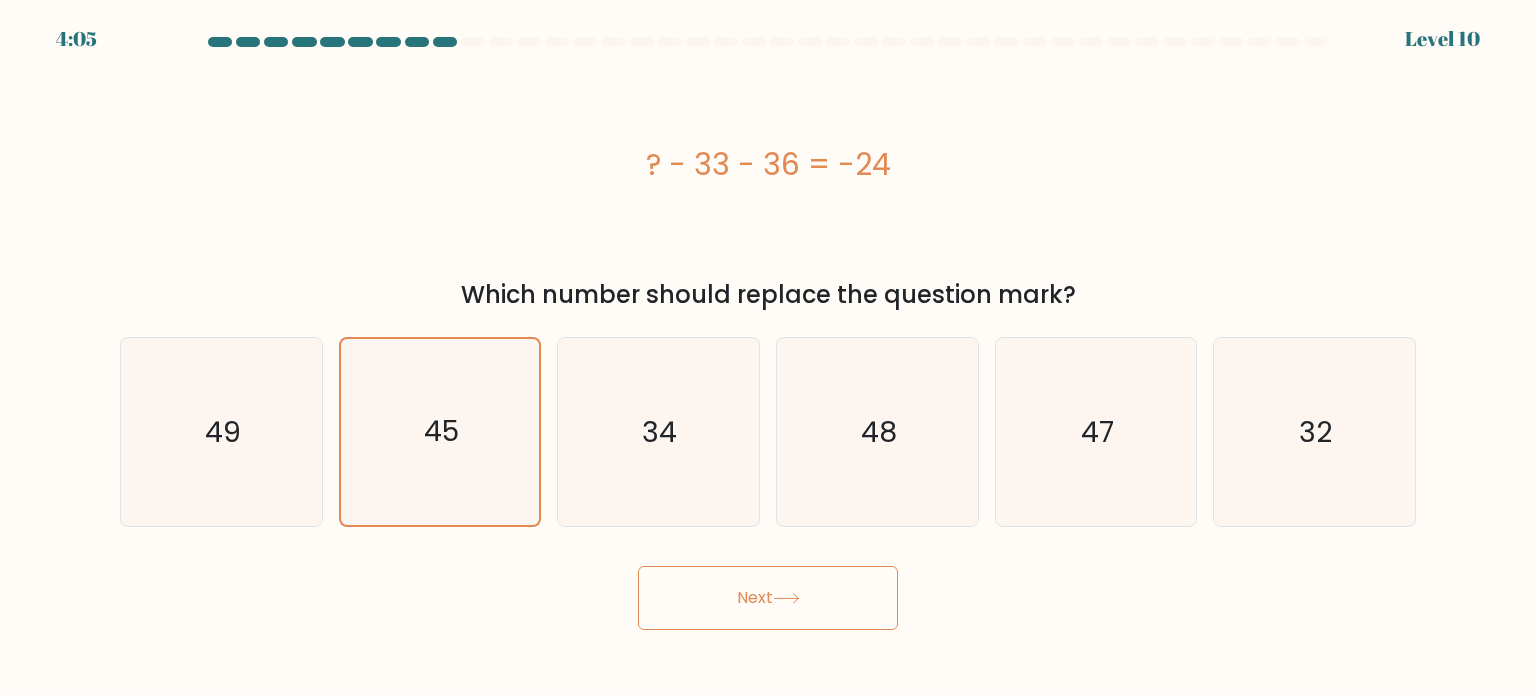 click on "Next" at bounding box center (768, 598) 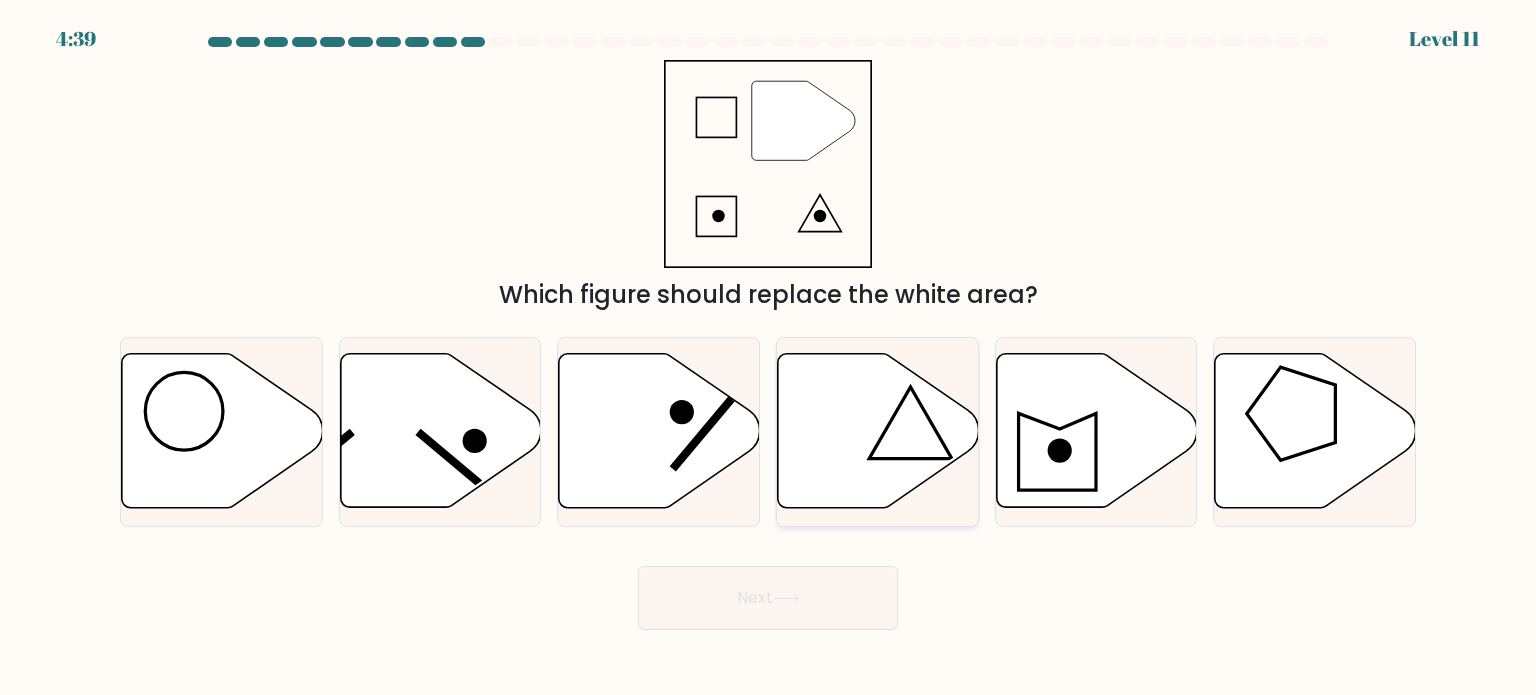 click 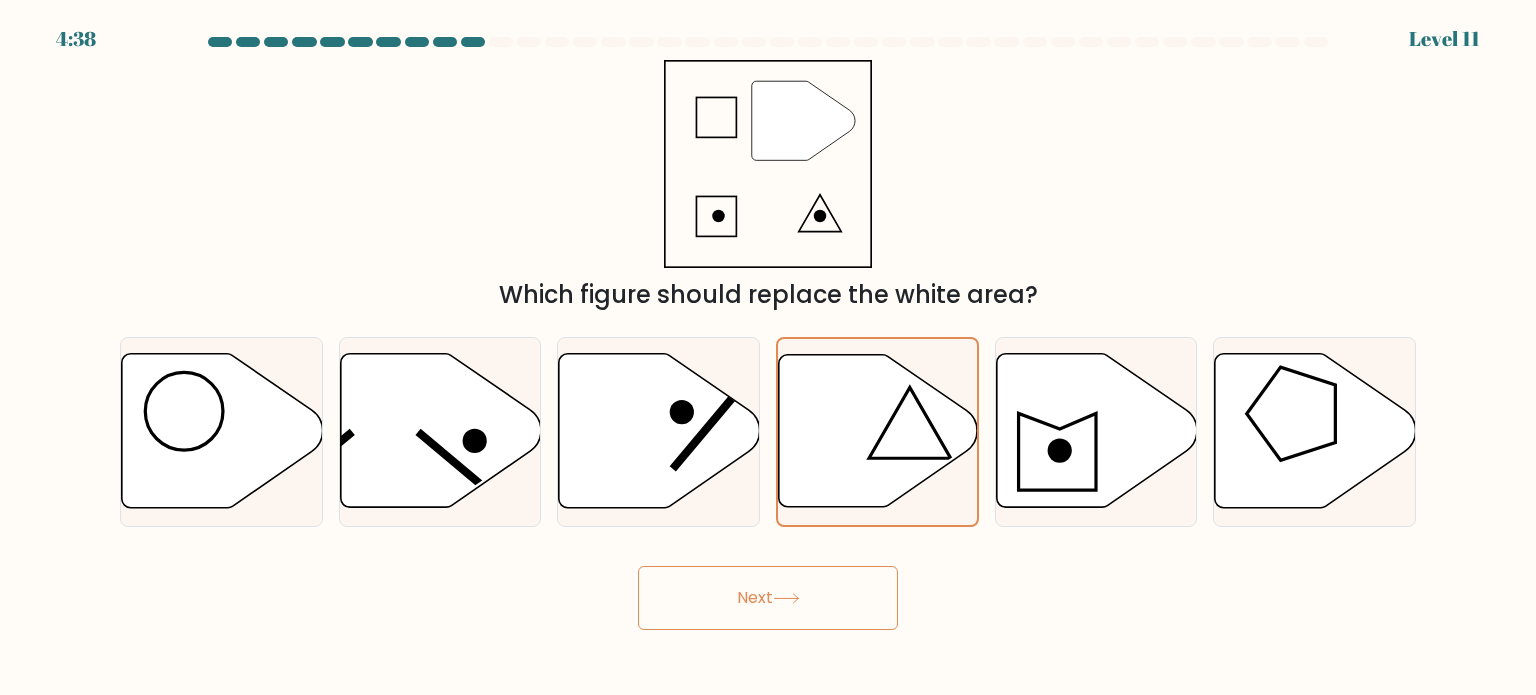 click on "Next" at bounding box center (768, 598) 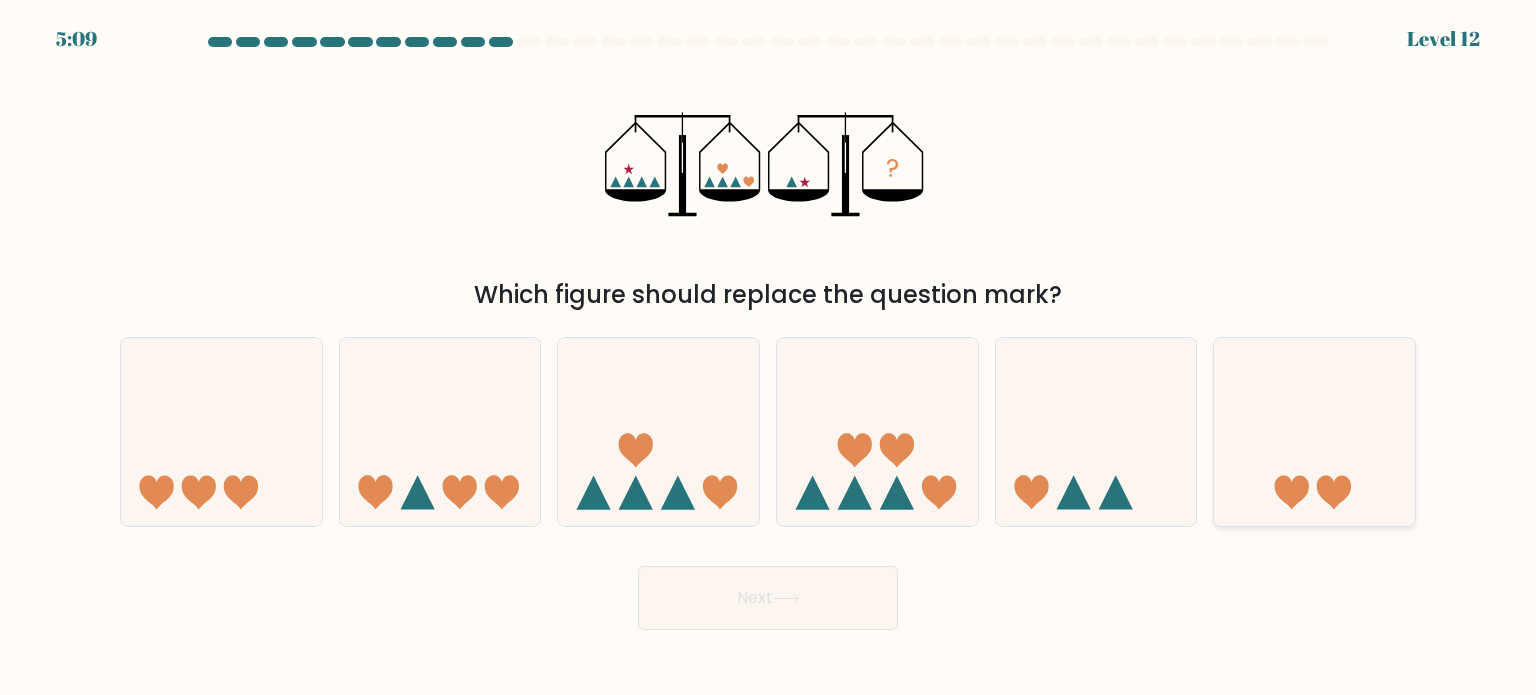 click 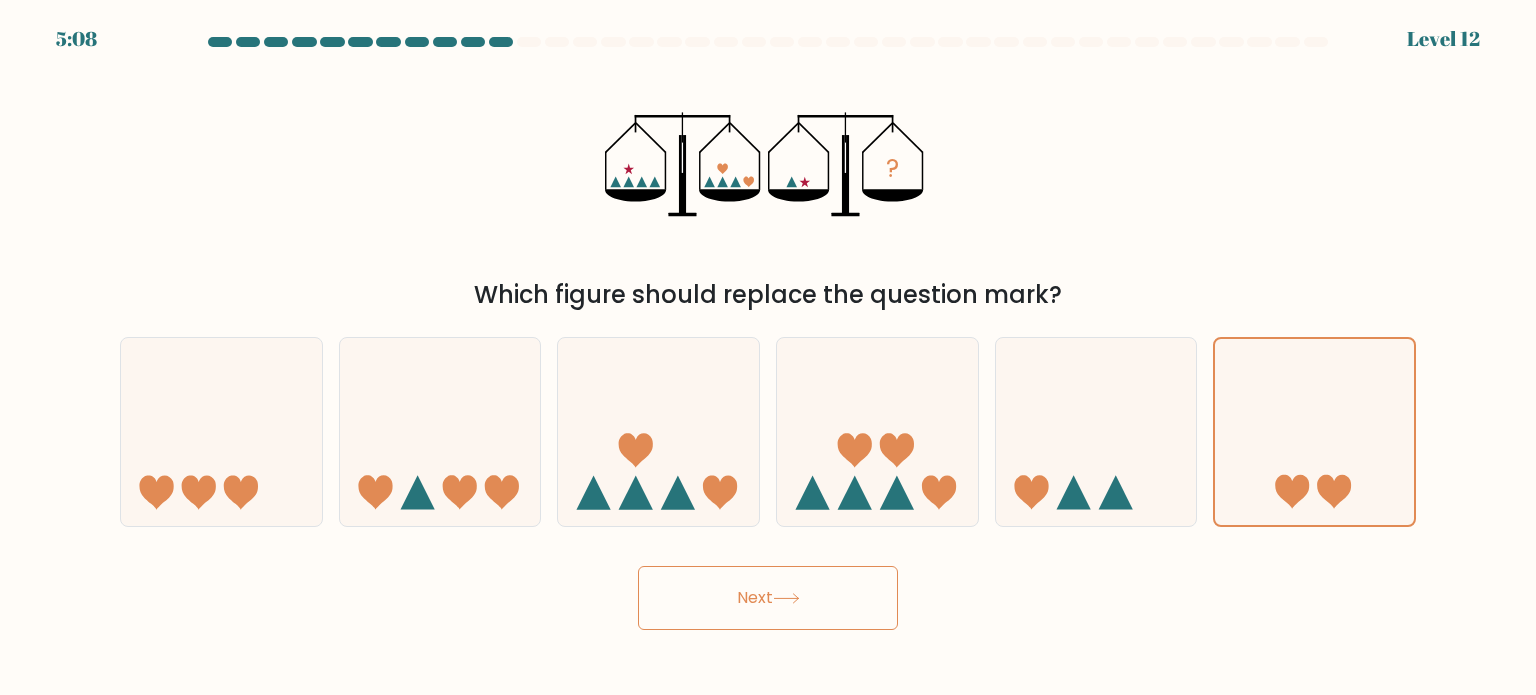 click on "Next" at bounding box center (768, 598) 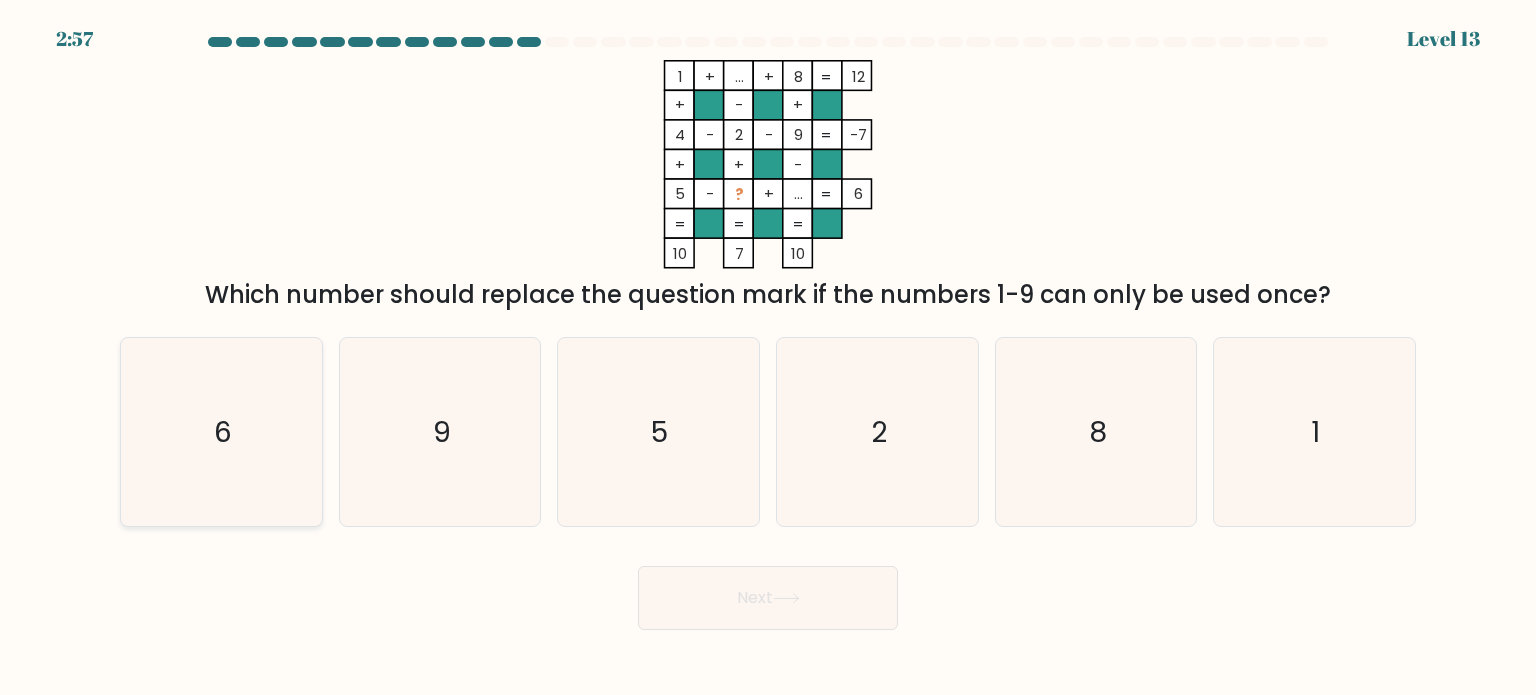 click on "6" 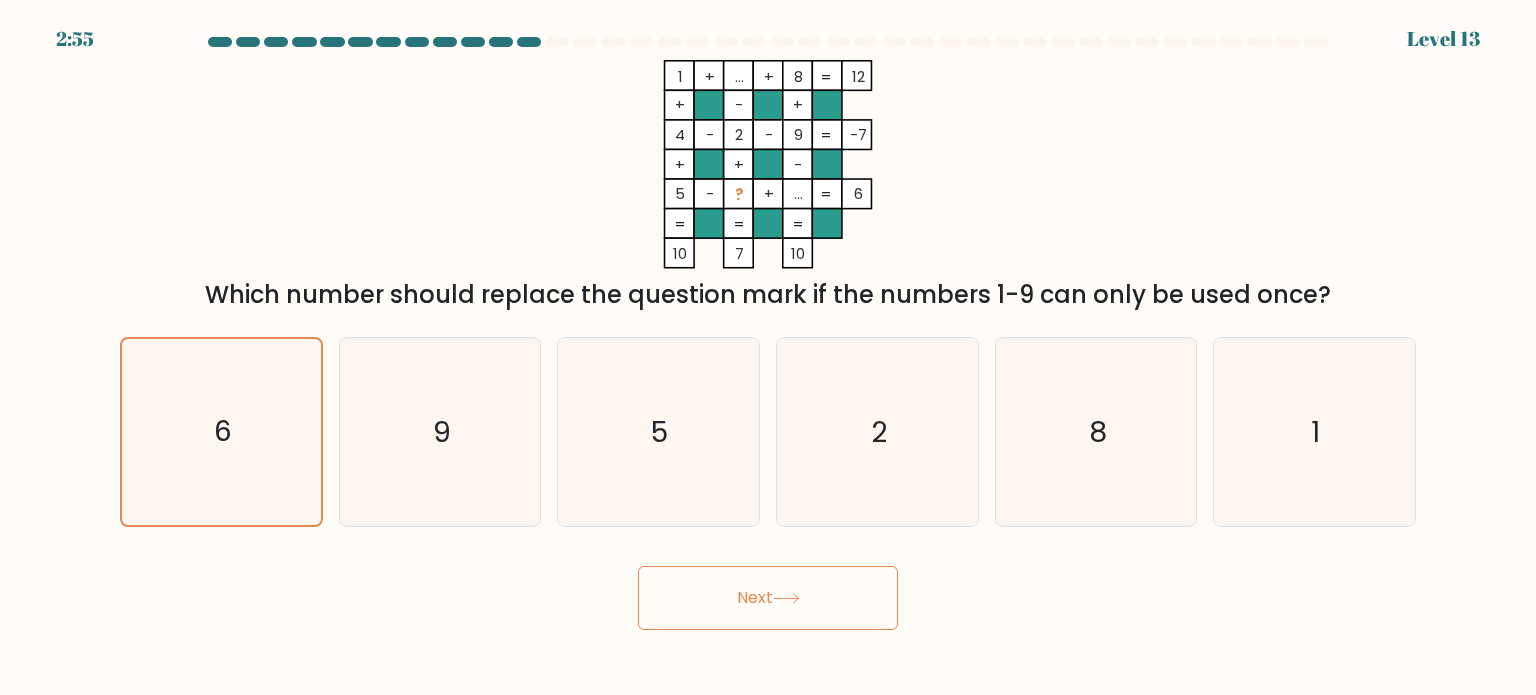 click on "Next" at bounding box center (768, 598) 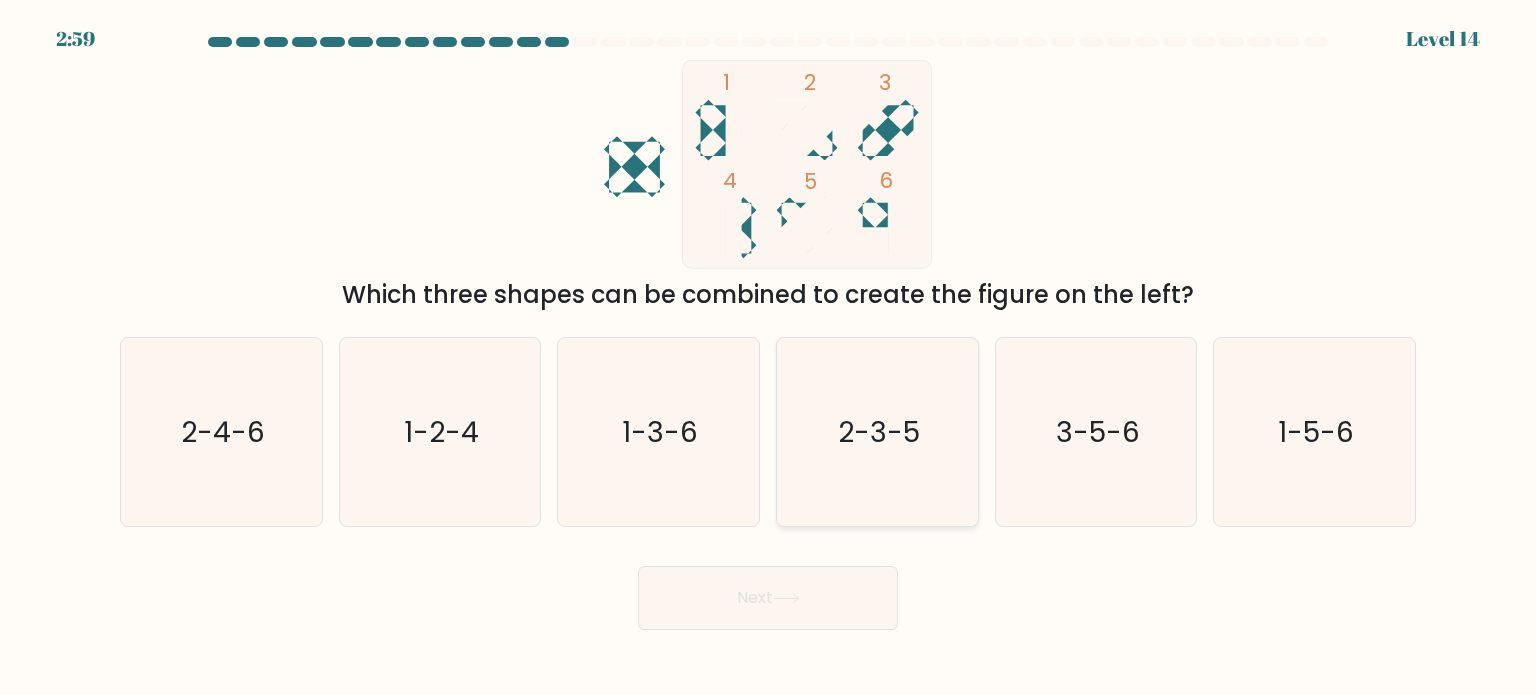 click on "2-3-5" 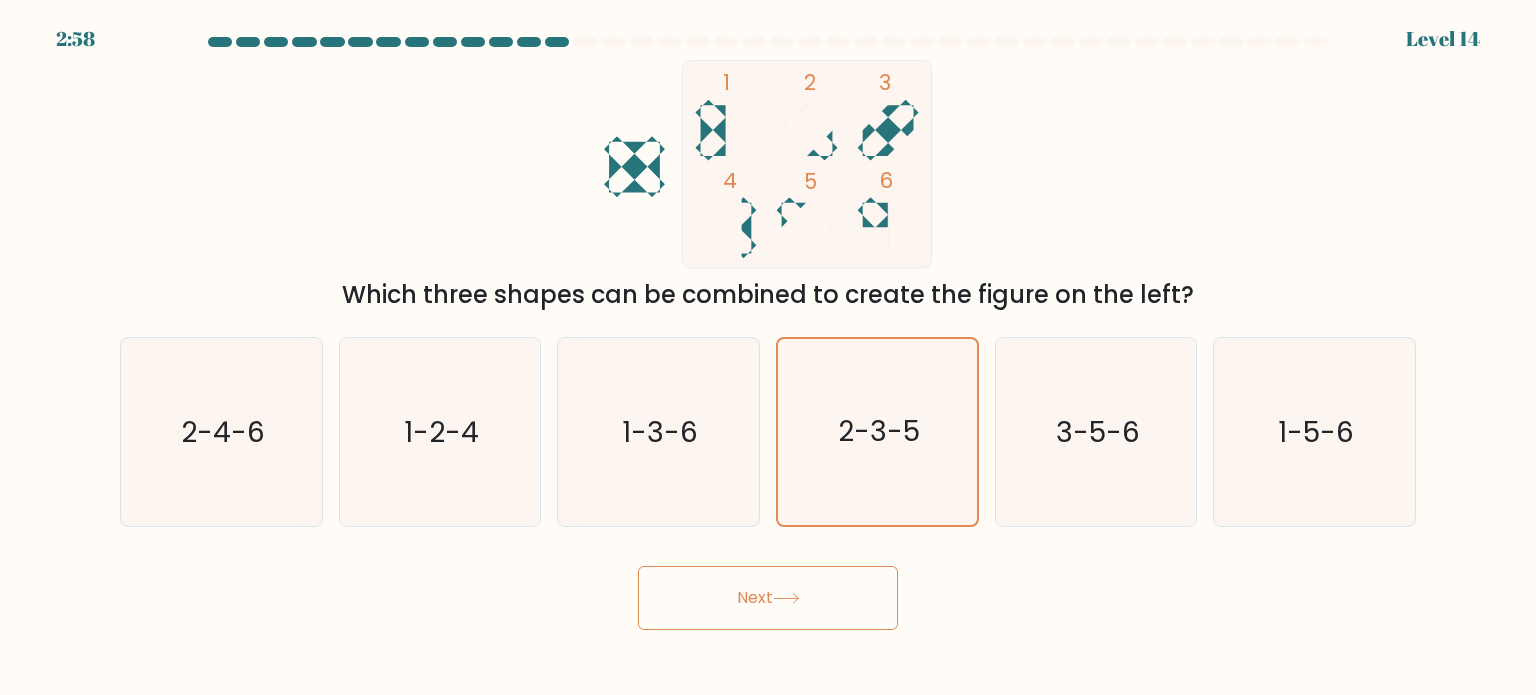 click on "Next" at bounding box center [768, 598] 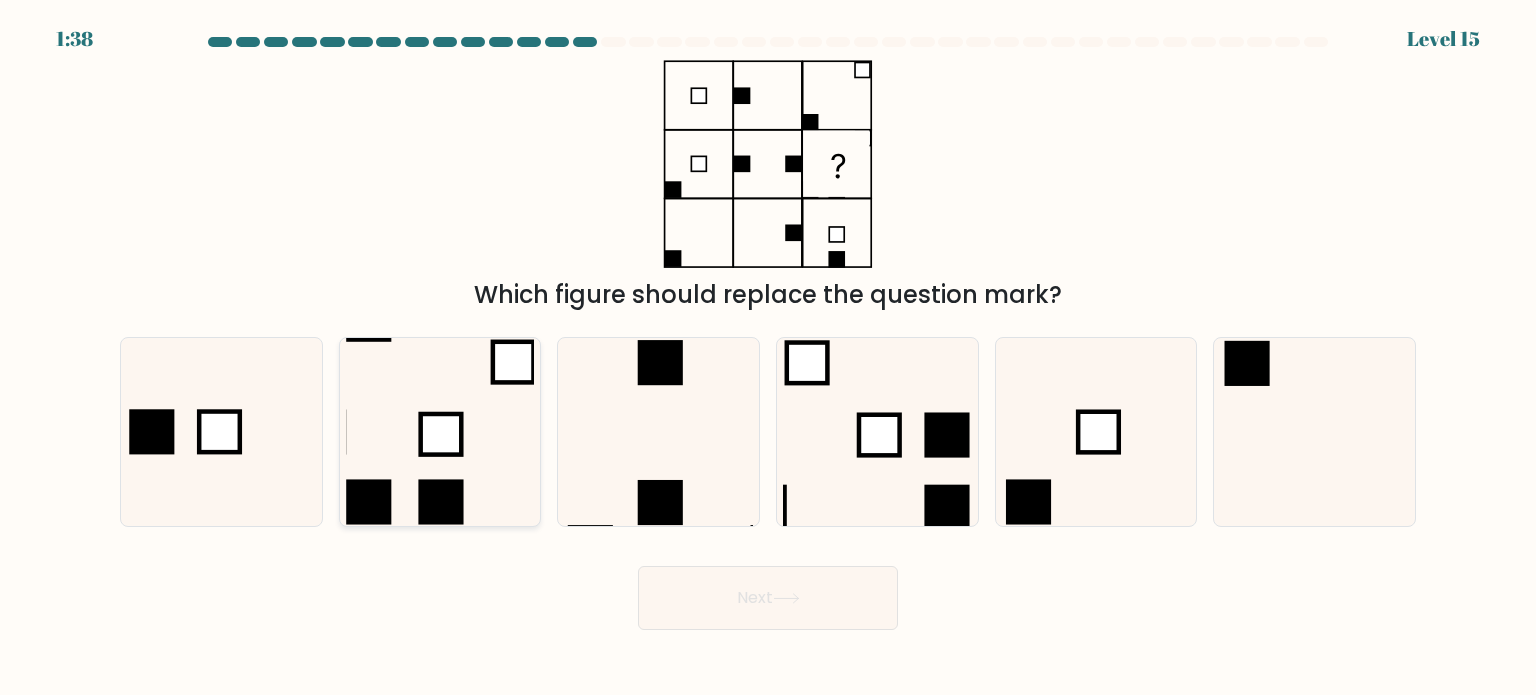 click 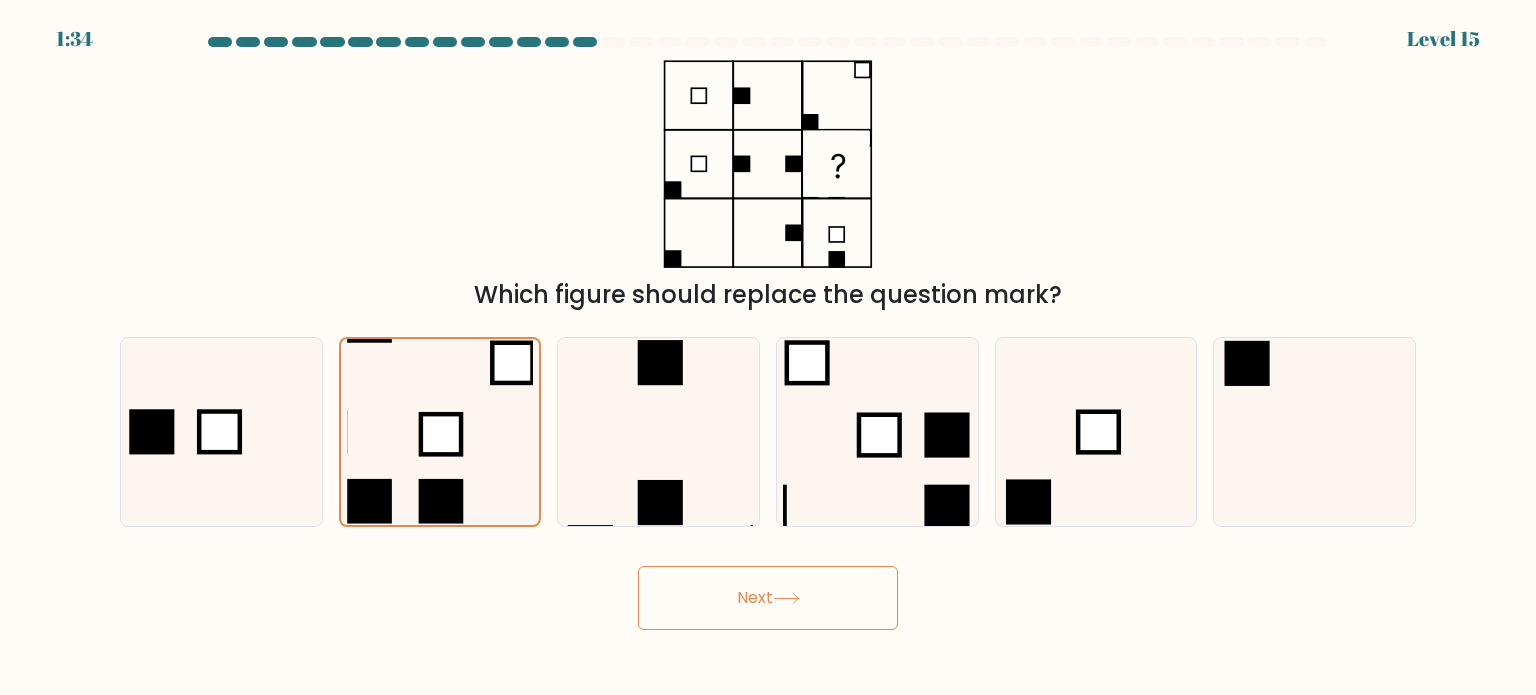 click on "Next" at bounding box center [768, 598] 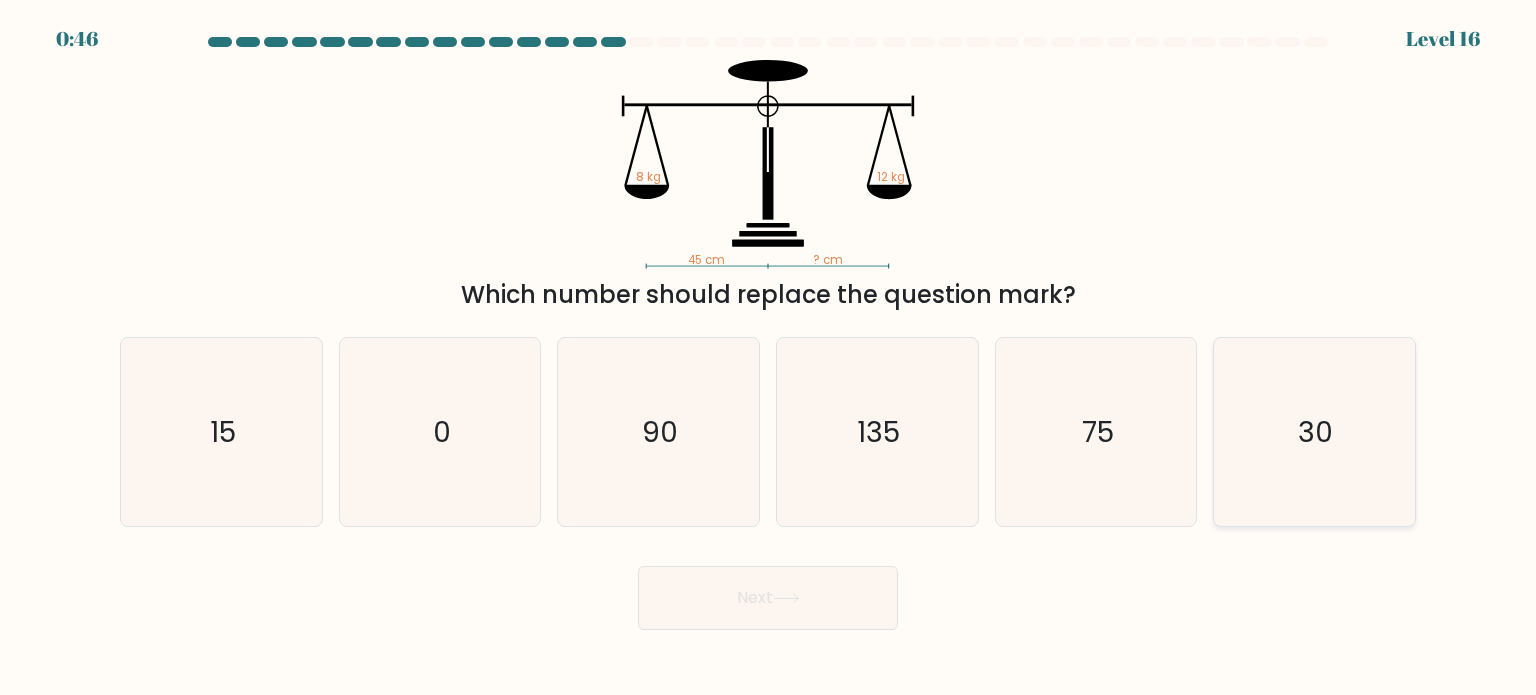 click on "30" 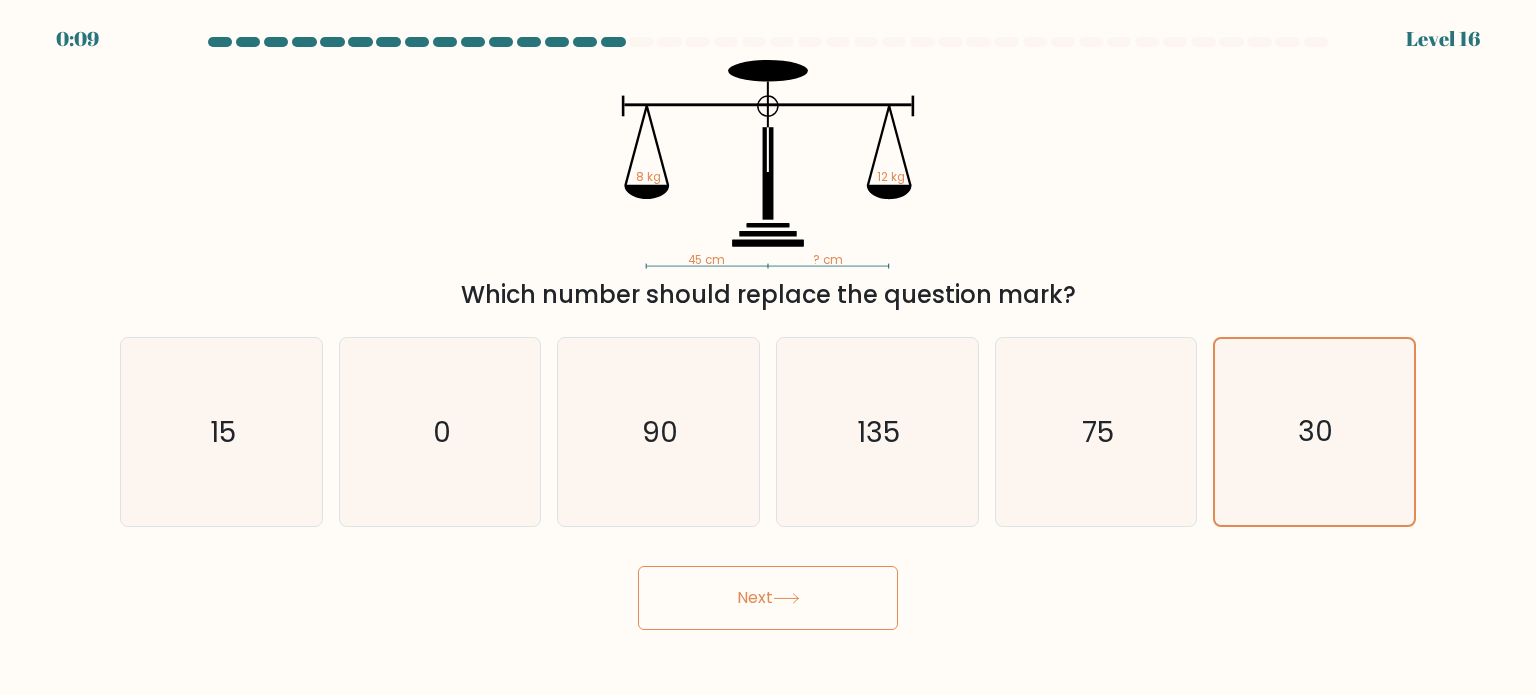 click on "Next" at bounding box center (768, 598) 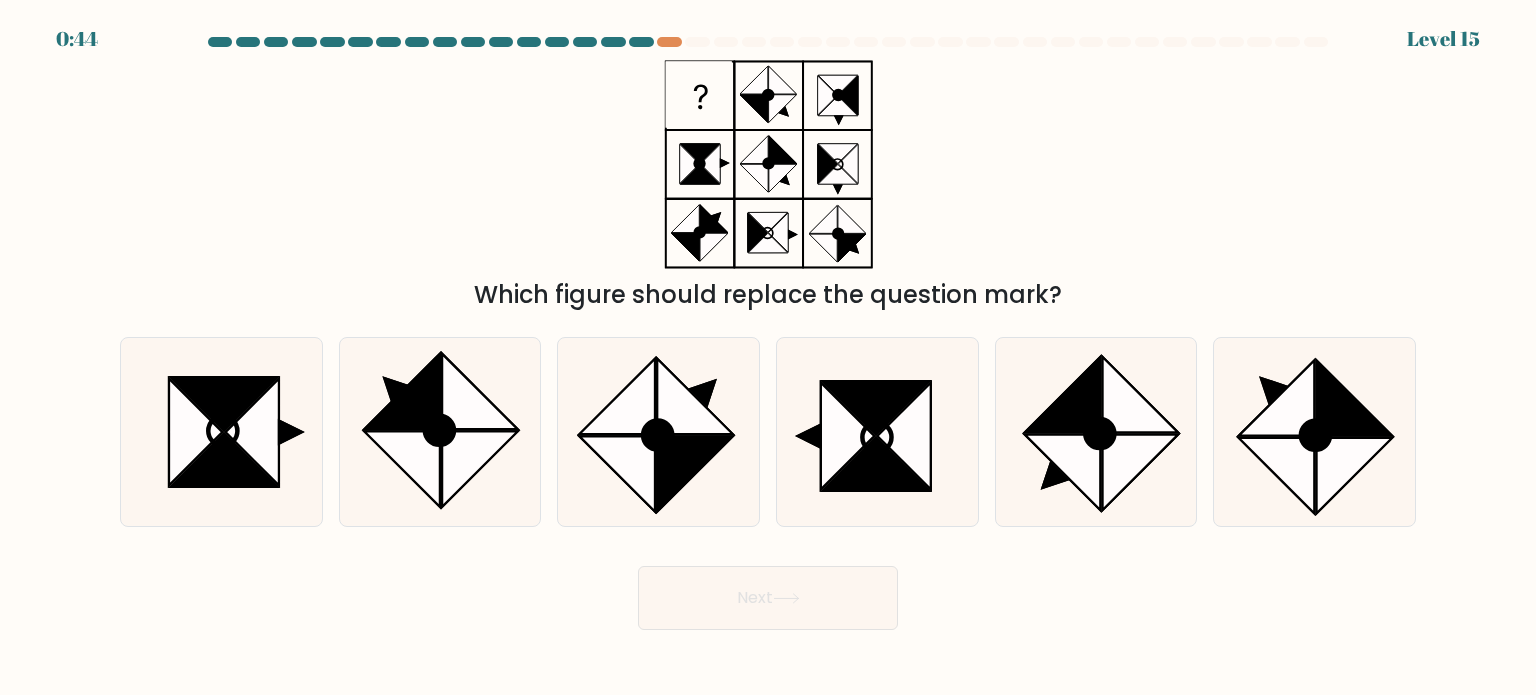 scroll, scrollTop: 0, scrollLeft: 0, axis: both 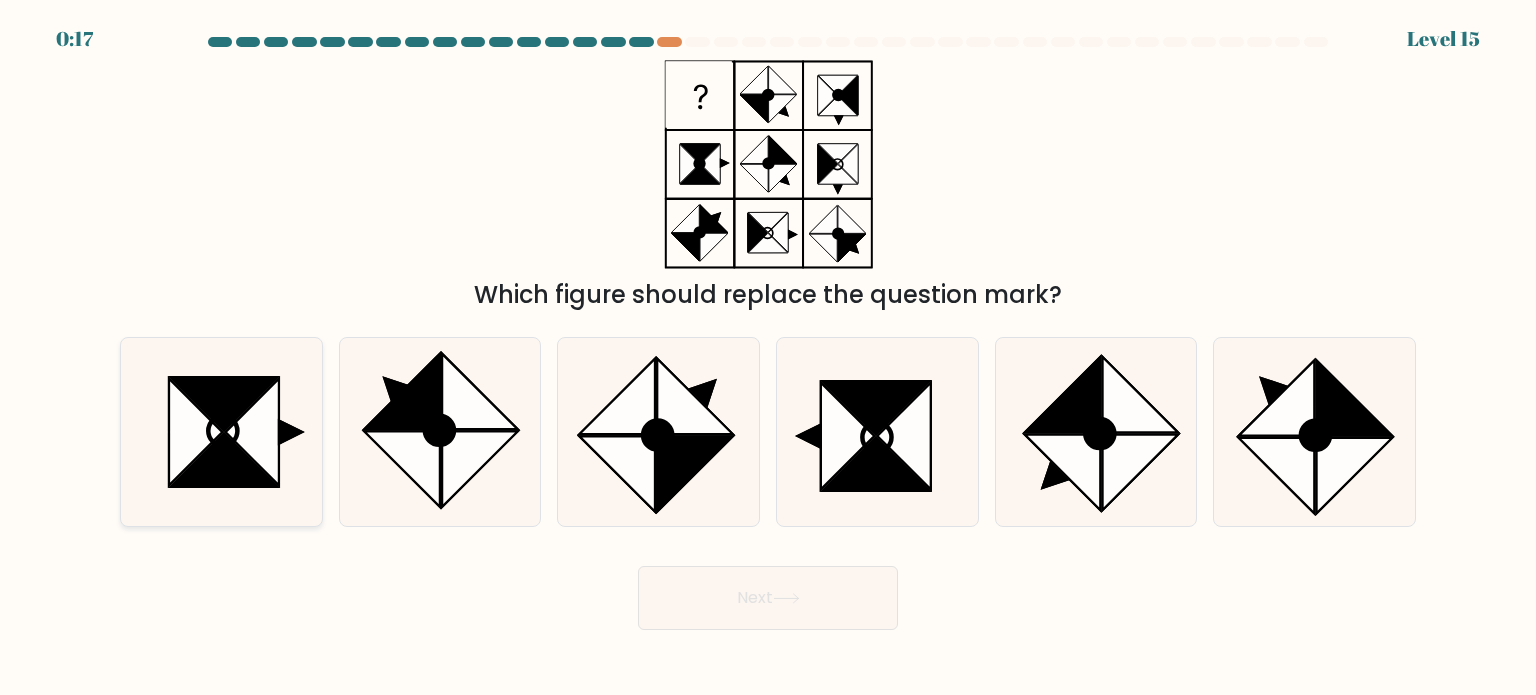 click 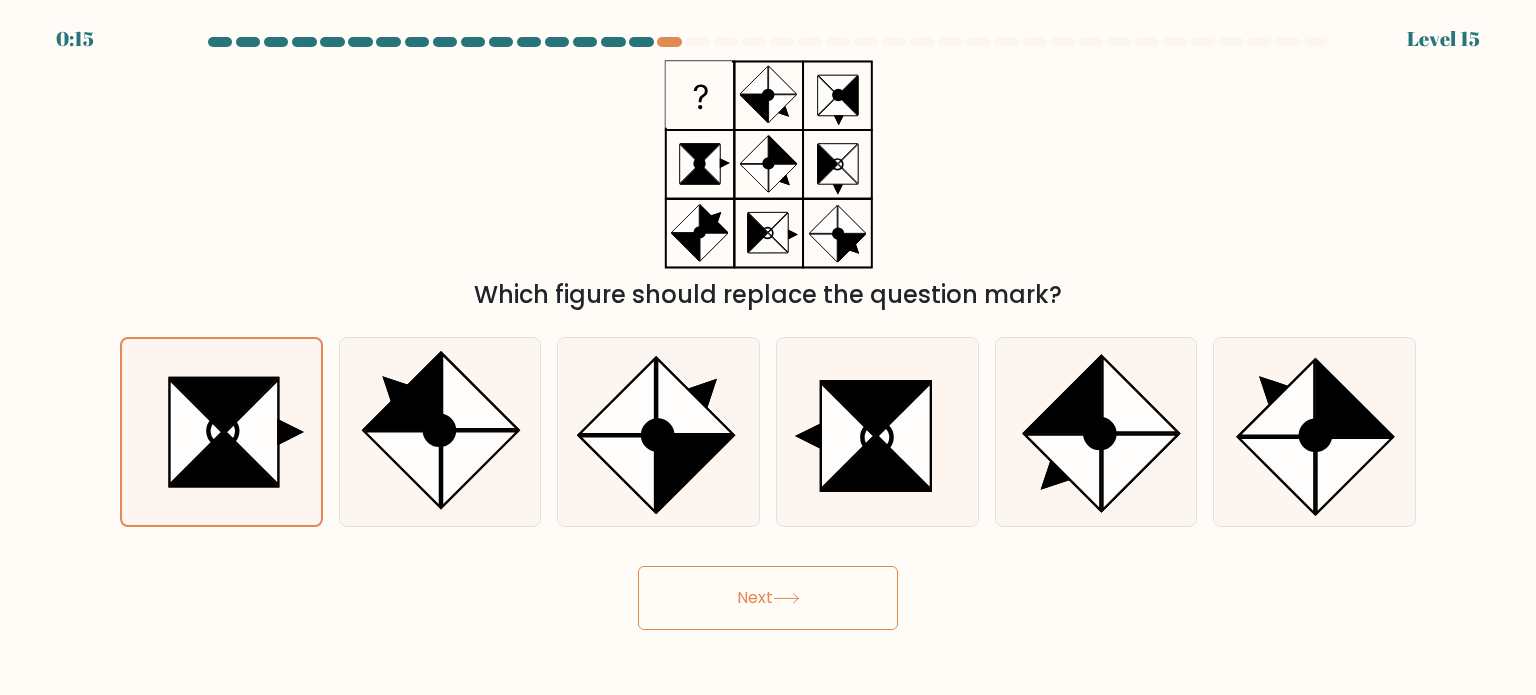 click on "Next" at bounding box center [768, 598] 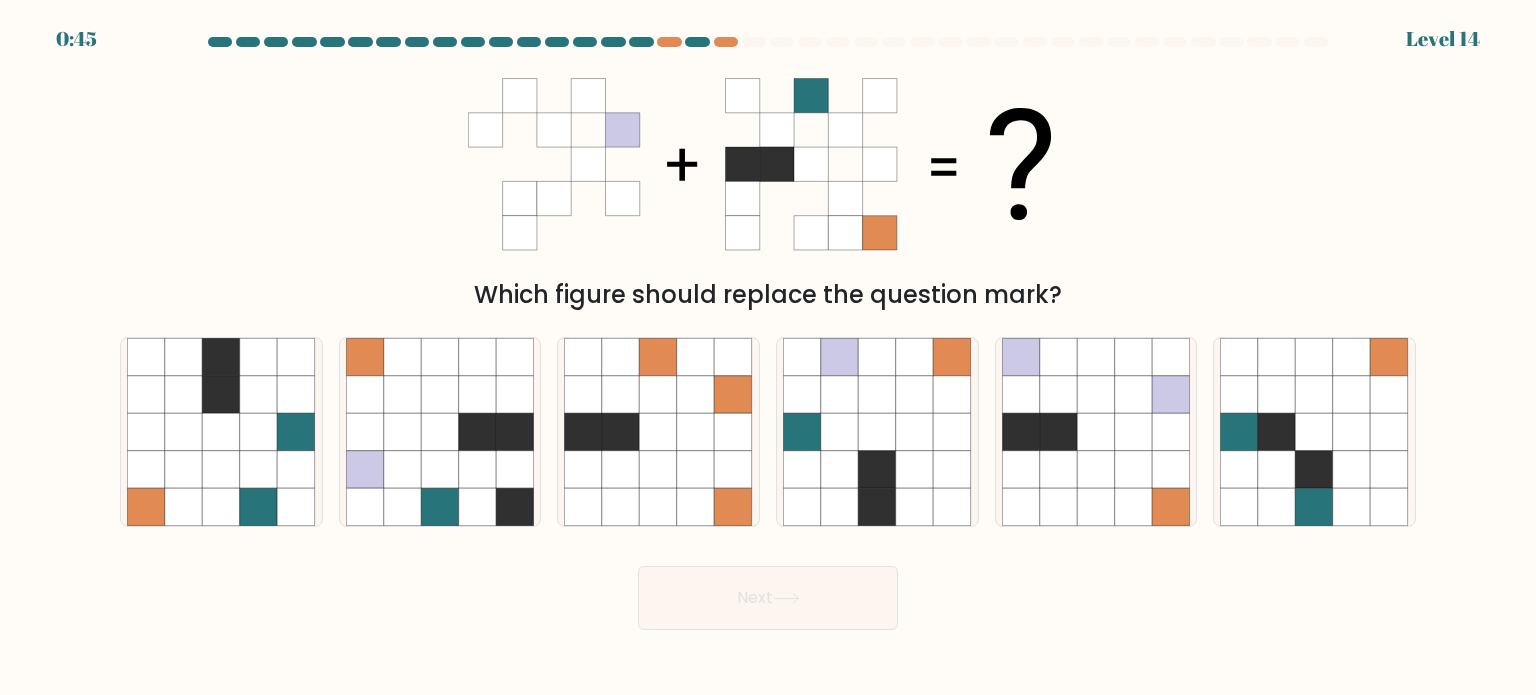 scroll, scrollTop: 0, scrollLeft: 0, axis: both 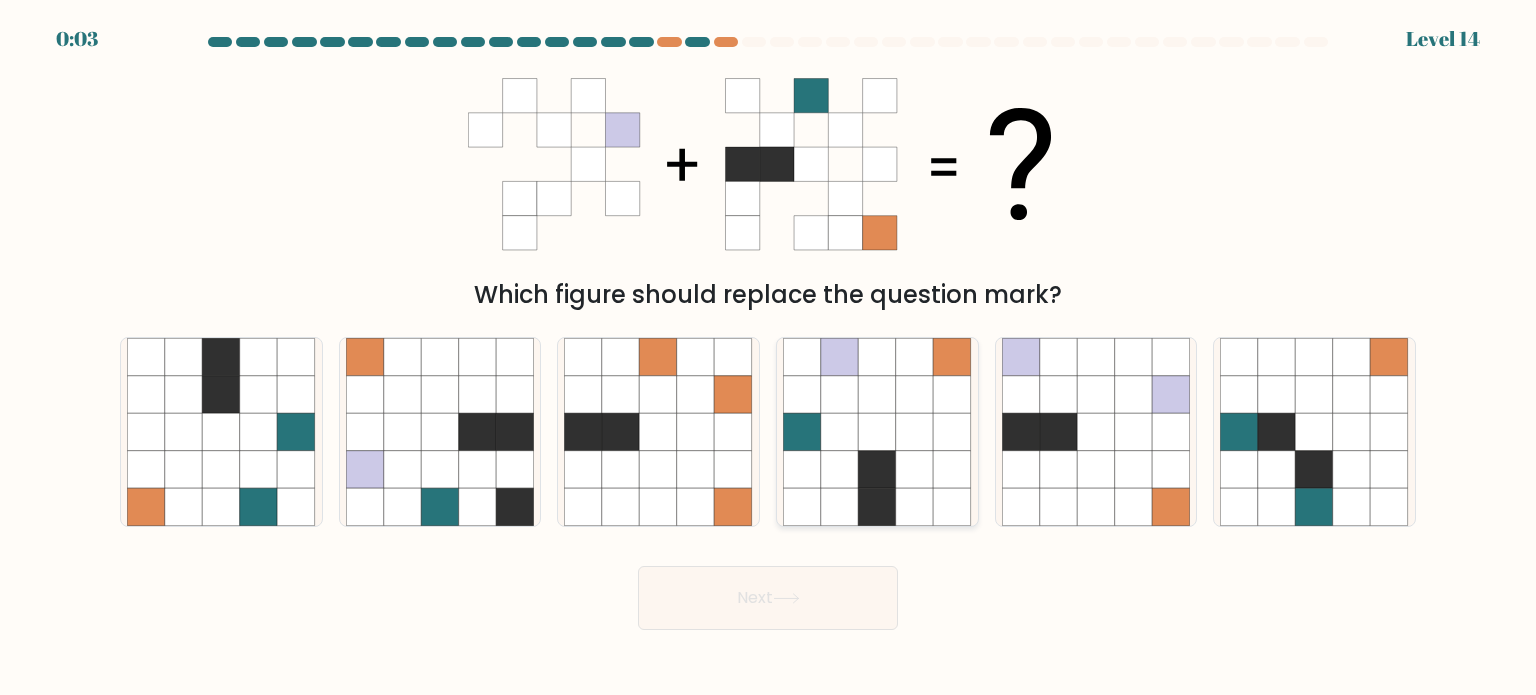 click 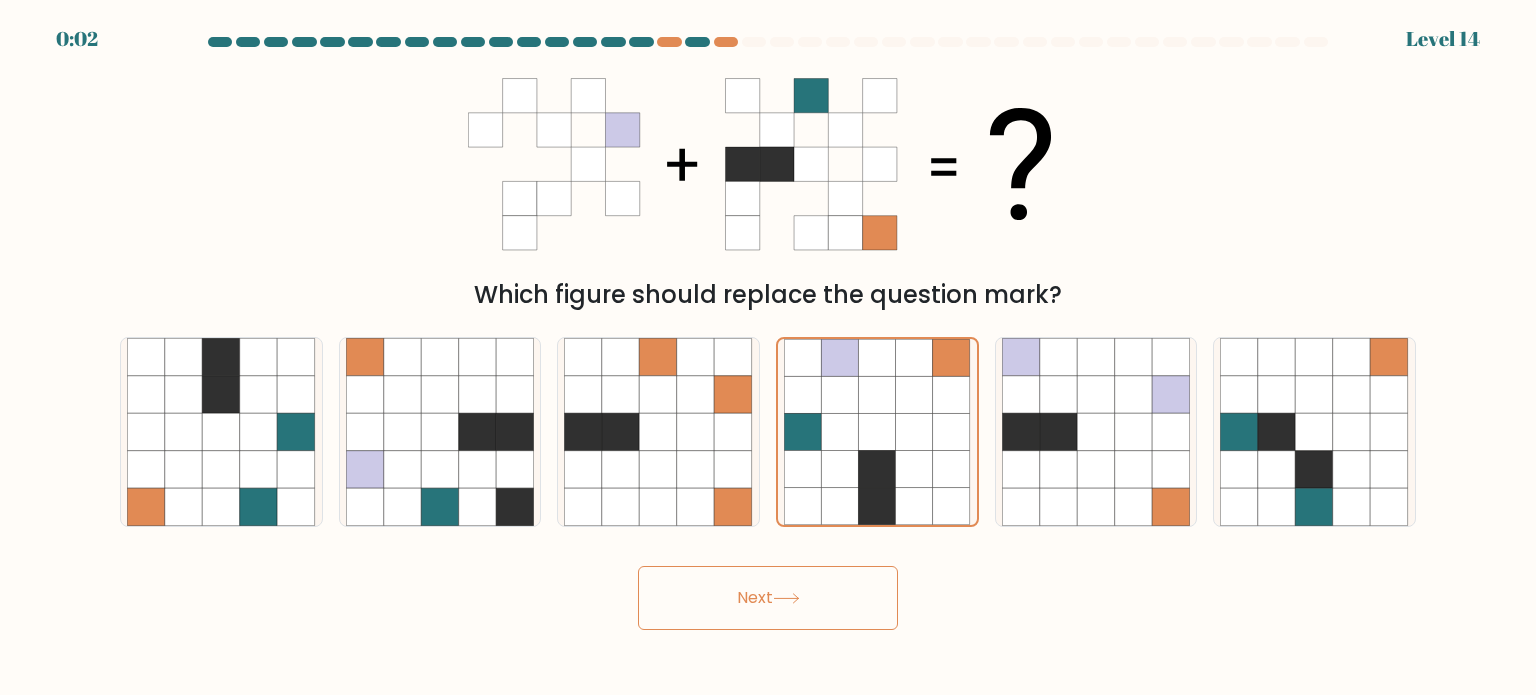 click on "Next" at bounding box center (768, 598) 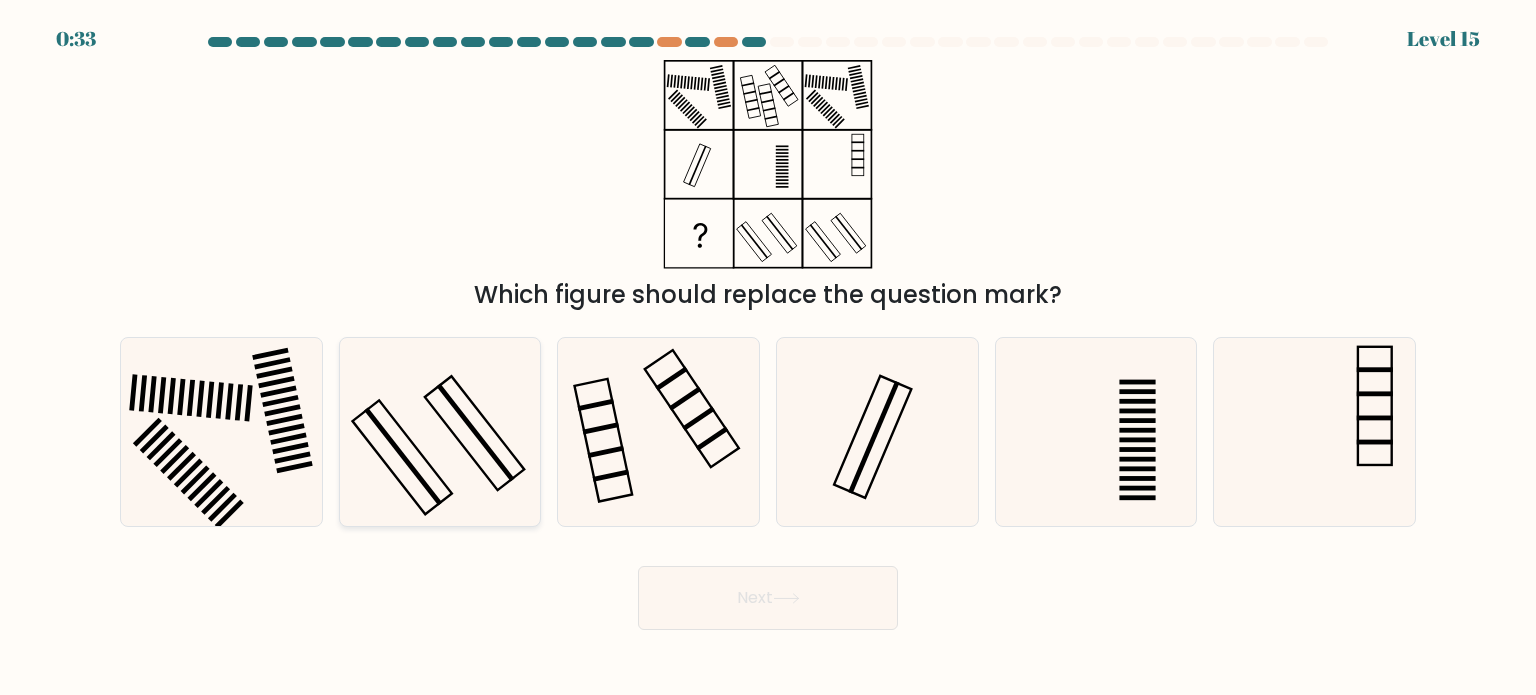 click 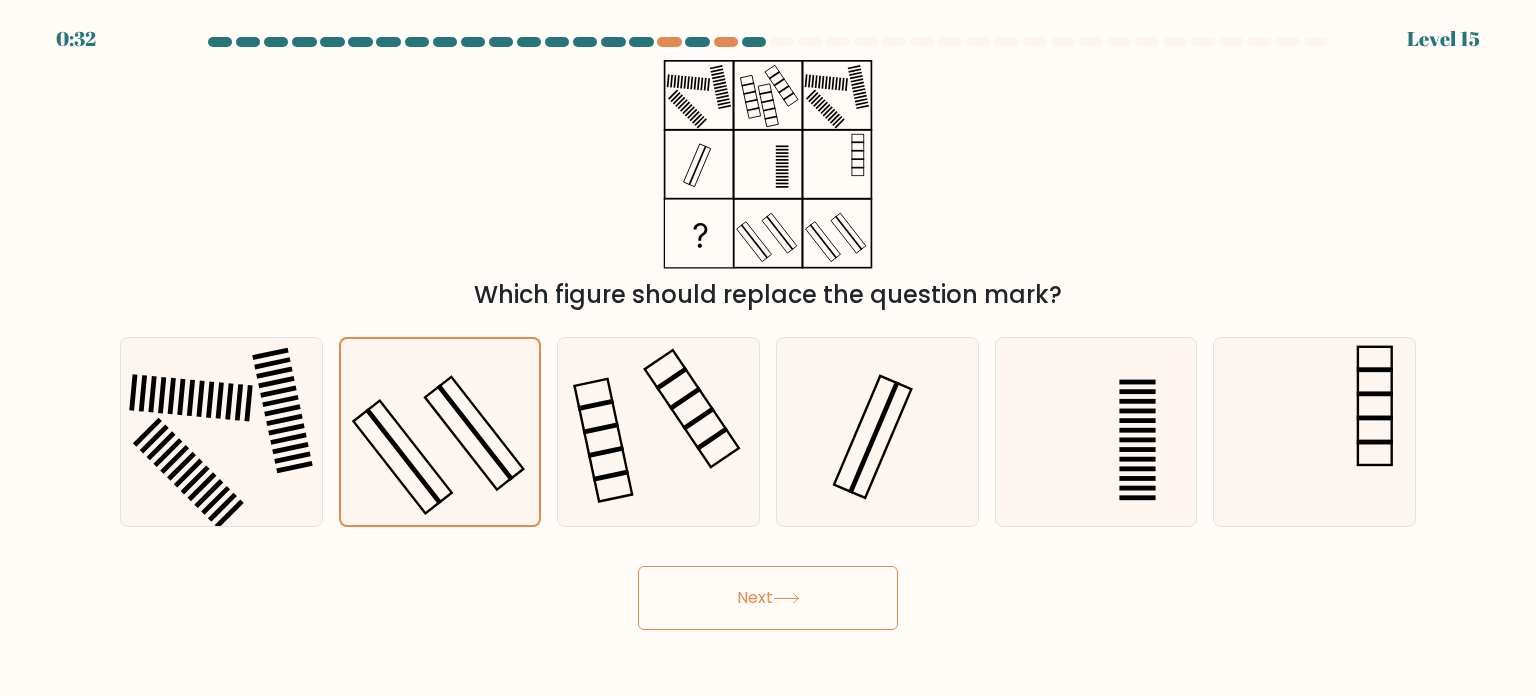 click on "Next" at bounding box center [768, 598] 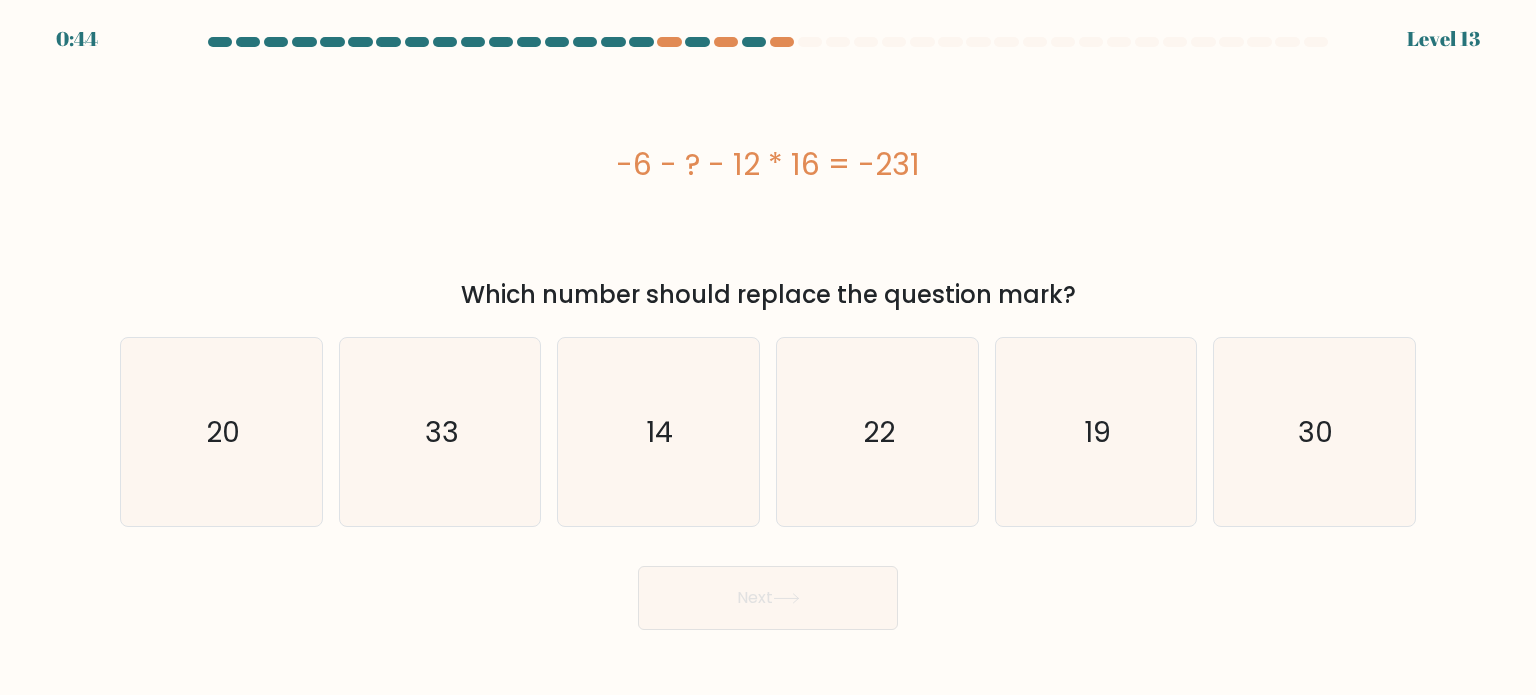 click on "-6 - ? - 12 * 16 = -231" at bounding box center [768, 164] 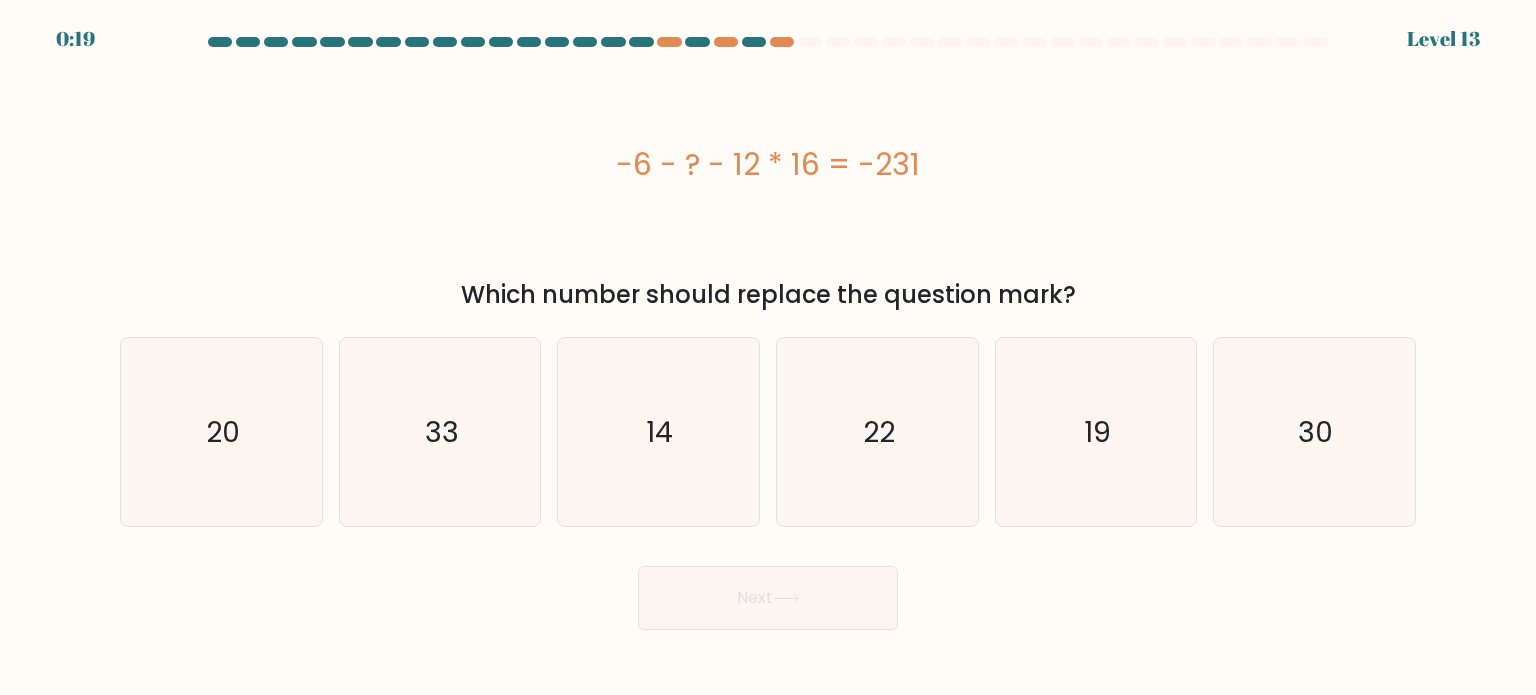 click on "-6 - ? - 12 * 16 = -231" at bounding box center [768, 164] 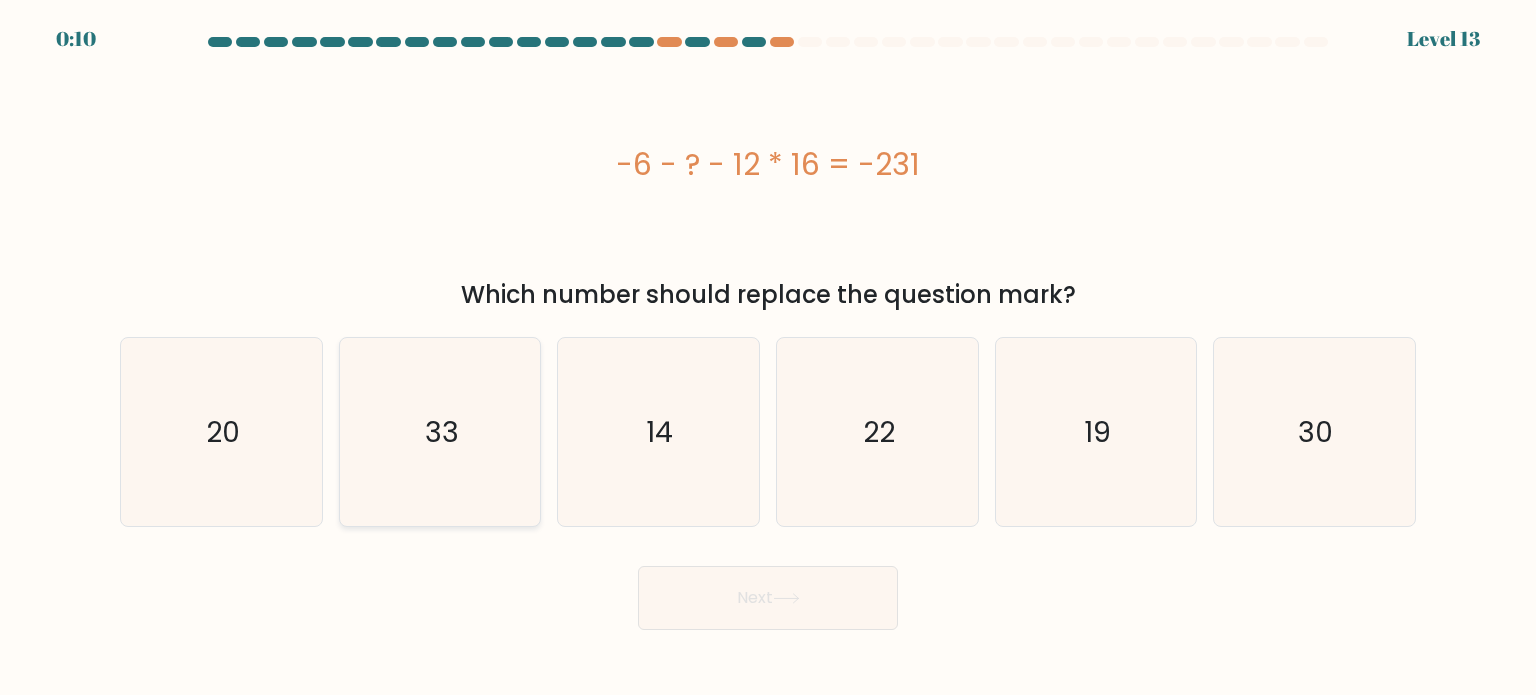 click on "33" 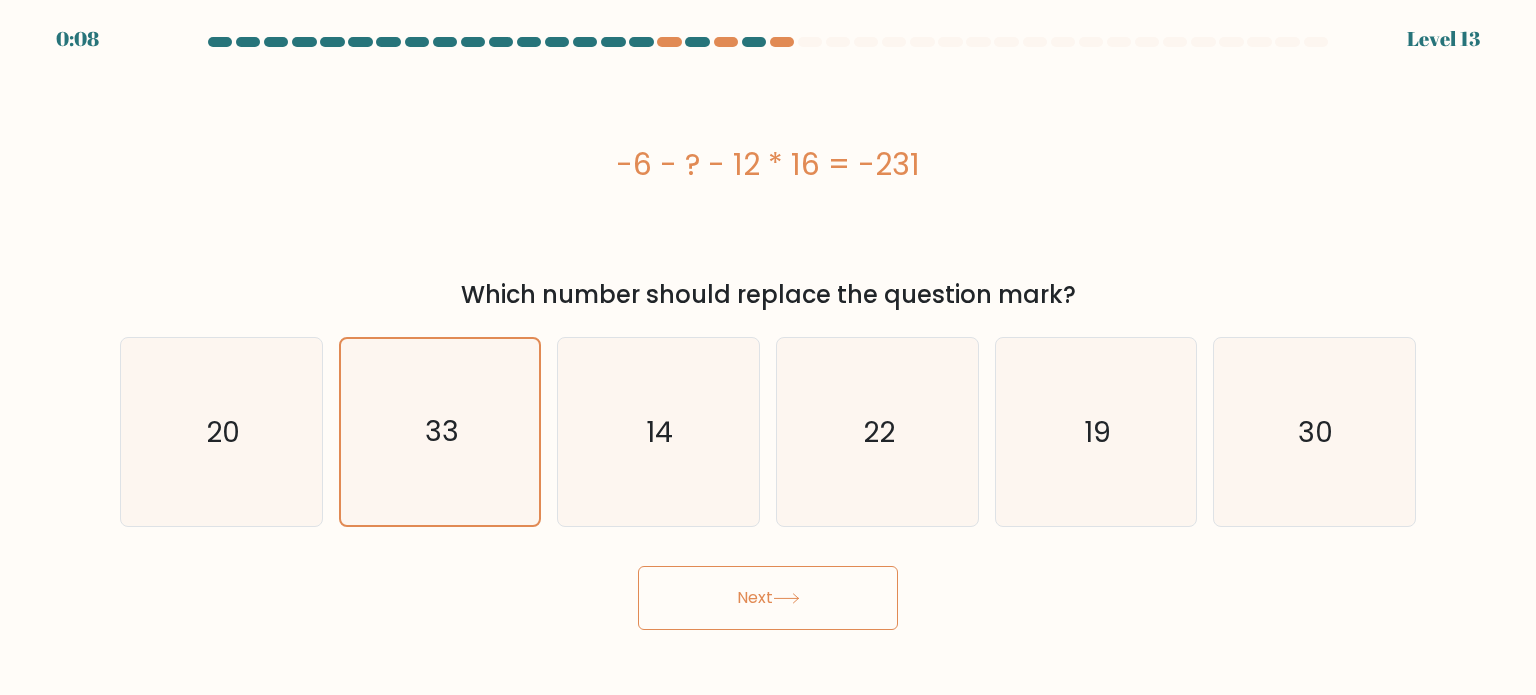 click 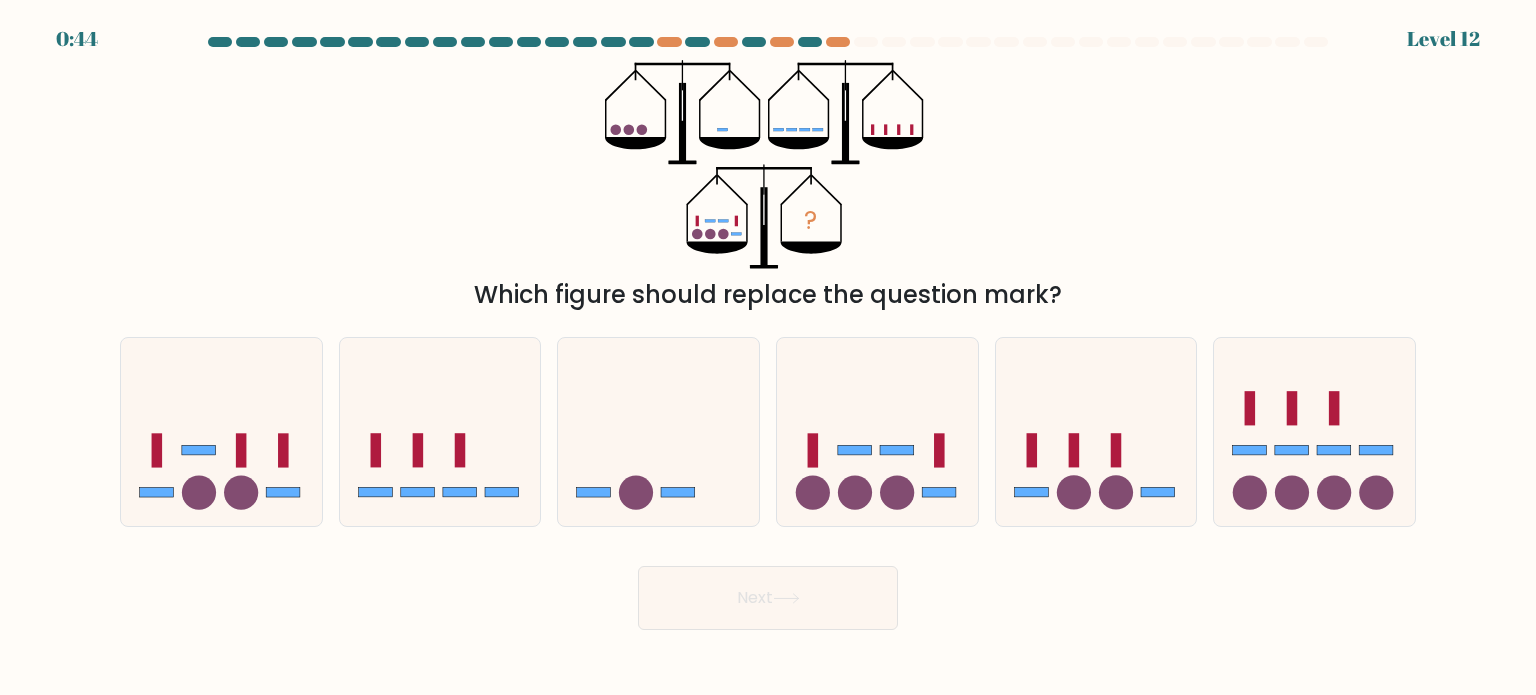 scroll, scrollTop: 0, scrollLeft: 0, axis: both 